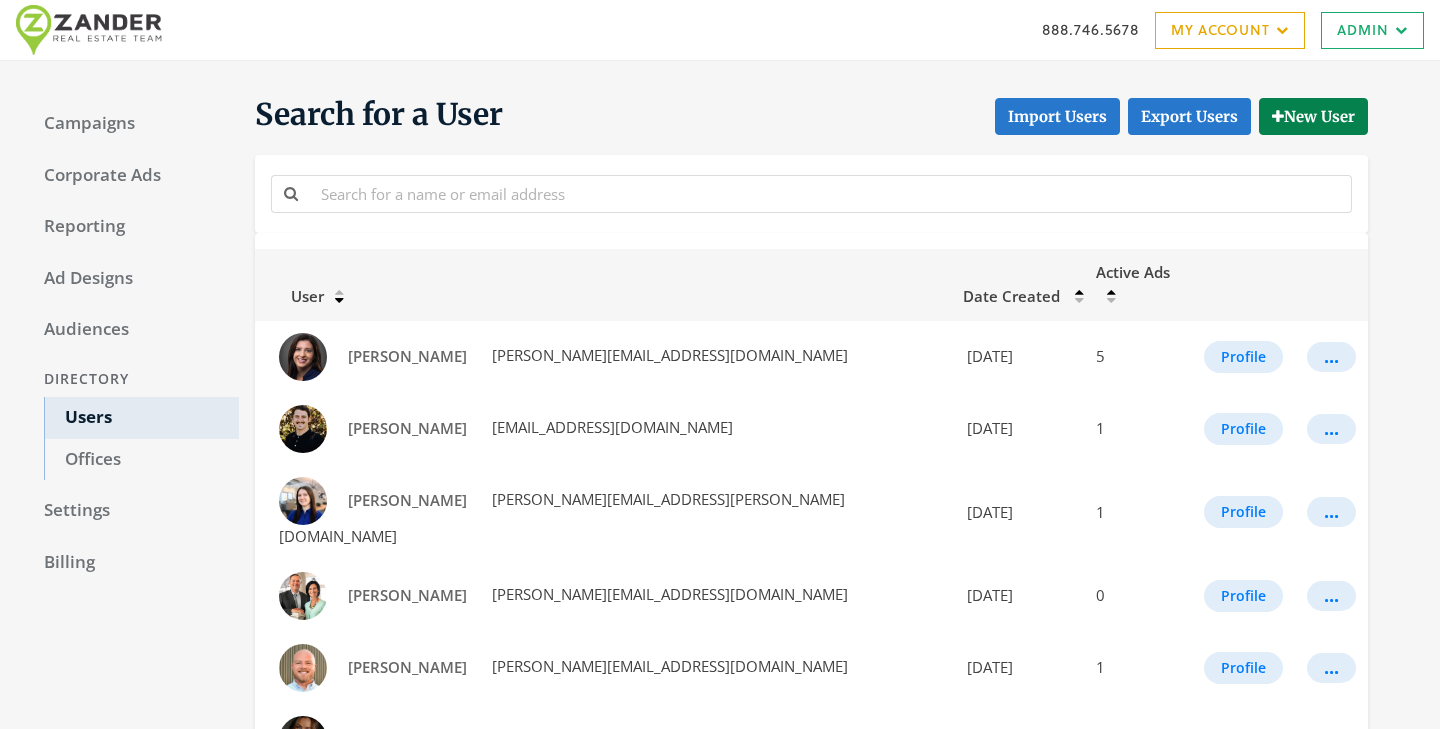 scroll, scrollTop: 0, scrollLeft: 0, axis: both 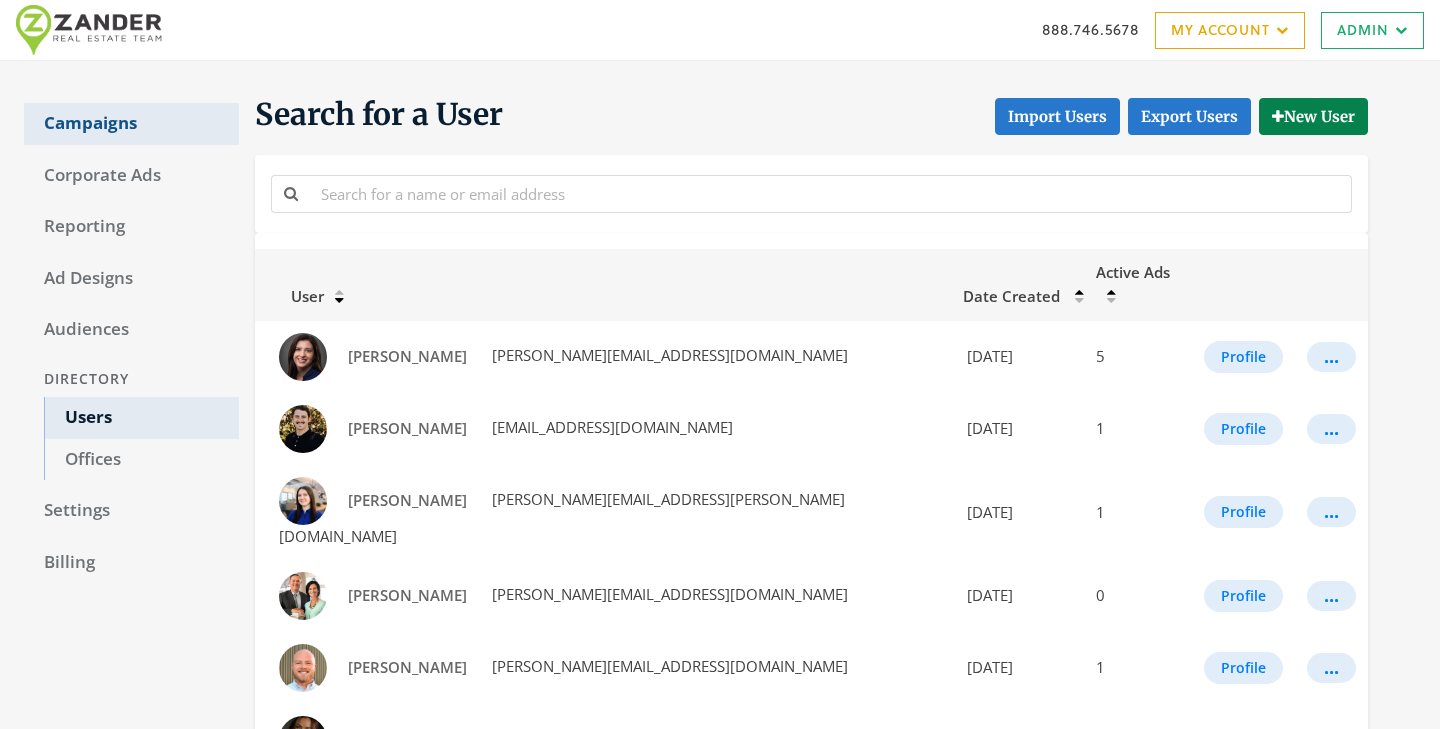 click on "Campaigns" at bounding box center (131, 124) 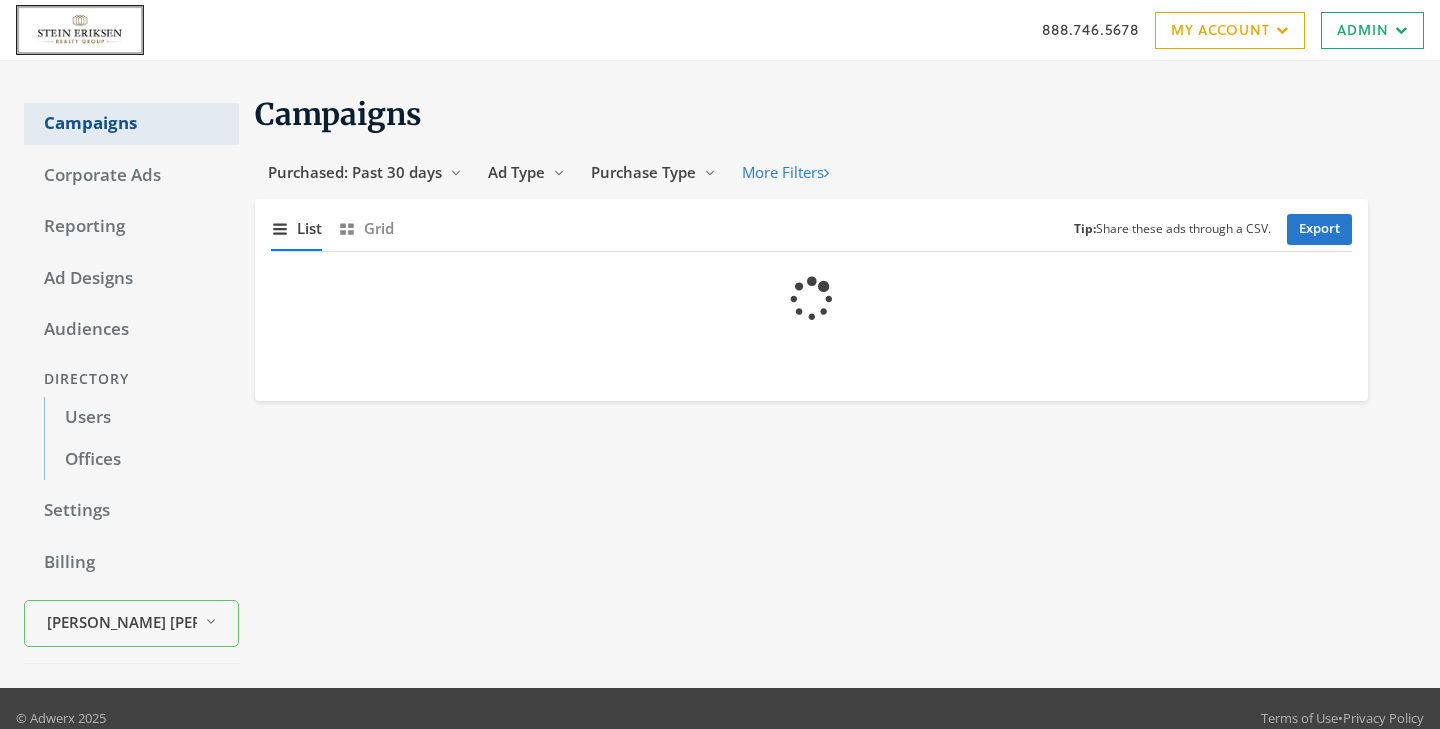 scroll, scrollTop: 0, scrollLeft: 0, axis: both 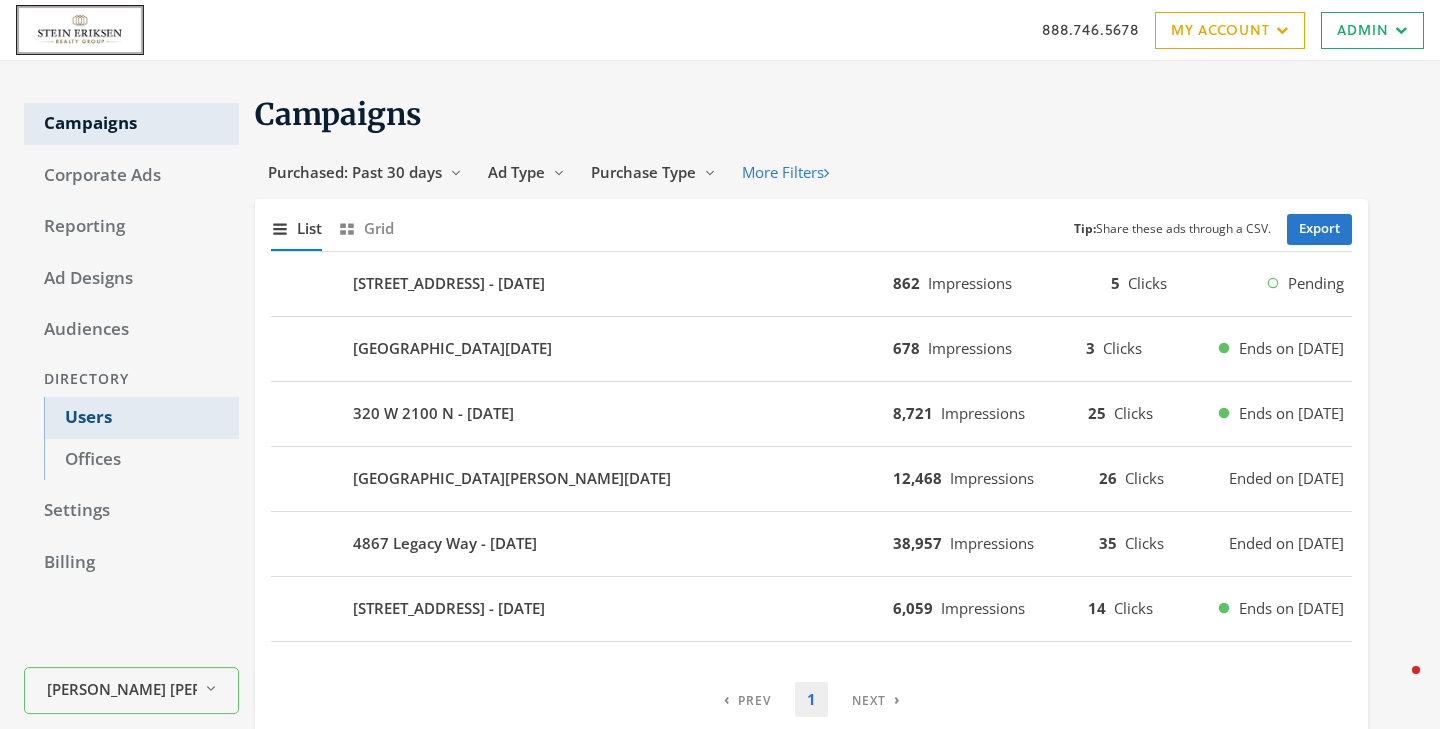 click on "Users" at bounding box center (141, 418) 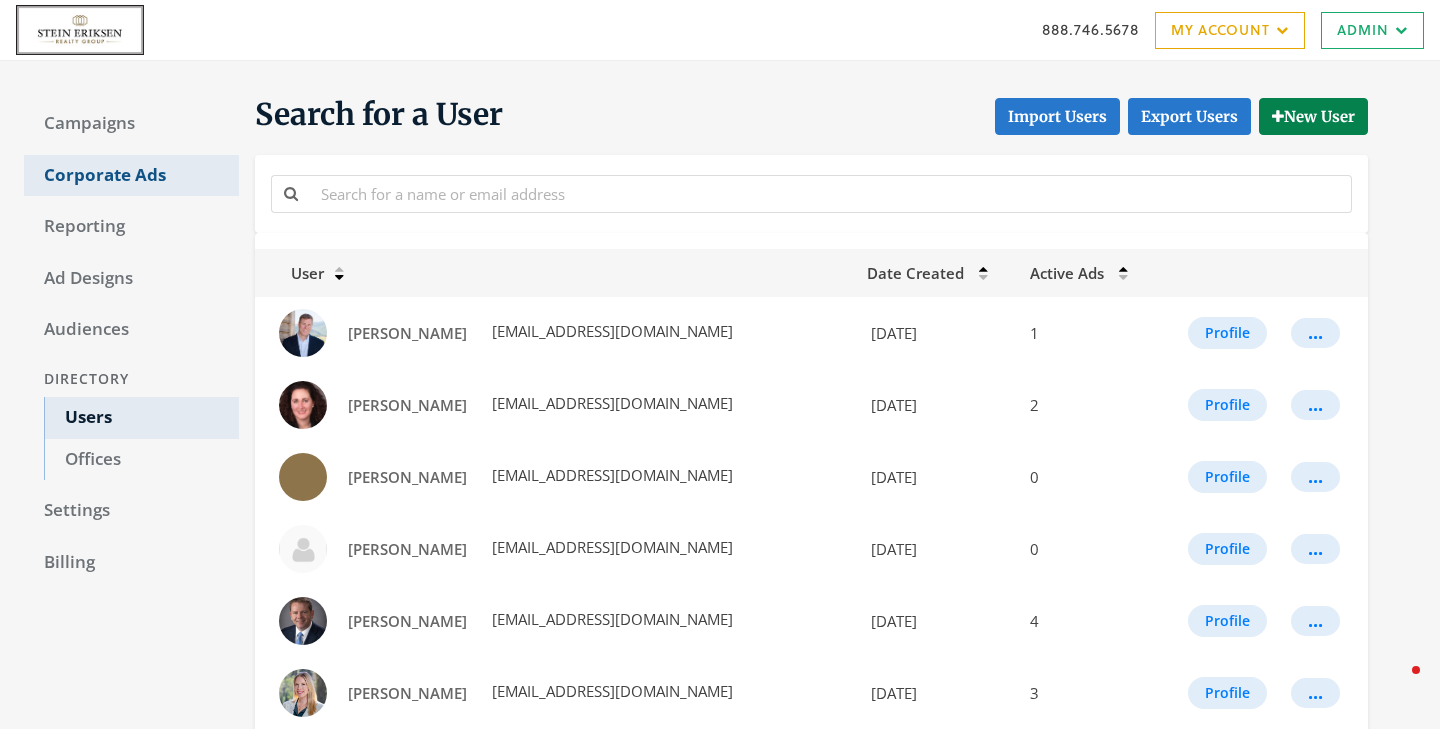 click on "Corporate Ads" at bounding box center [131, 176] 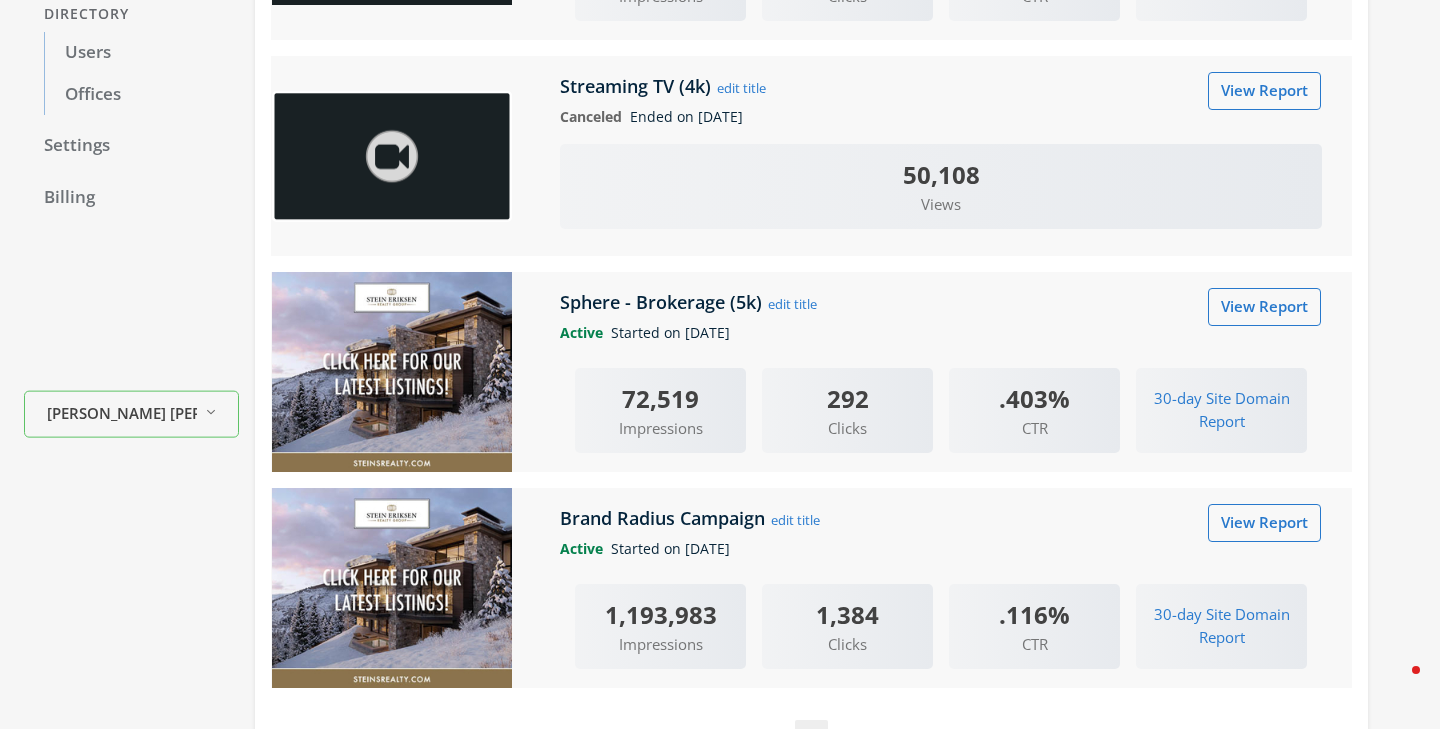scroll, scrollTop: 499, scrollLeft: 0, axis: vertical 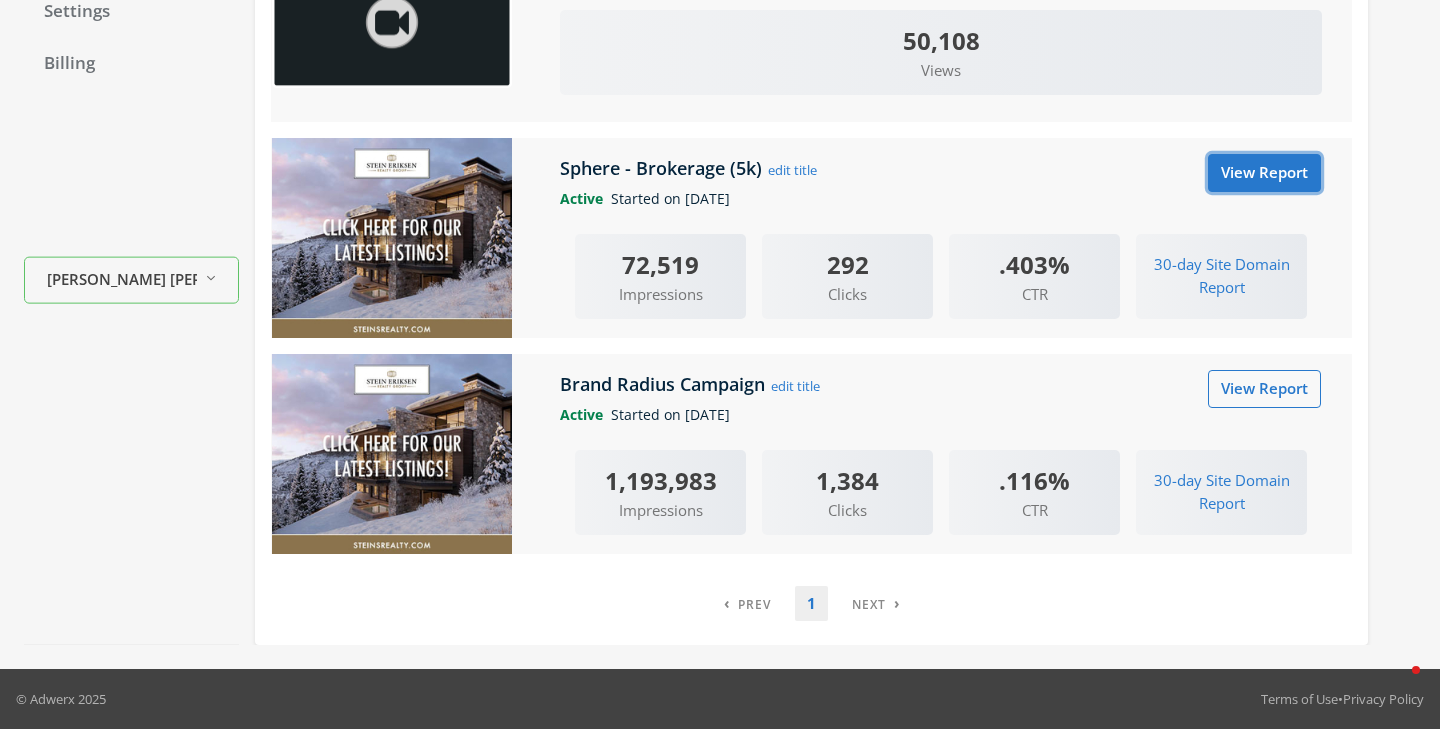 click on "View Report" at bounding box center (1264, 172) 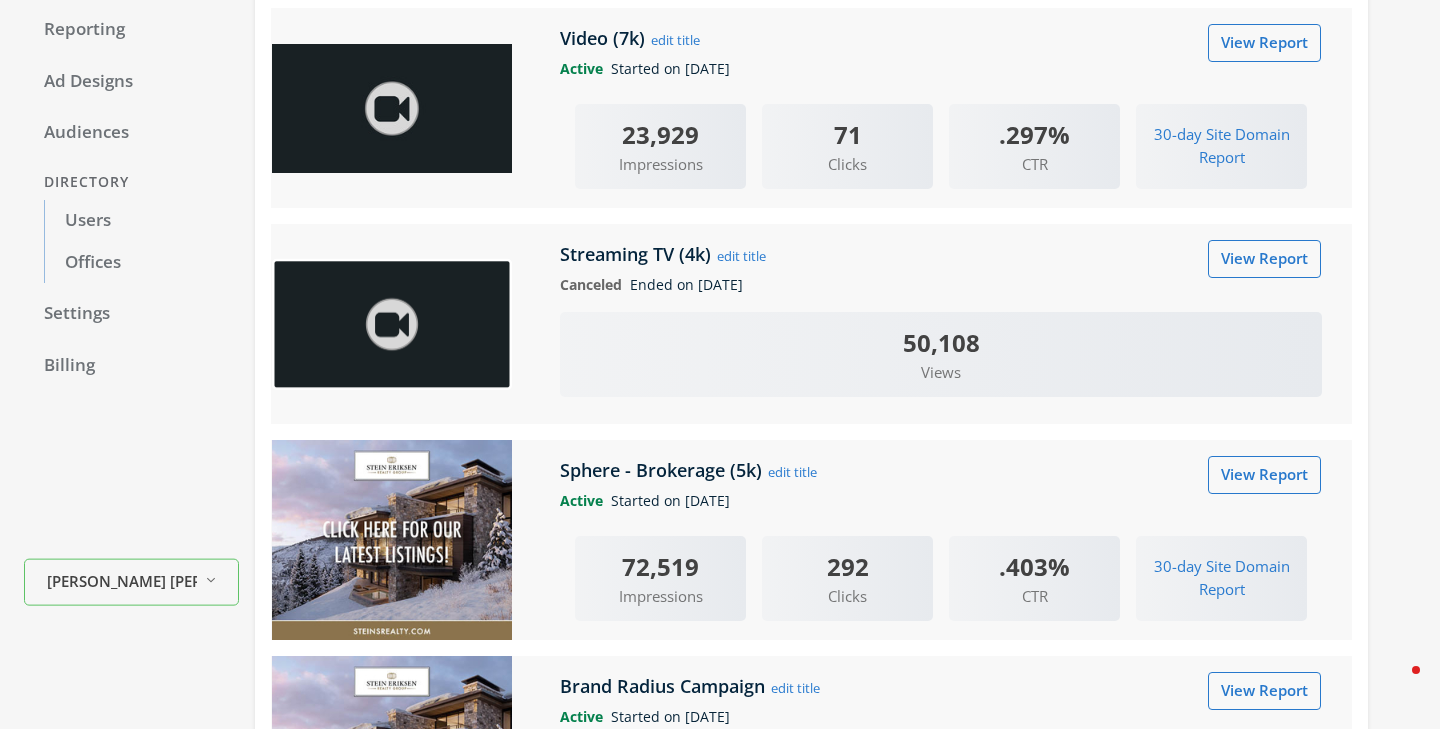 scroll, scrollTop: 203, scrollLeft: 0, axis: vertical 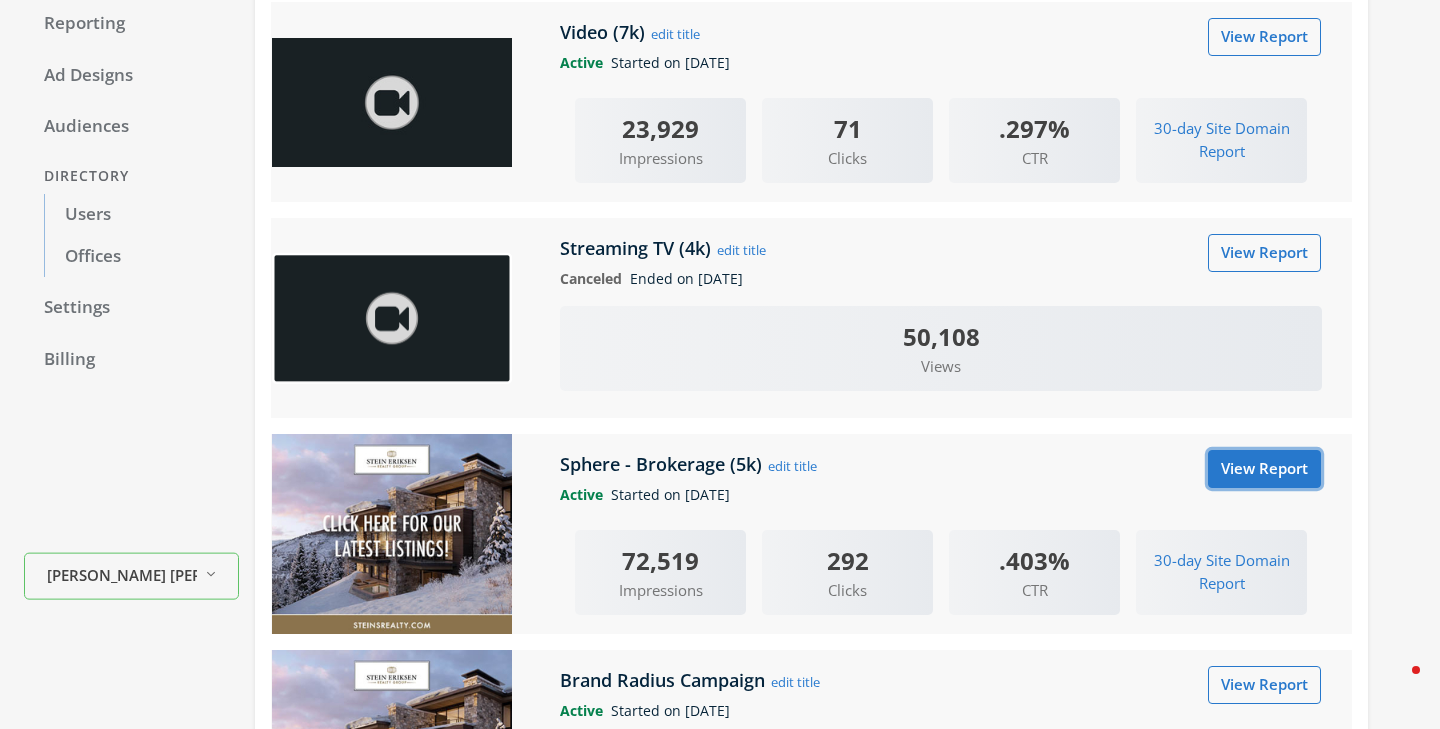 click on "View Report" at bounding box center [1264, 468] 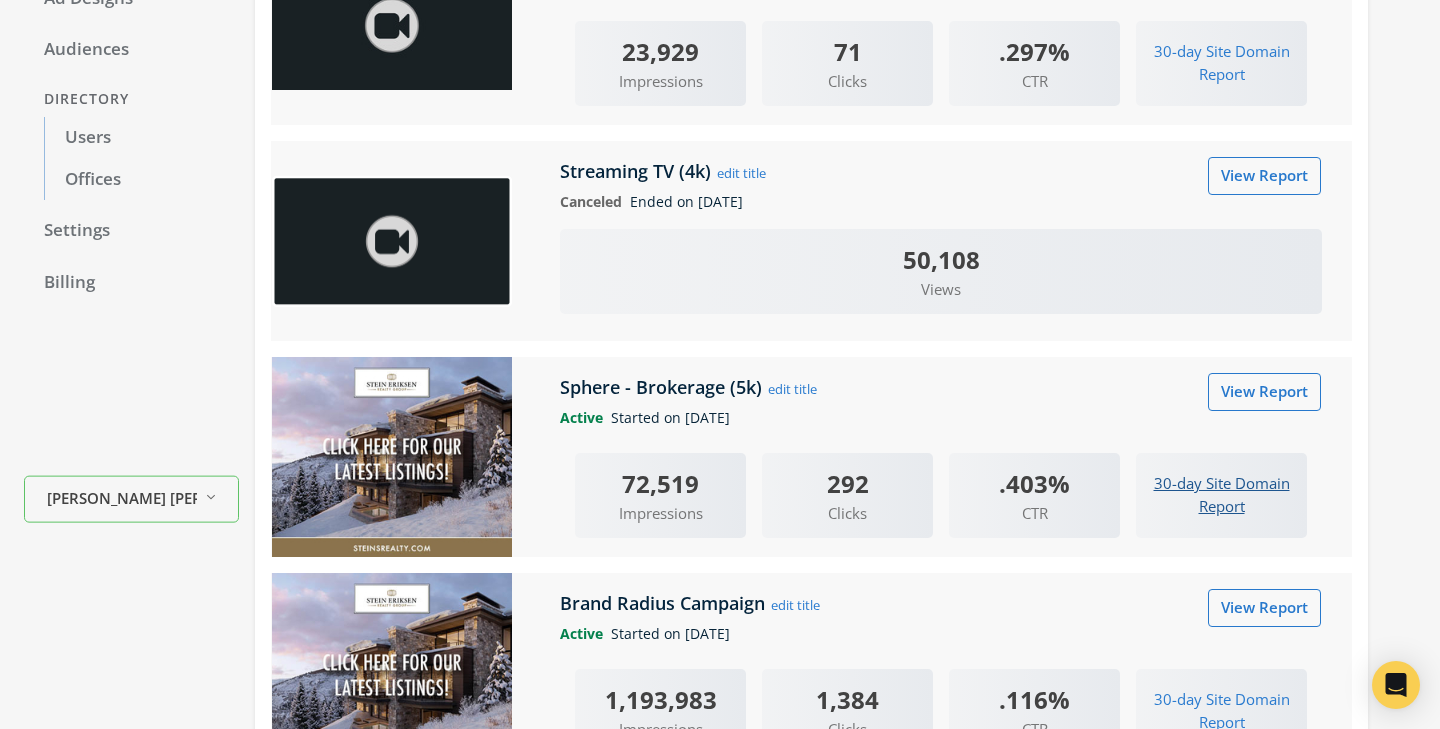 scroll, scrollTop: 290, scrollLeft: 0, axis: vertical 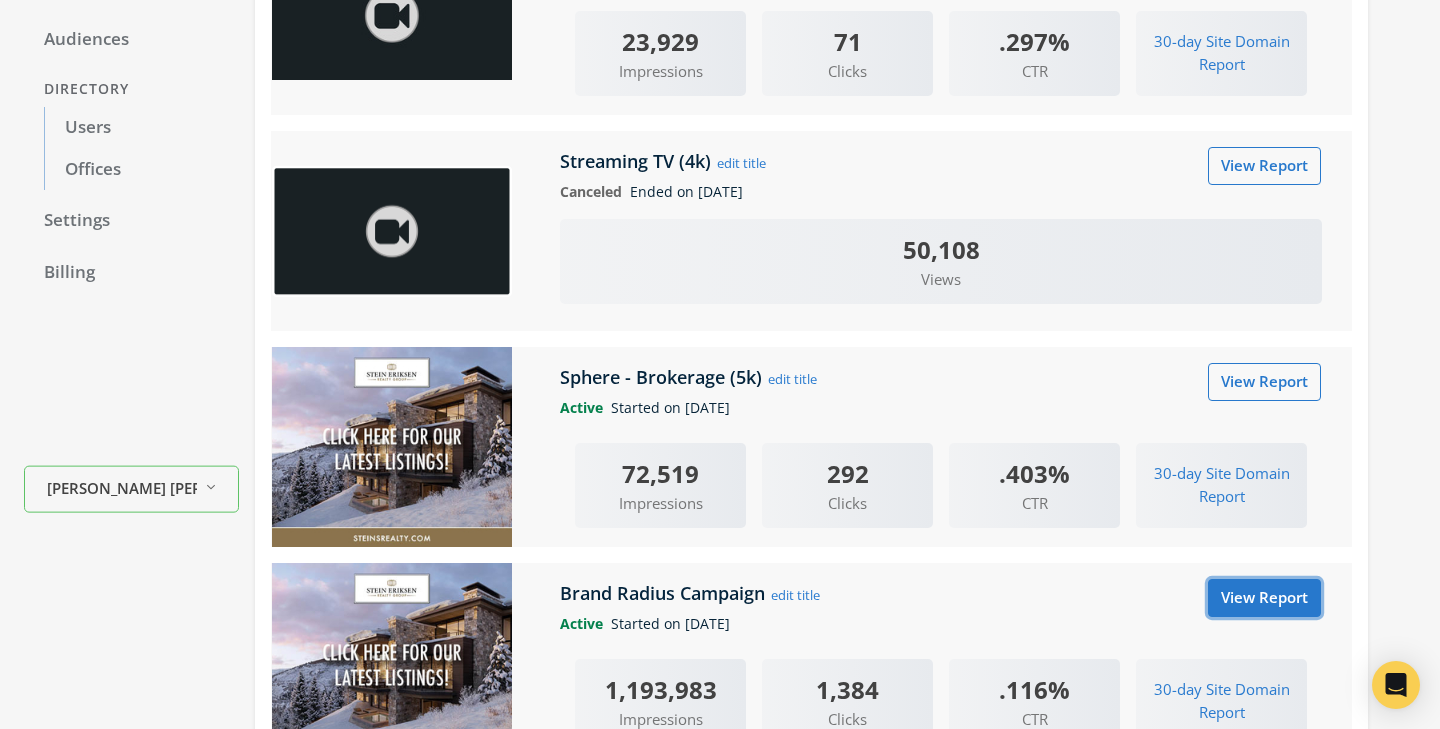 click on "View Report" at bounding box center [1264, 597] 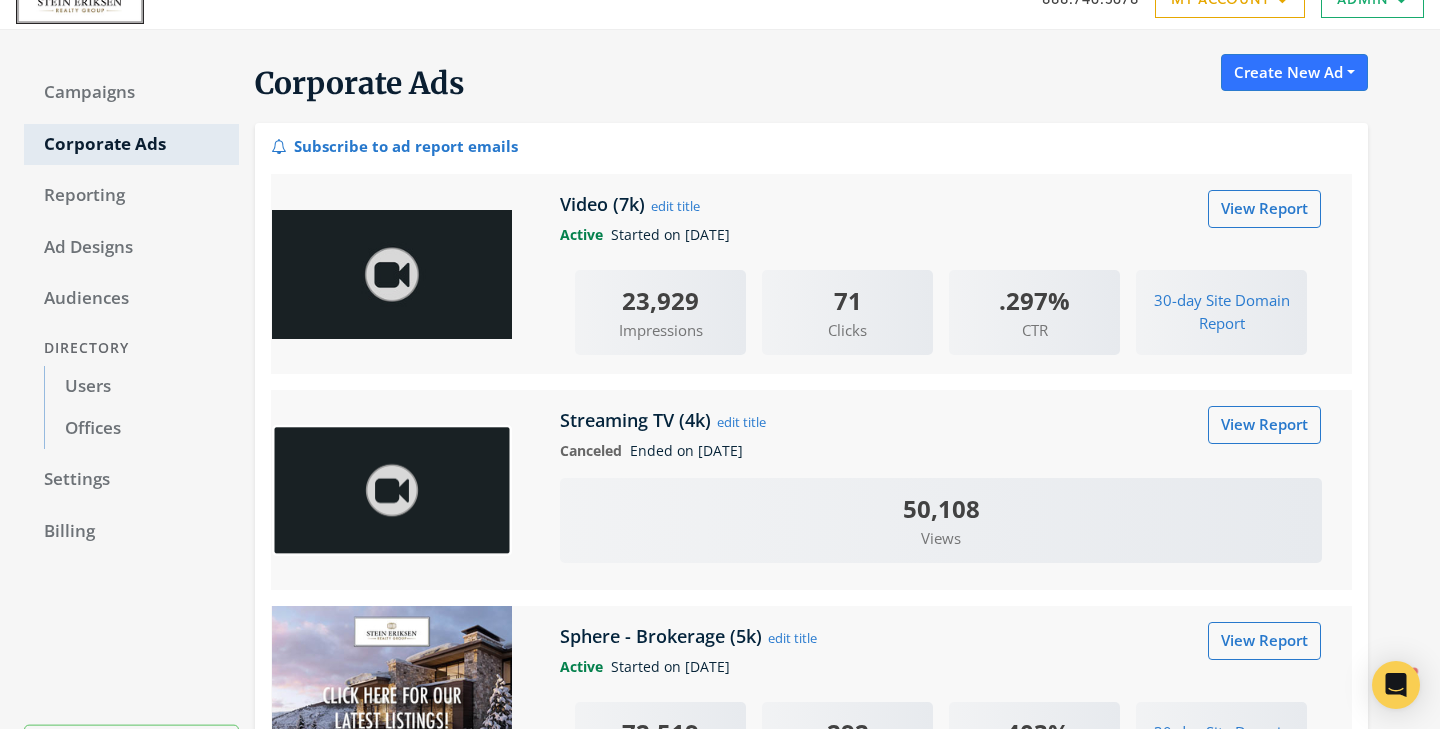 scroll, scrollTop: 0, scrollLeft: 0, axis: both 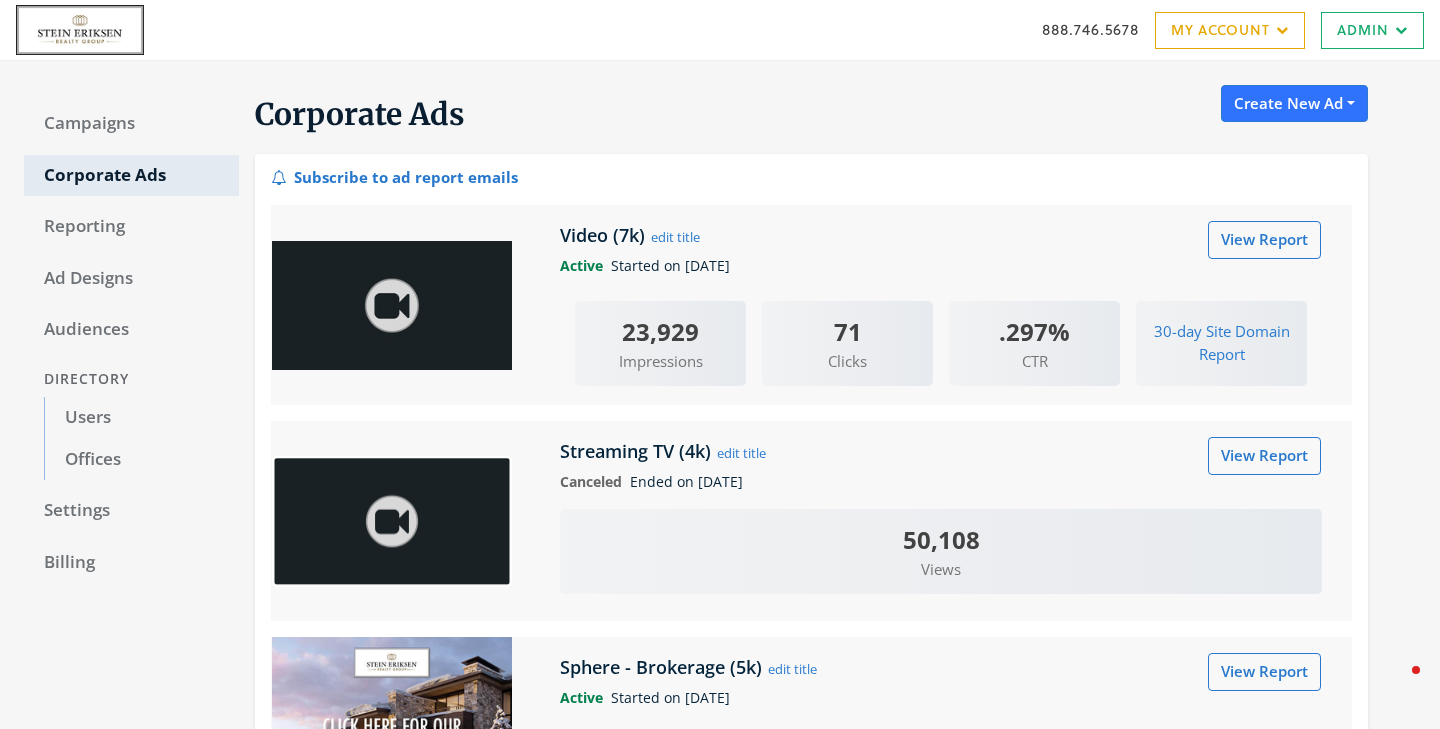click on "Video (7k)   edit title View Report Active Started on 4/14/2025 23,929 Impressions 71 Clicks .297% CTR 30-day Site Domain Report" at bounding box center (941, 303) 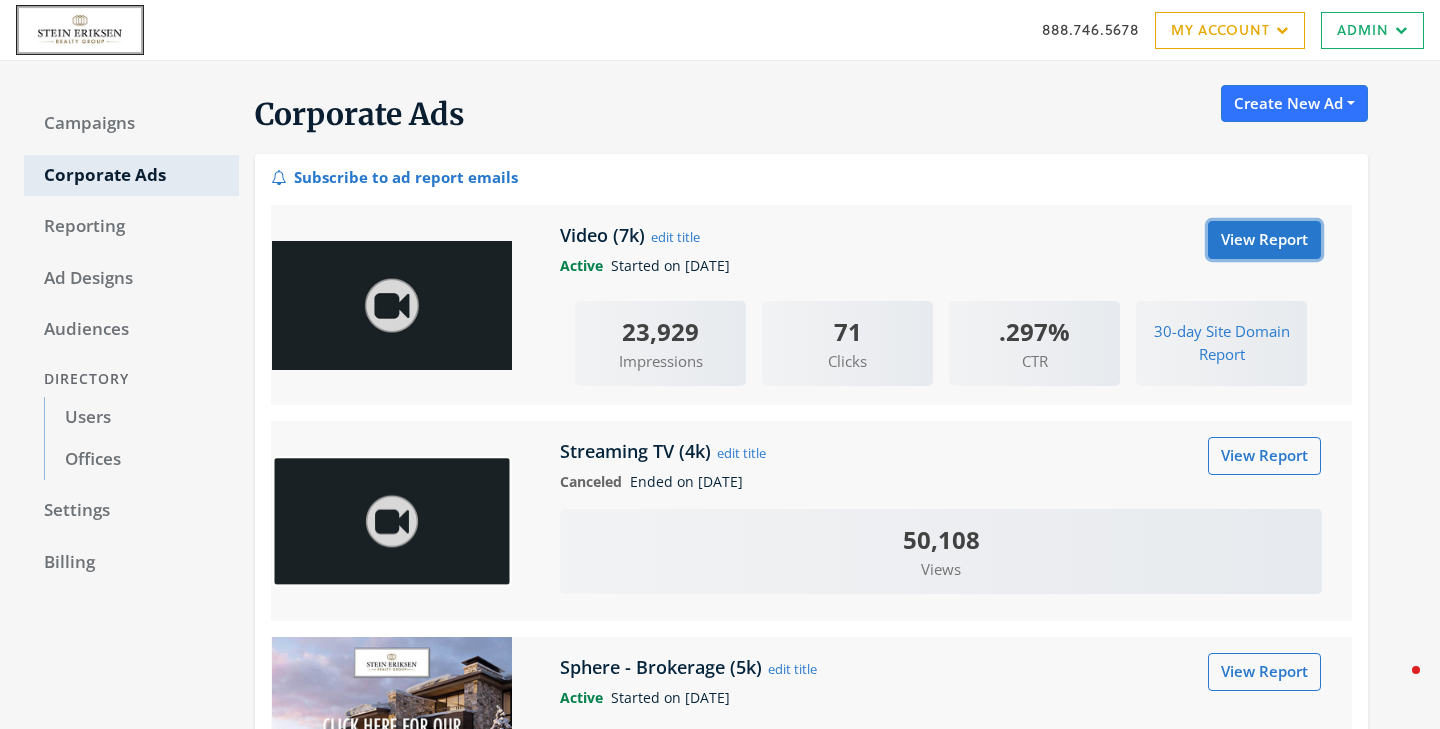 click on "View Report" at bounding box center [1264, 239] 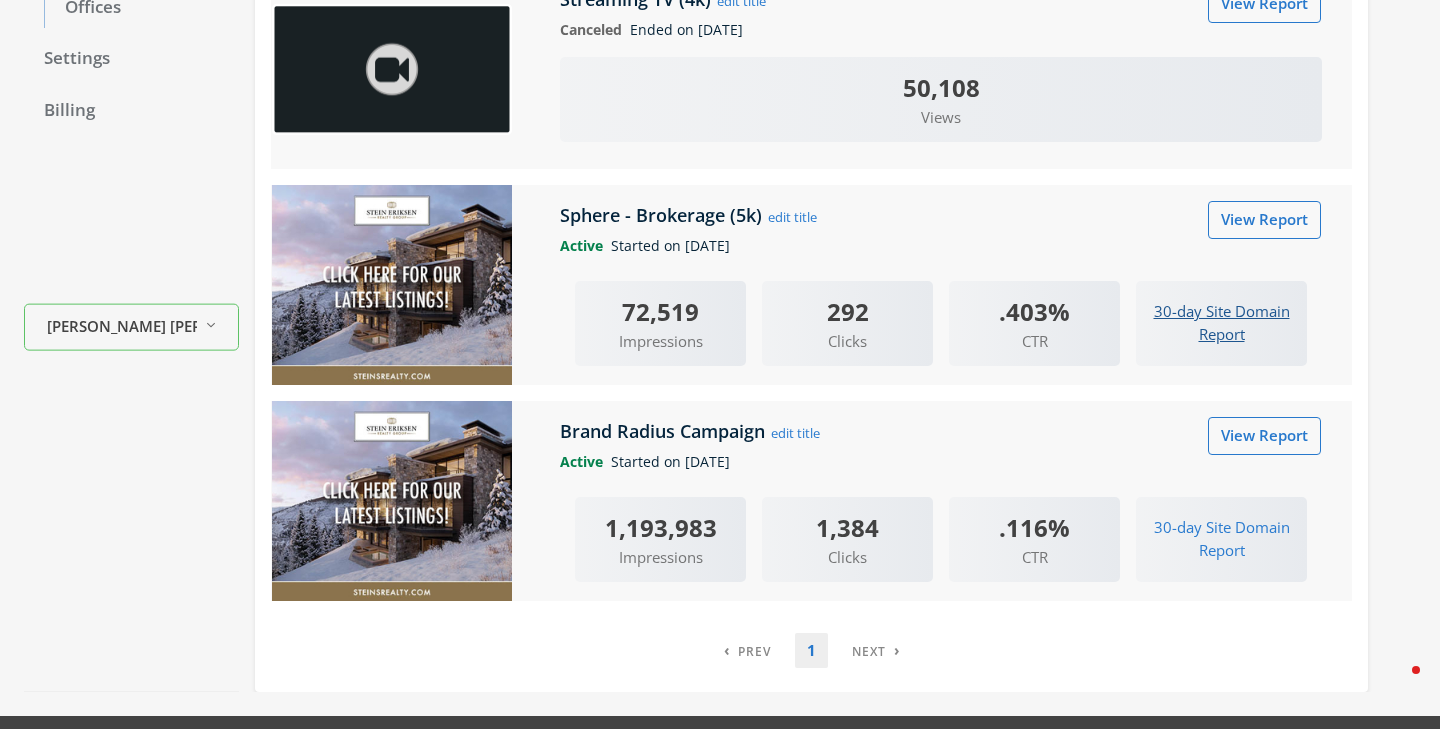 scroll, scrollTop: 474, scrollLeft: 0, axis: vertical 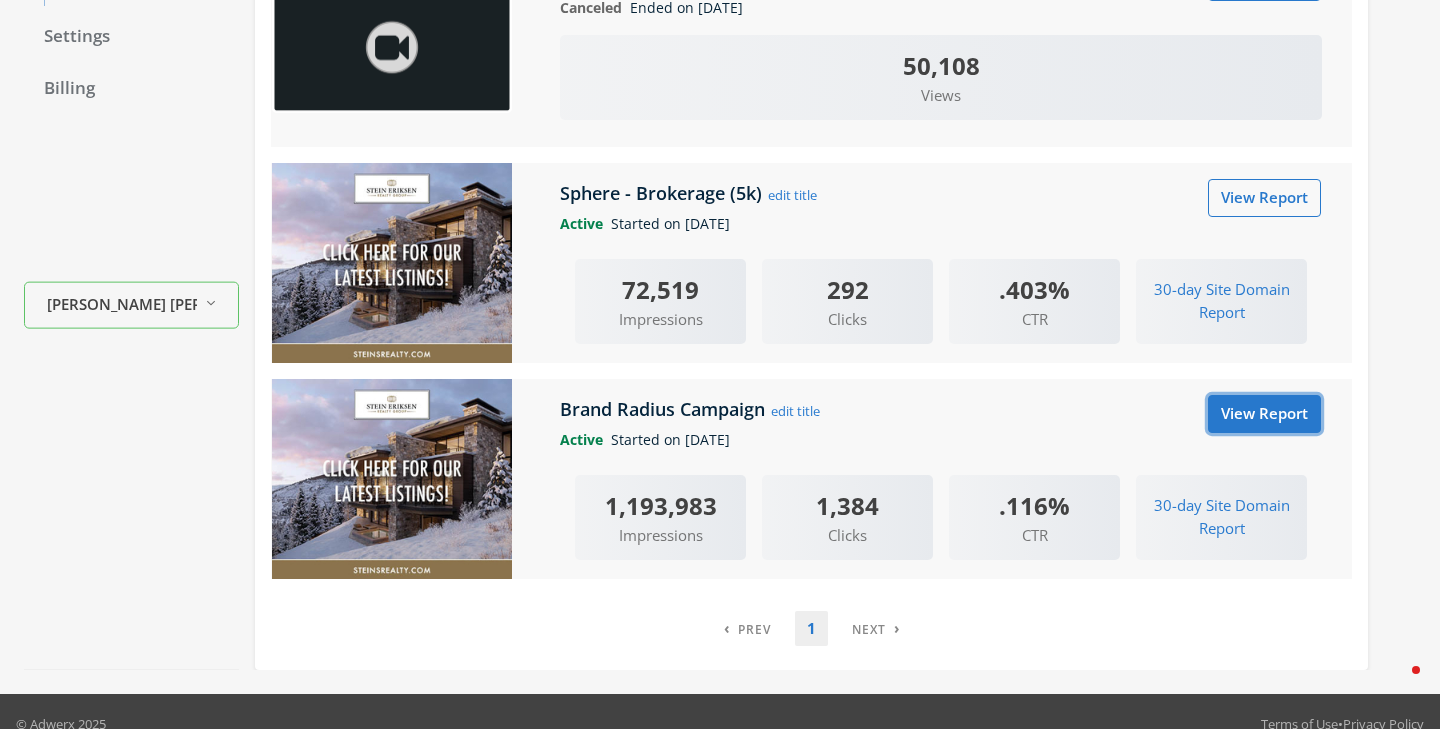 click on "View Report" at bounding box center (1264, 413) 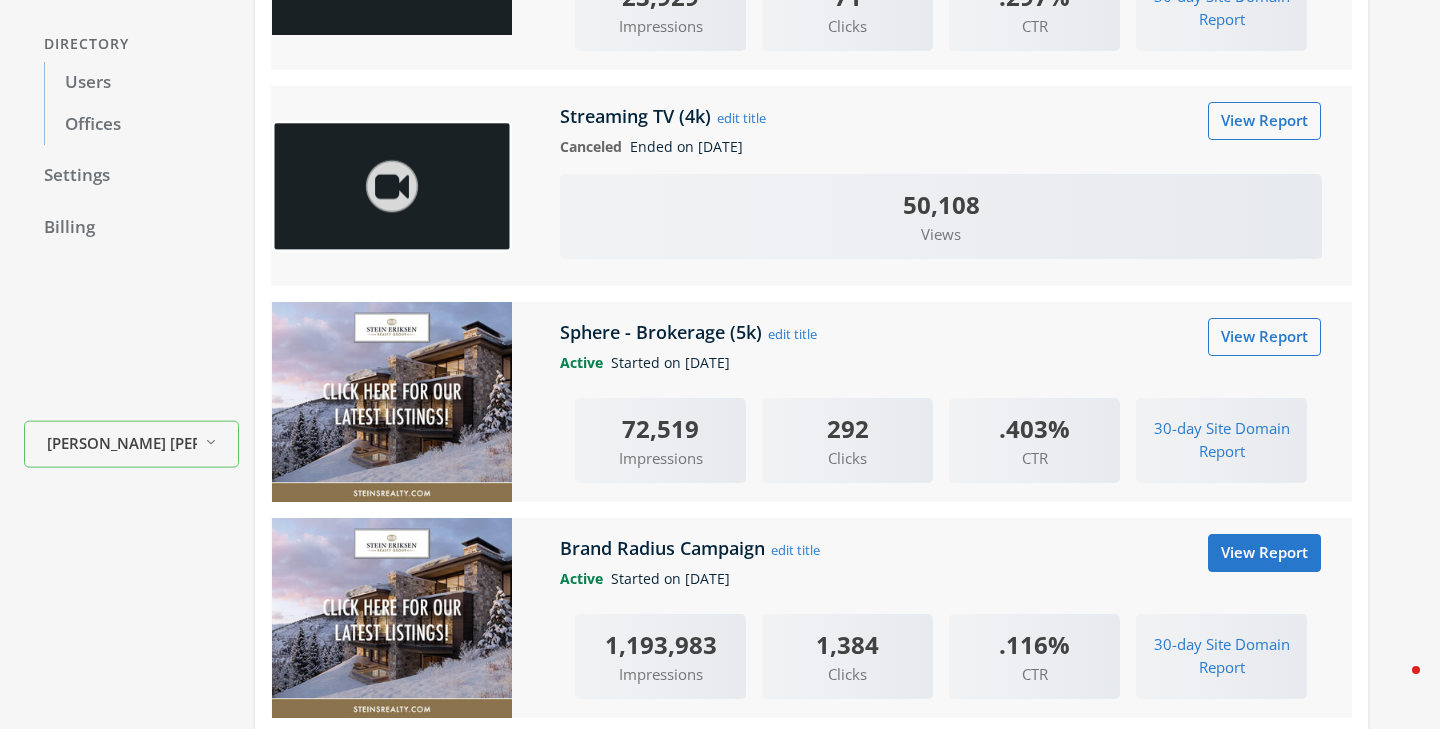scroll, scrollTop: 329, scrollLeft: 0, axis: vertical 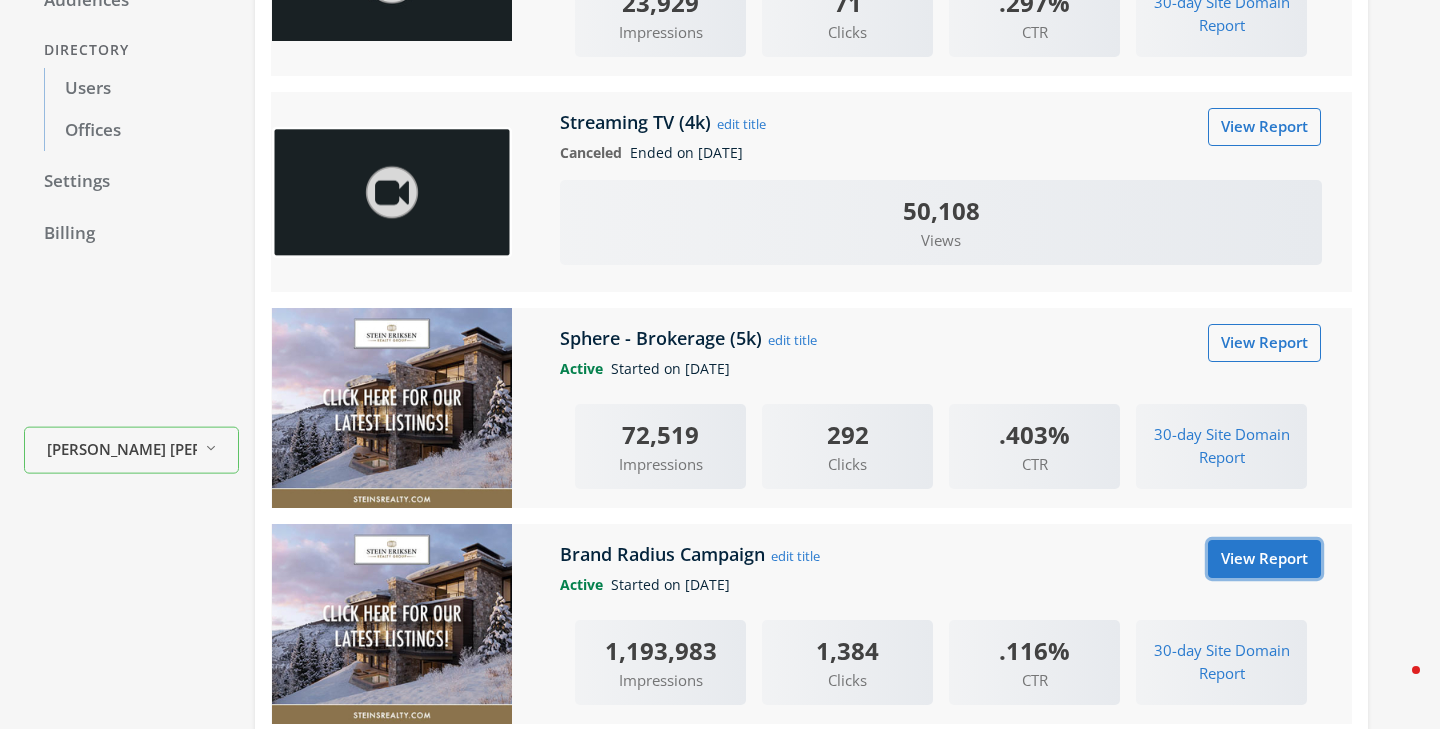 click on "View Report" at bounding box center (1264, 558) 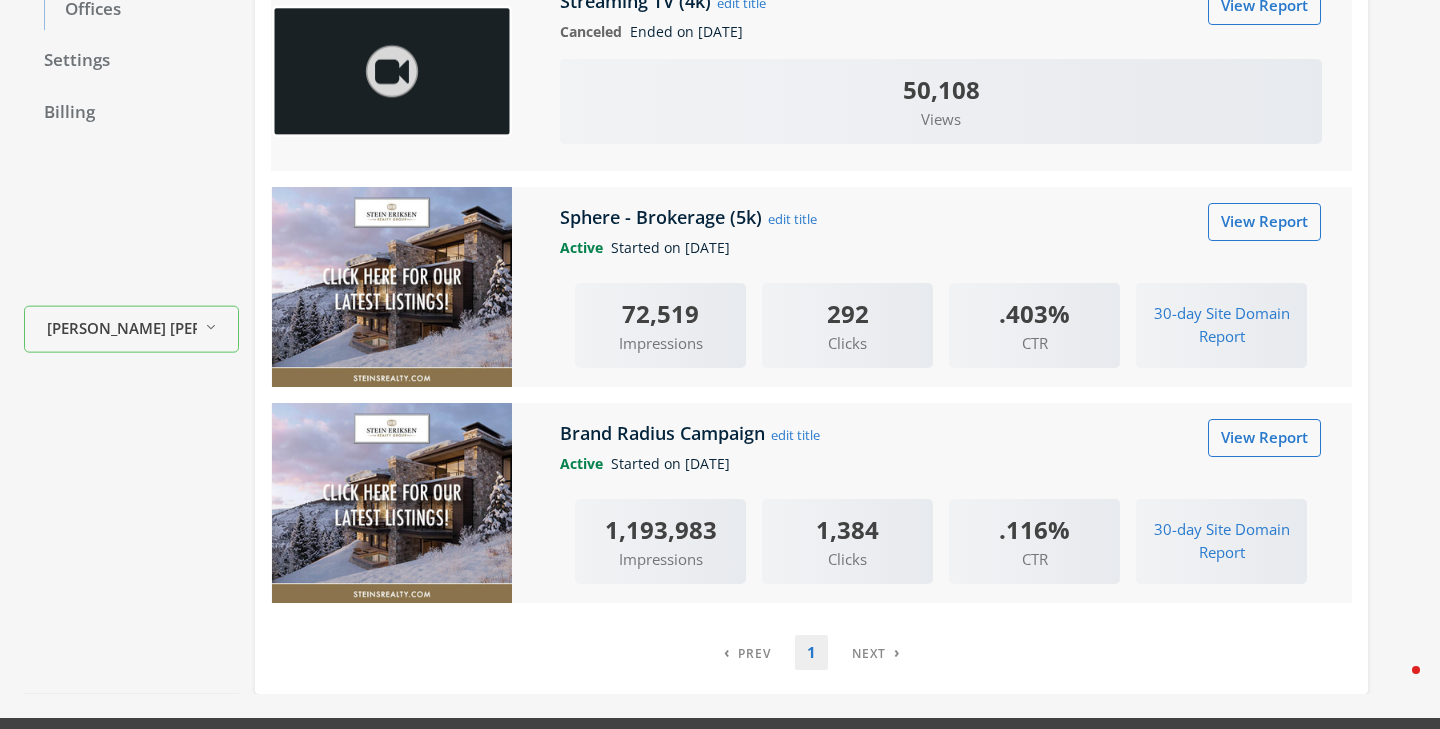 scroll, scrollTop: 499, scrollLeft: 0, axis: vertical 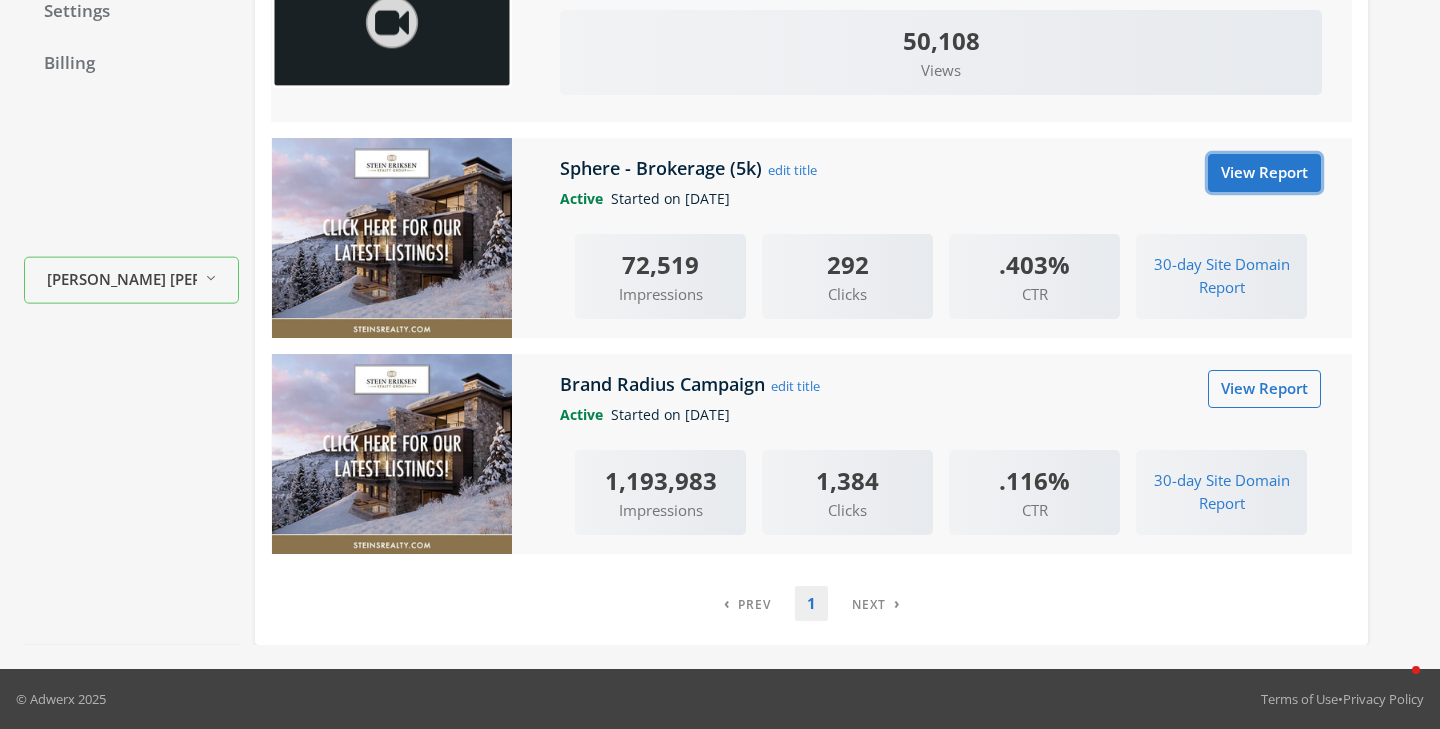 click on "View Report" at bounding box center (1264, 172) 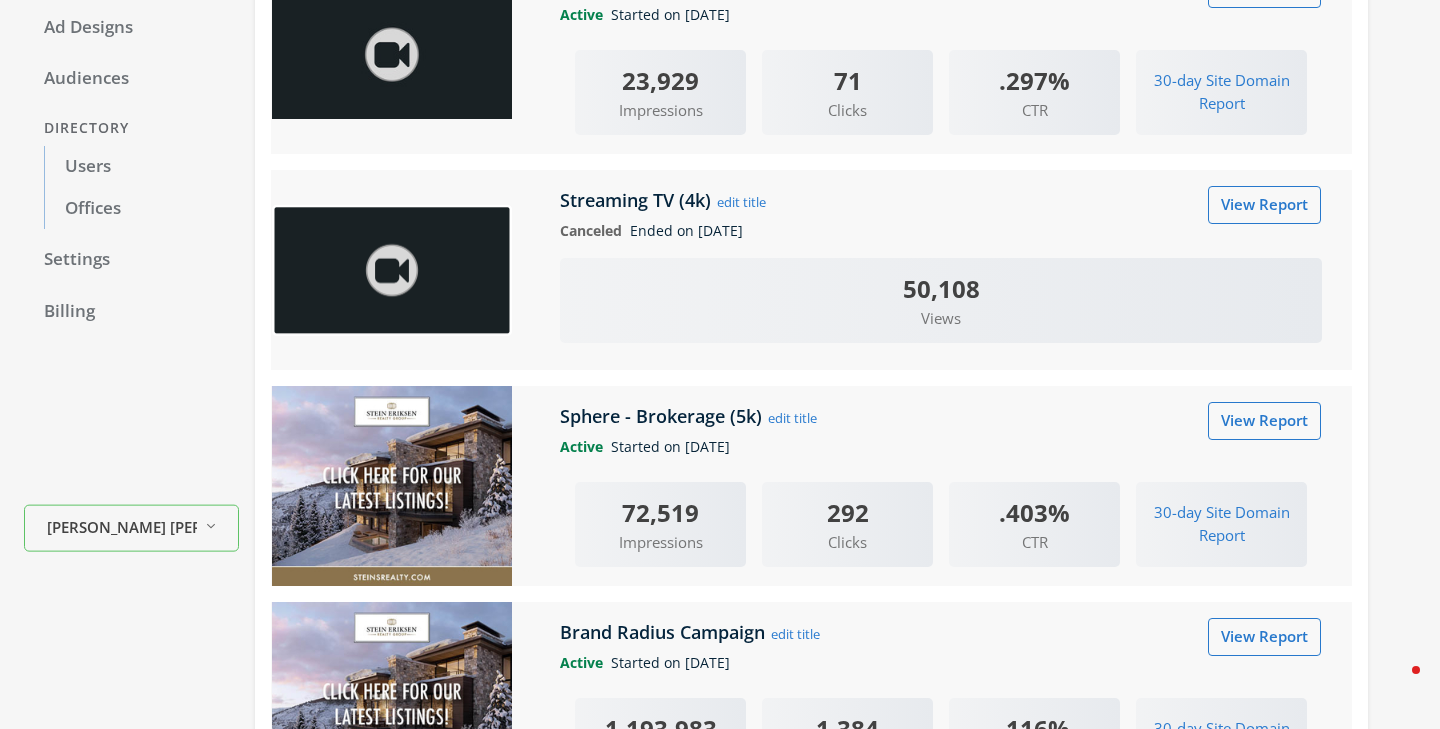 scroll, scrollTop: 272, scrollLeft: 0, axis: vertical 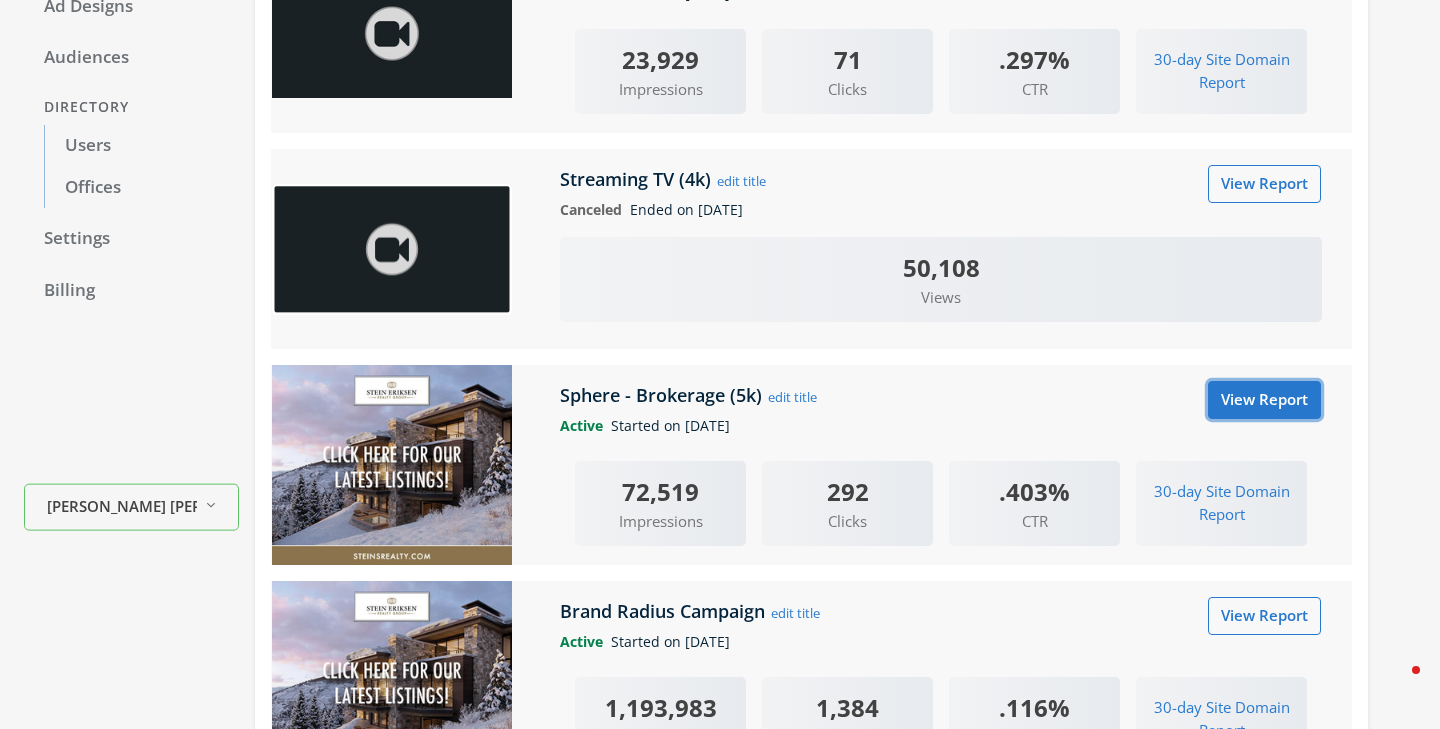 click on "View Report" at bounding box center (1264, 399) 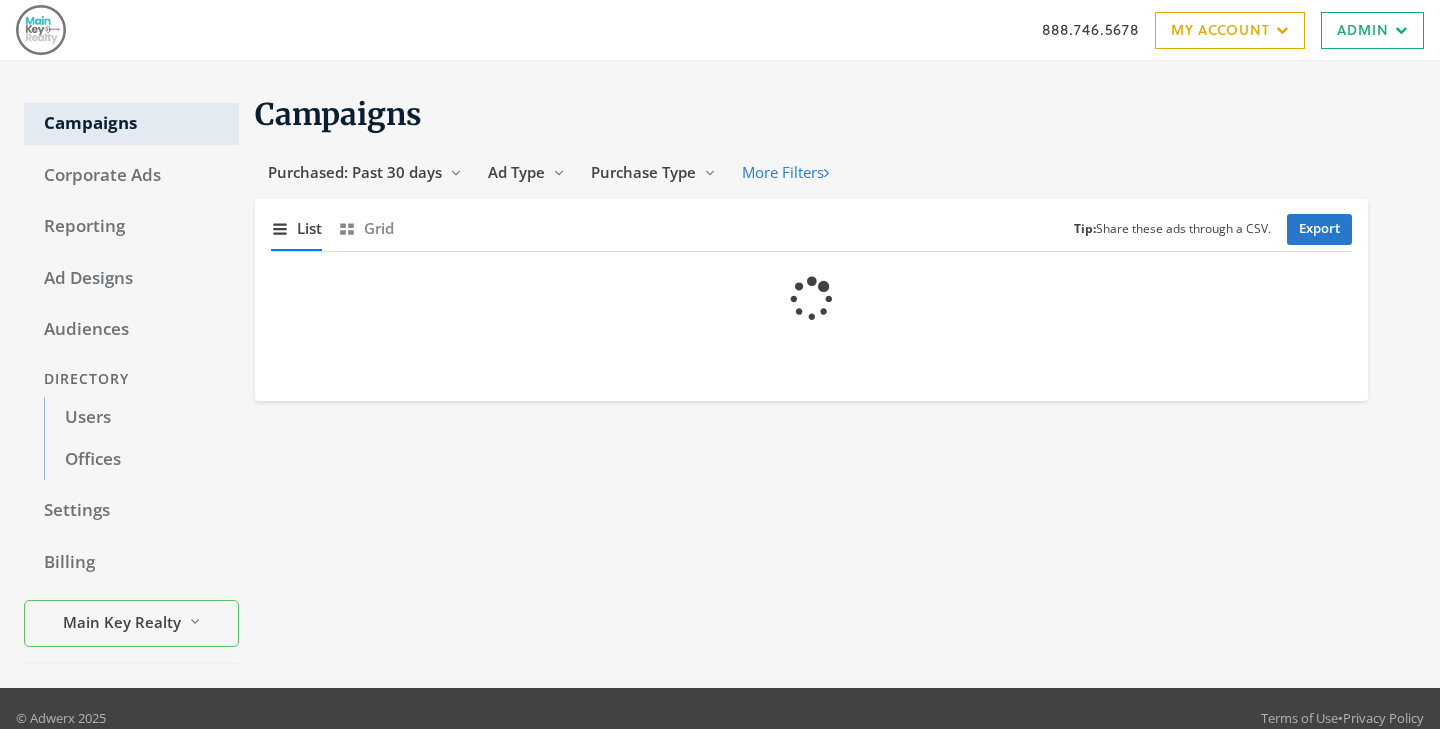 scroll, scrollTop: 0, scrollLeft: 0, axis: both 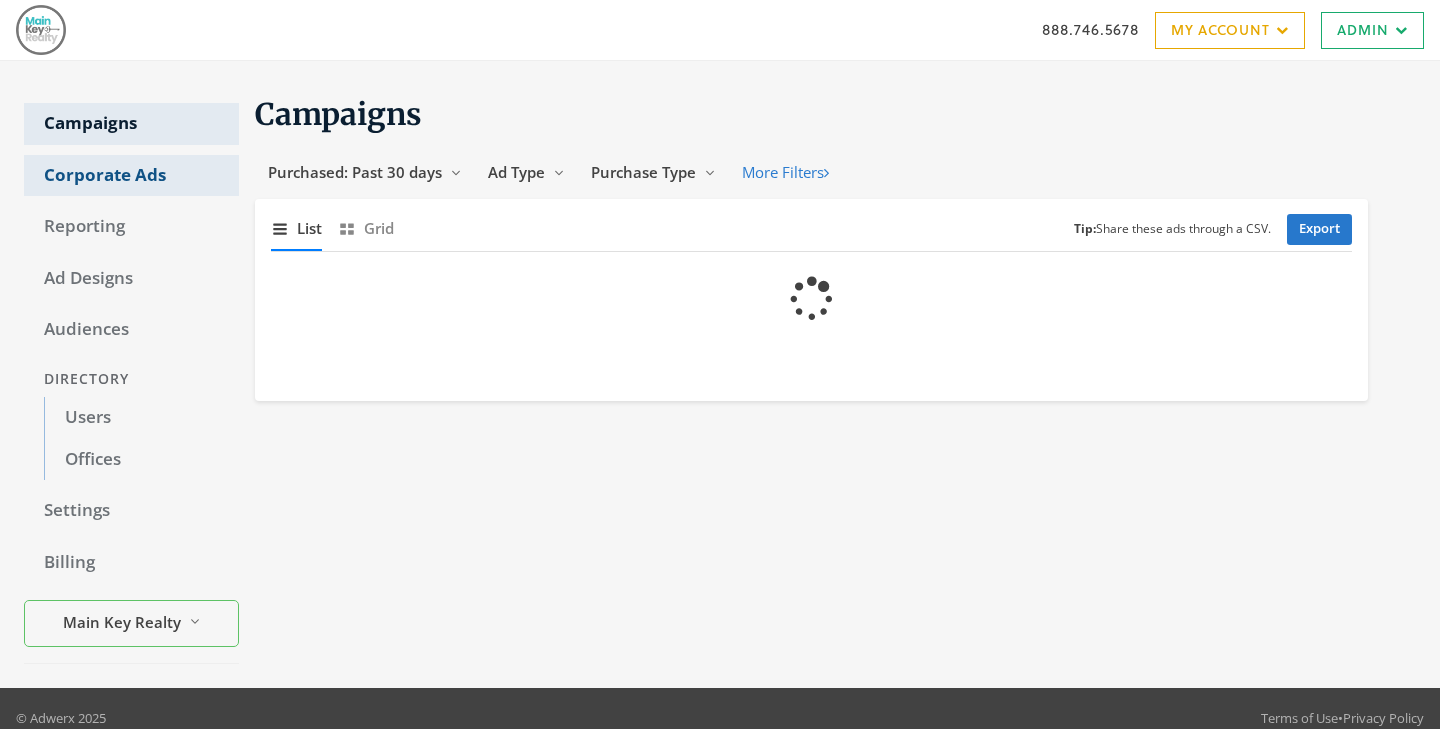 click on "Corporate Ads" at bounding box center (131, 176) 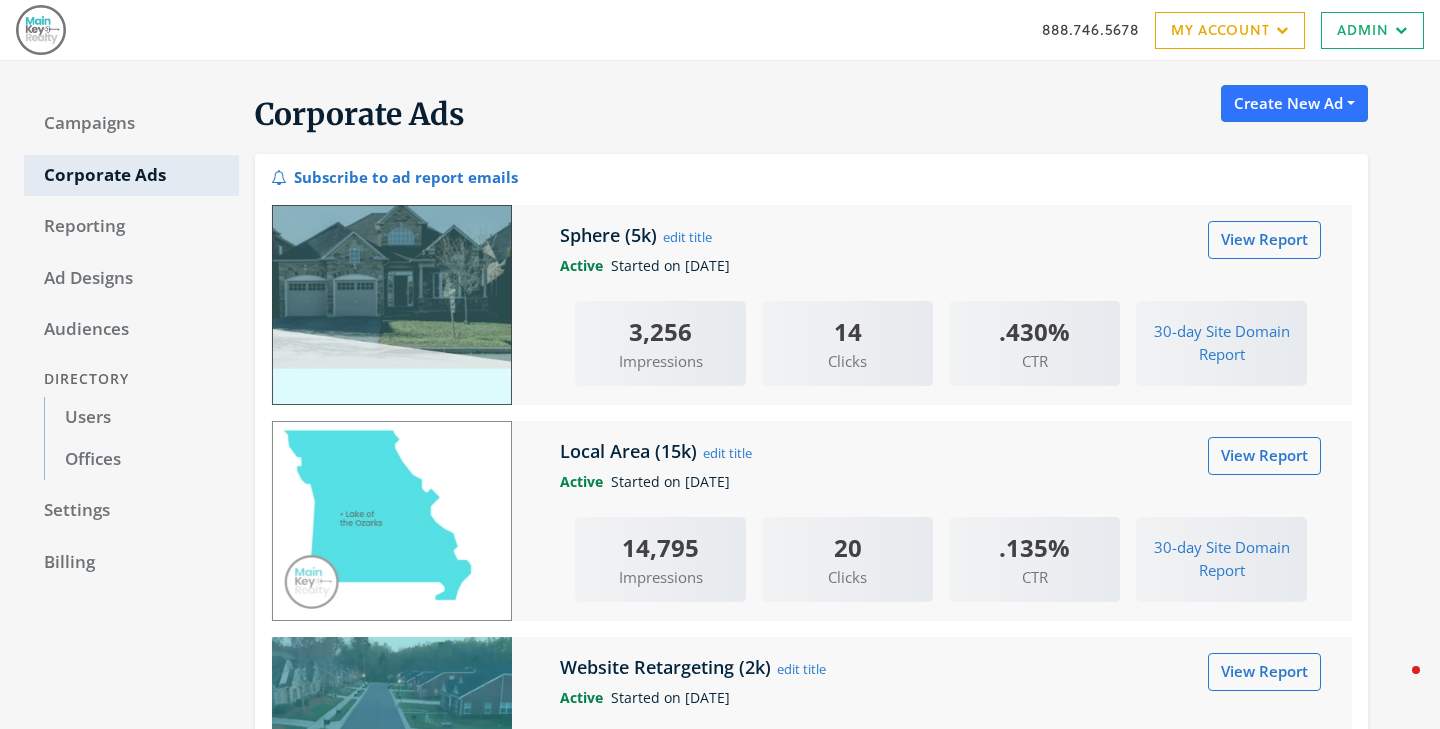 scroll, scrollTop: 283, scrollLeft: 0, axis: vertical 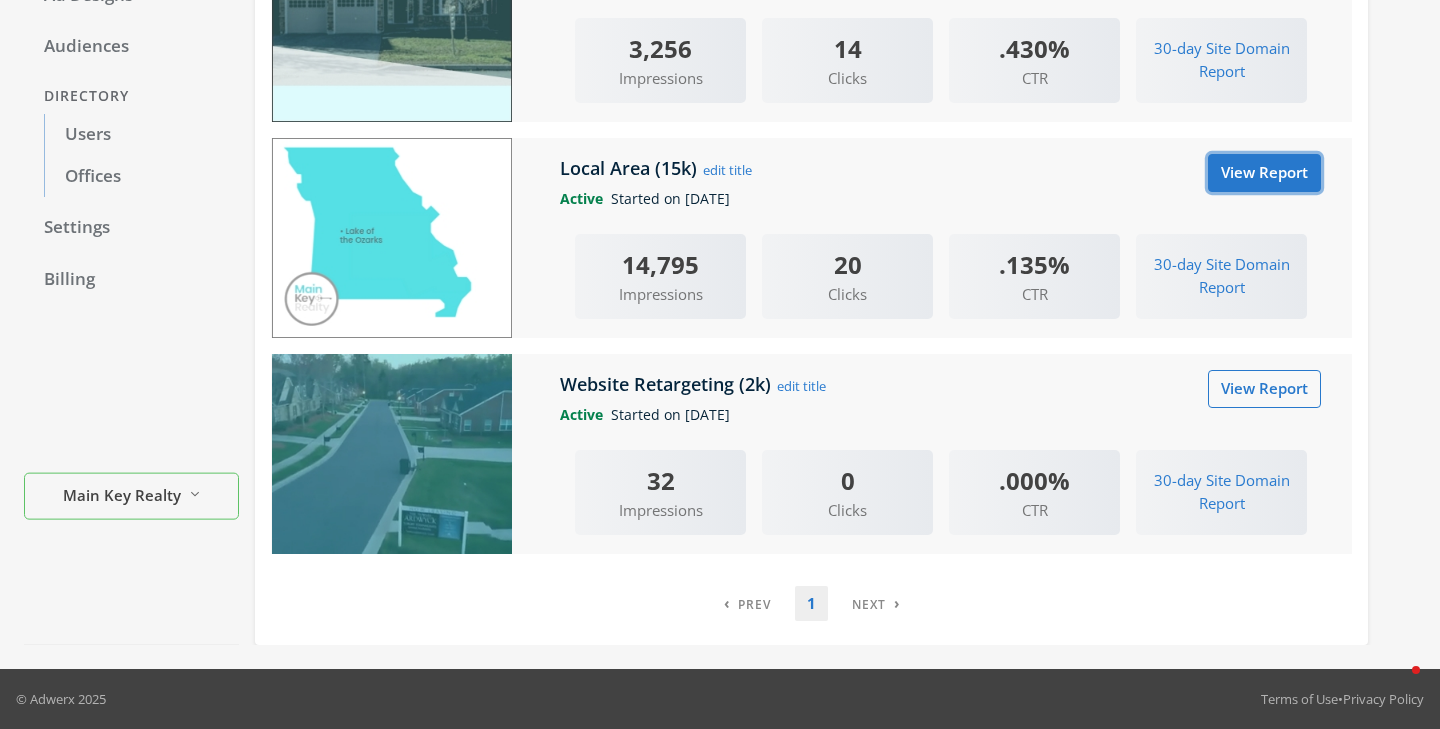click on "View Report" at bounding box center (1264, 172) 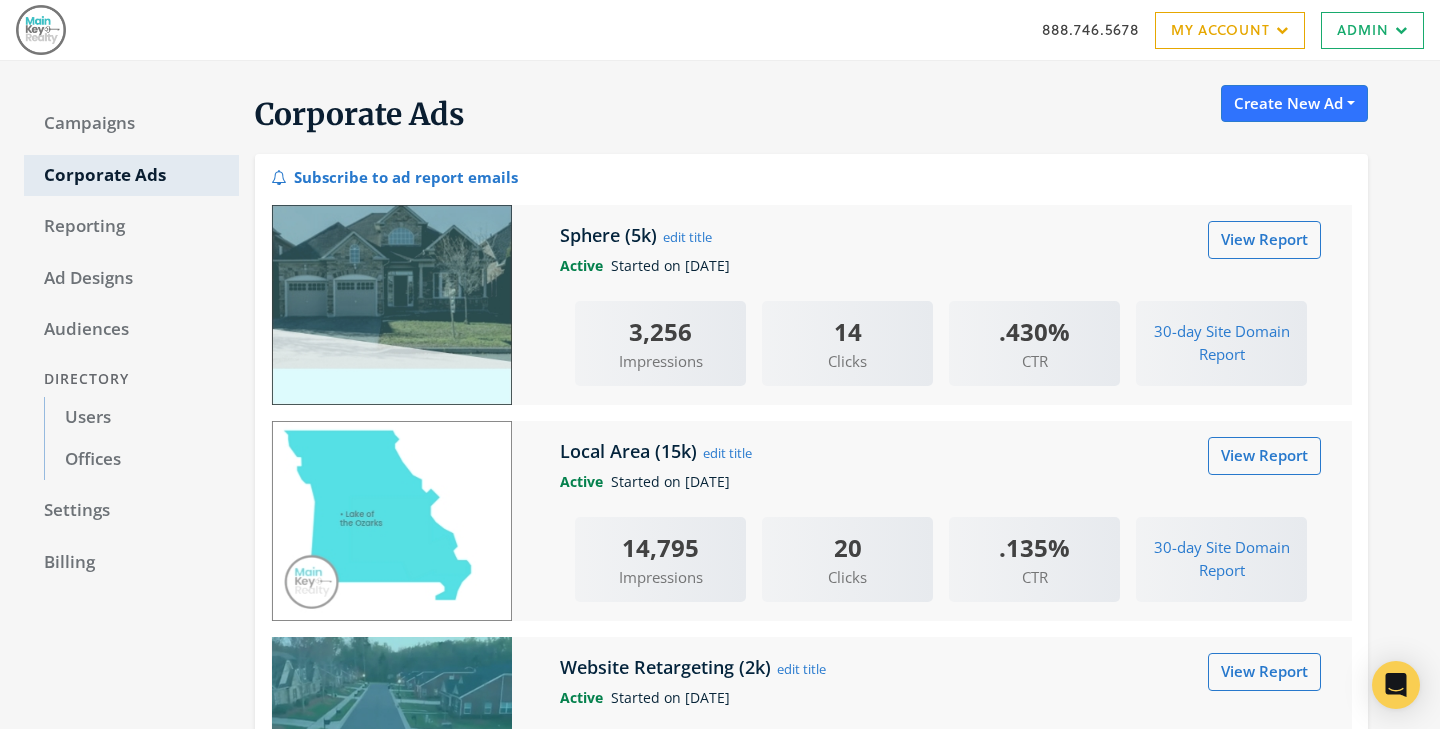 scroll, scrollTop: 39, scrollLeft: 0, axis: vertical 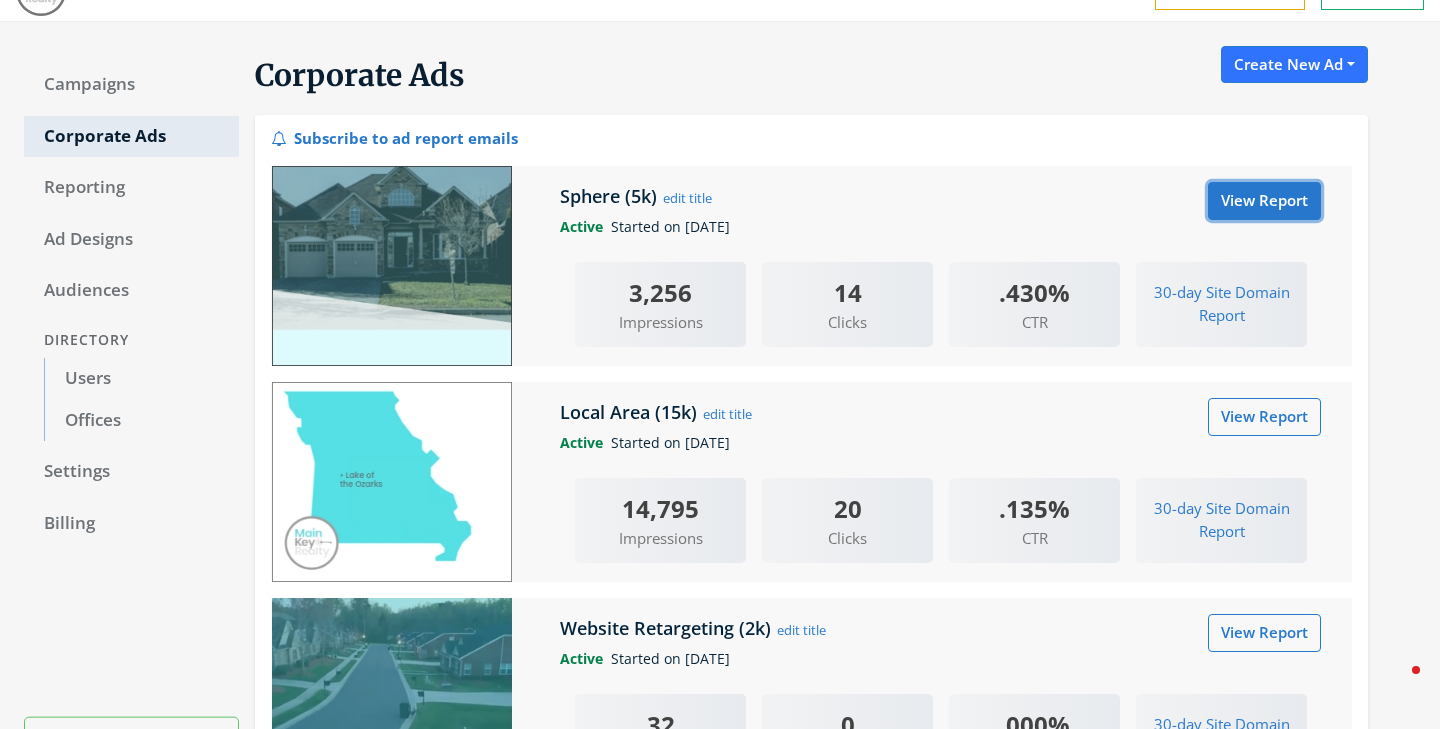 click on "View Report" at bounding box center (1264, 200) 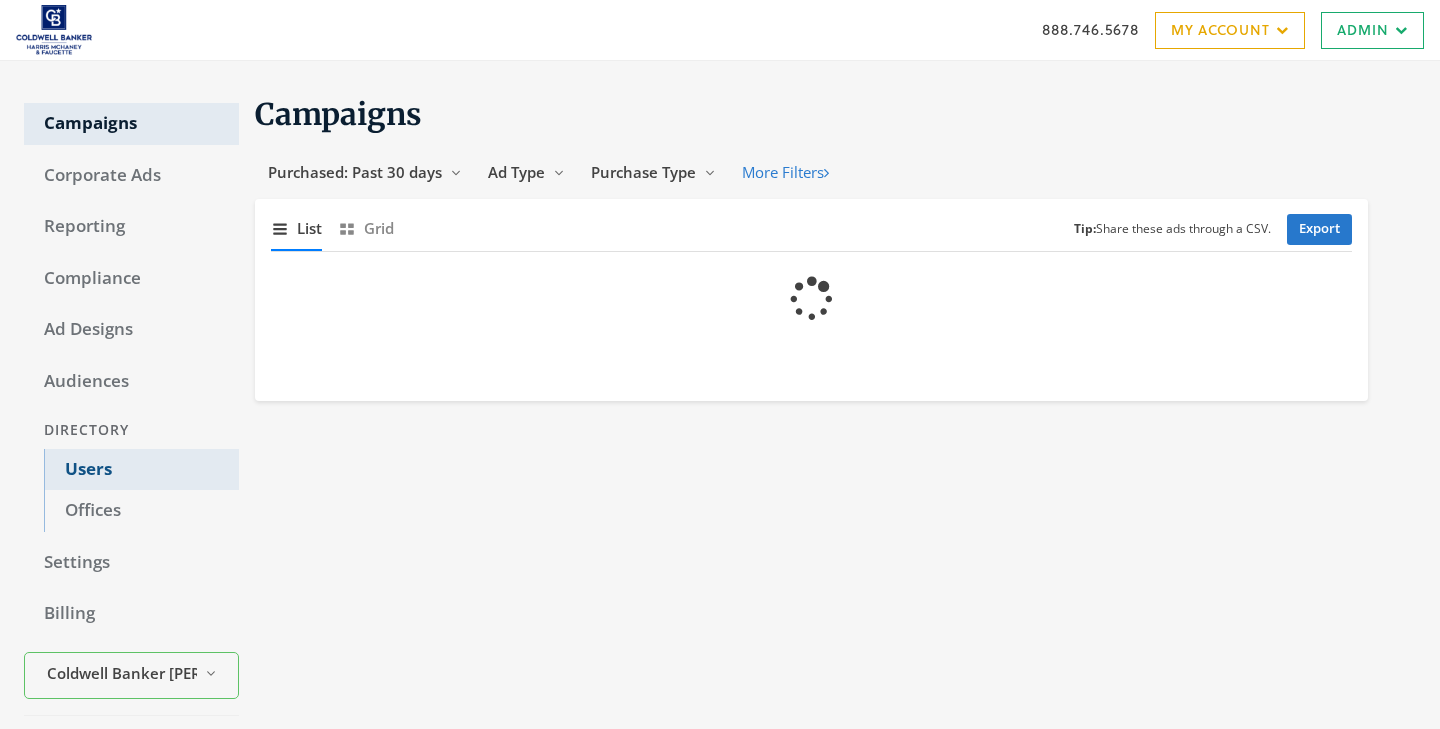 scroll, scrollTop: 0, scrollLeft: 0, axis: both 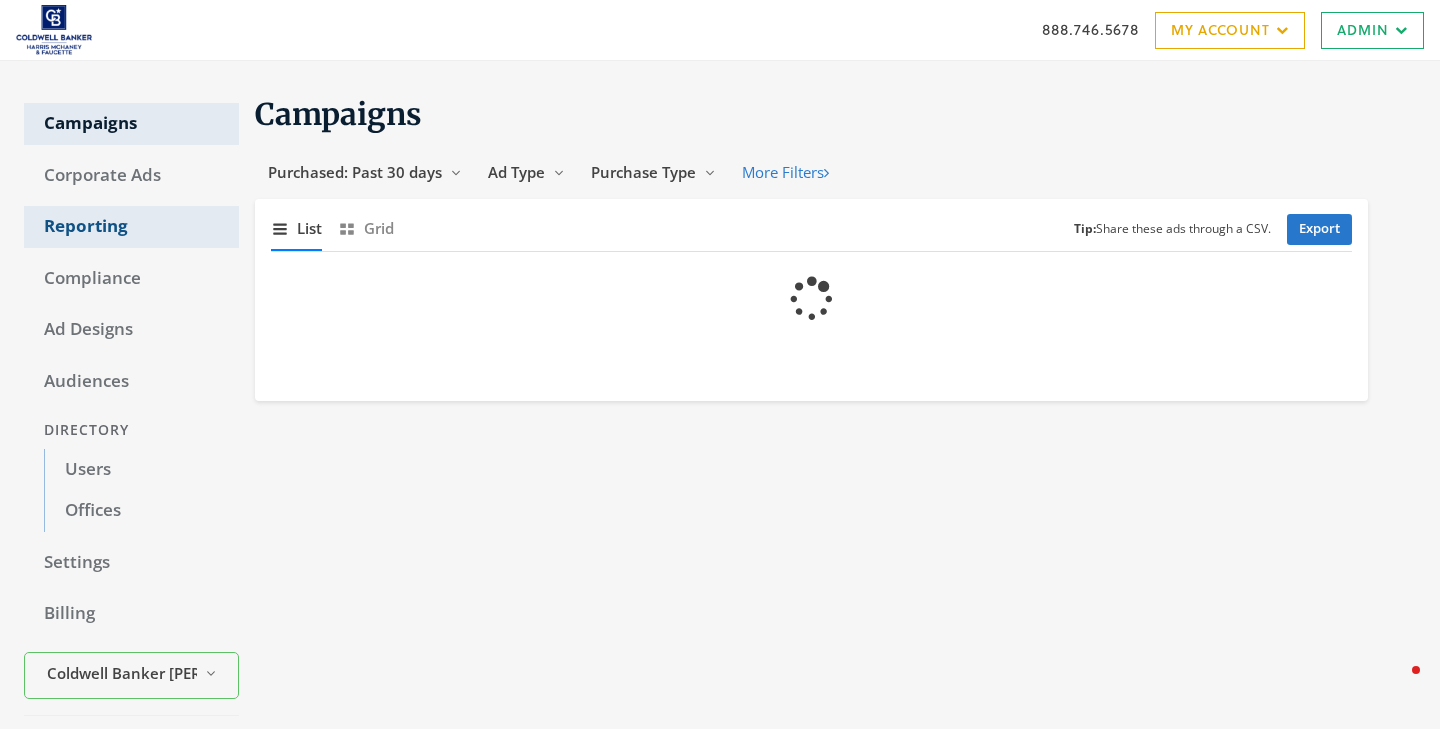 click on "Reporting" 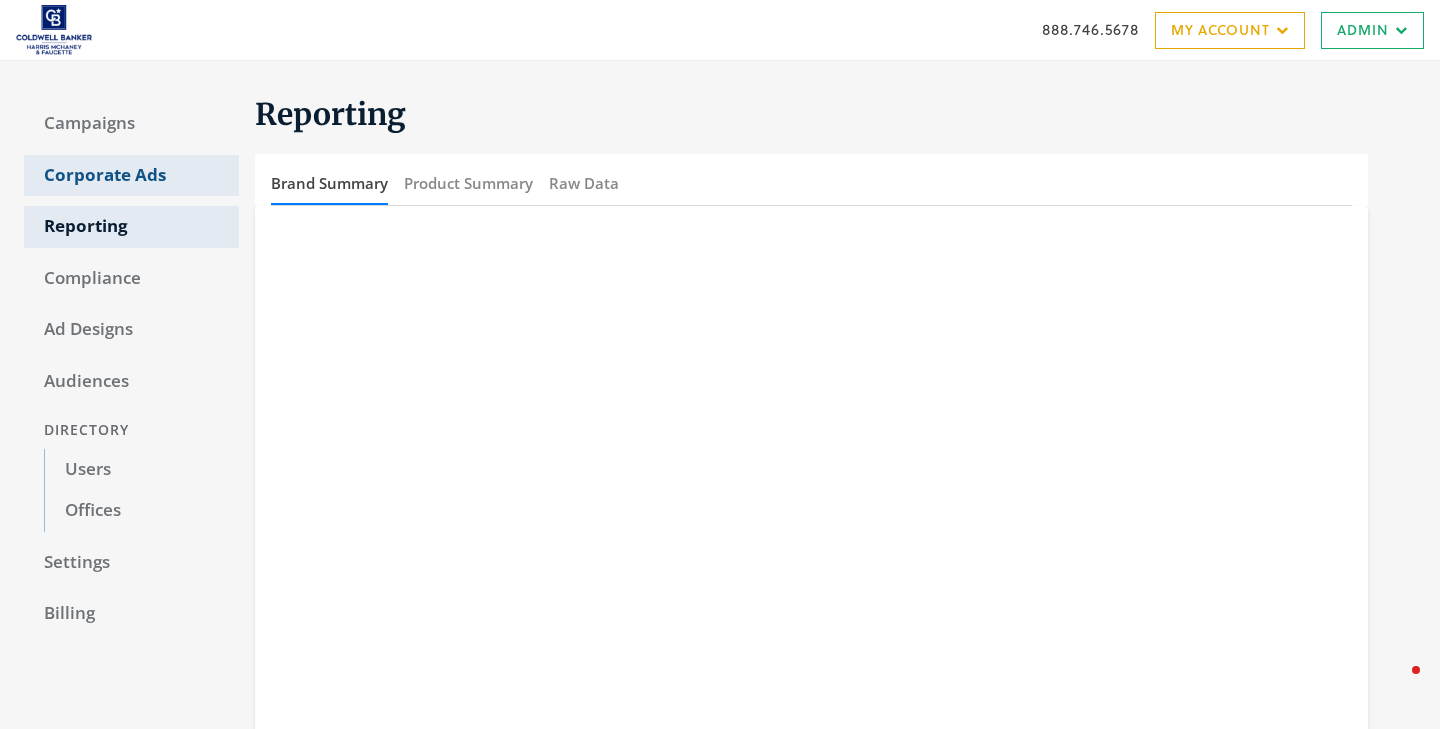 click on "Corporate Ads" 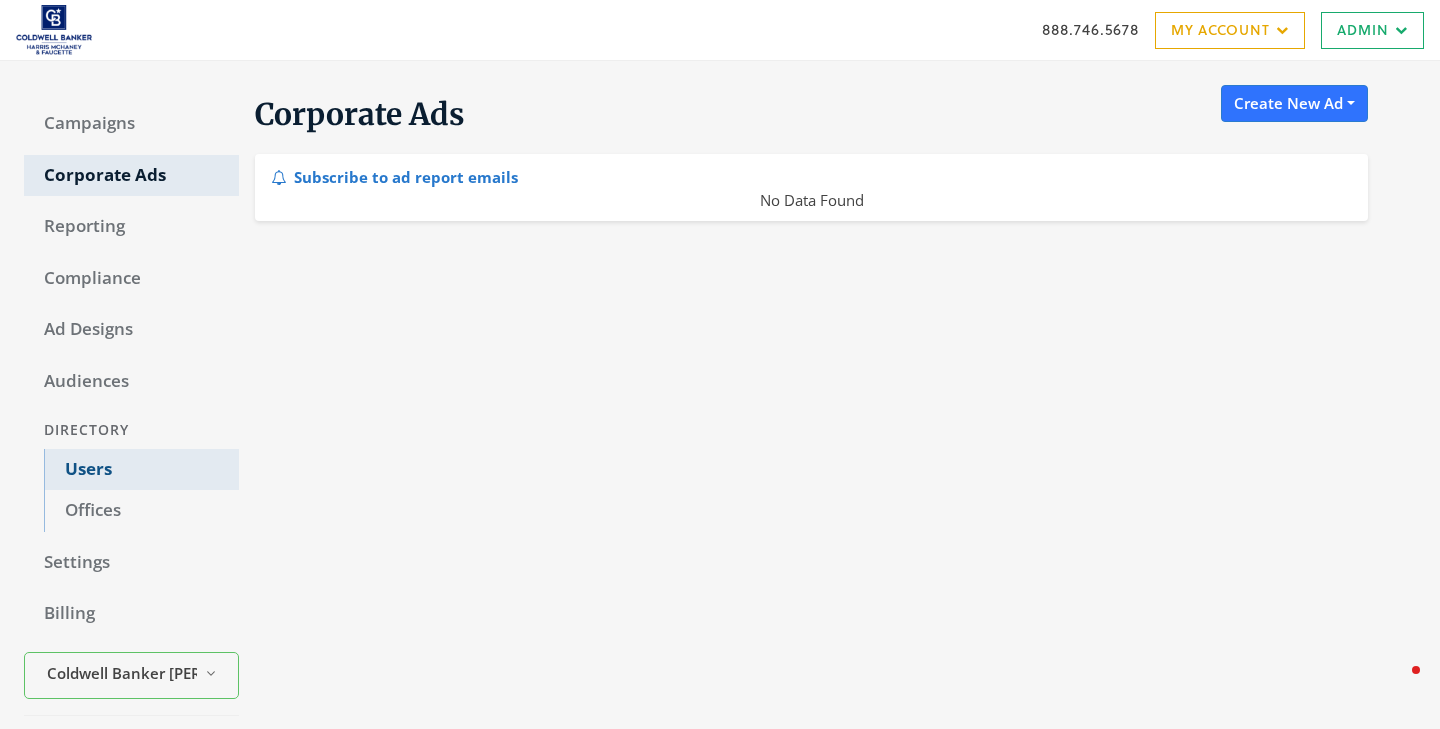 click on "Users" 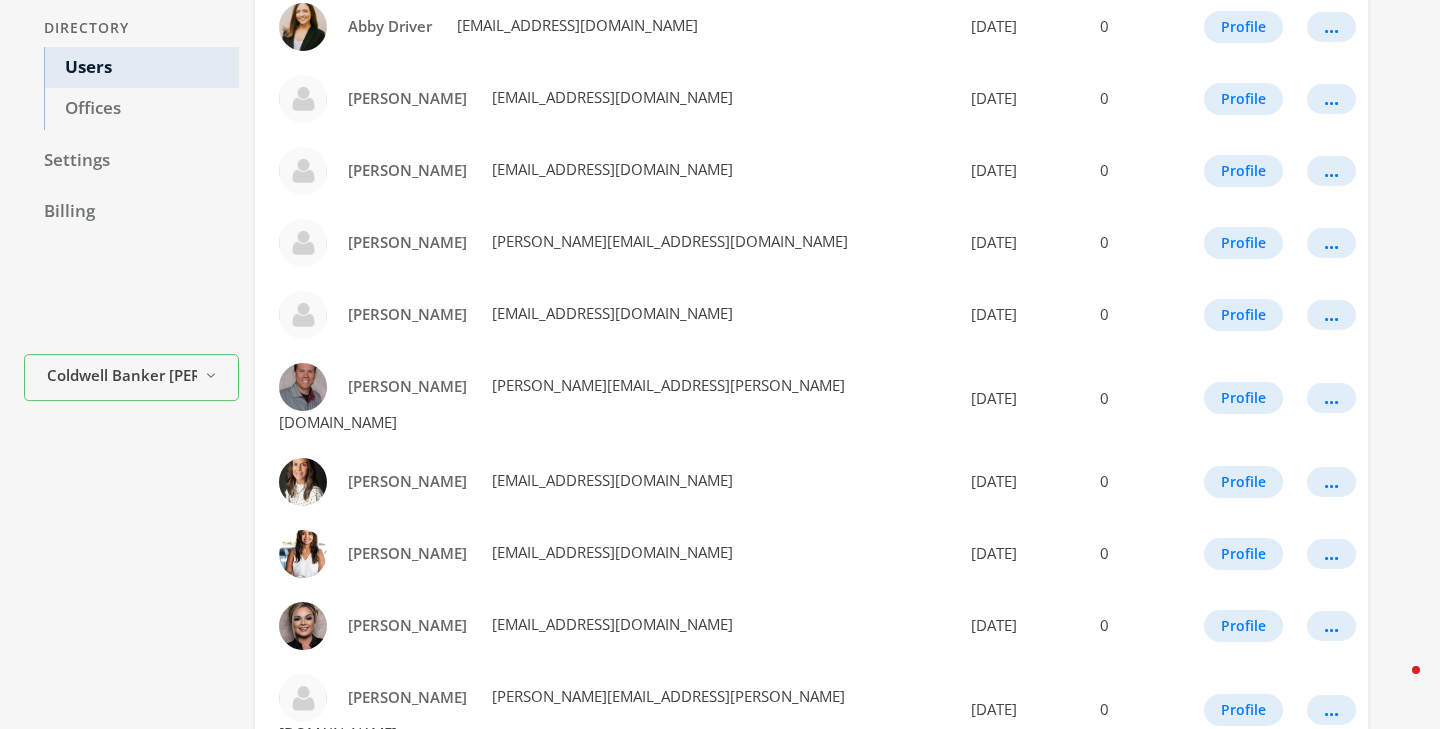 scroll, scrollTop: 0, scrollLeft: 0, axis: both 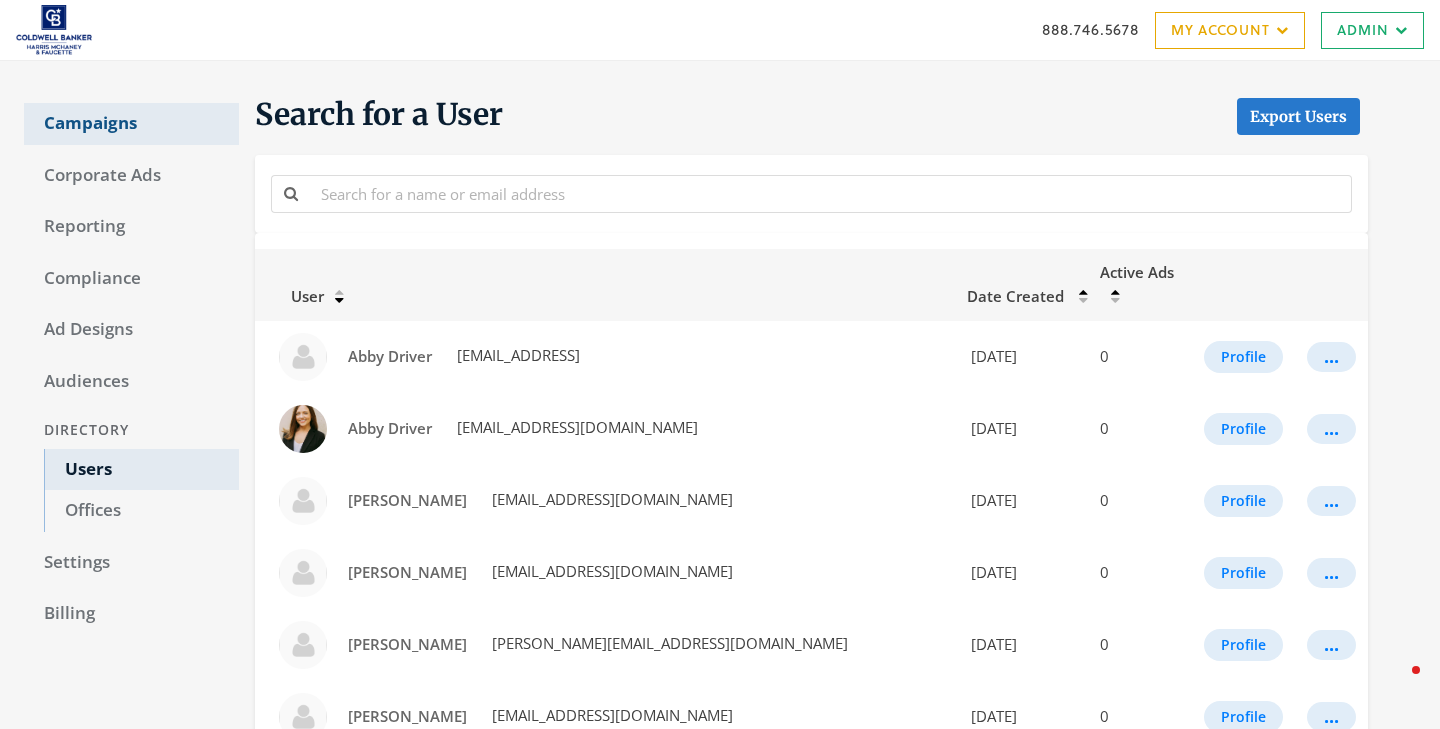 click on "Campaigns" 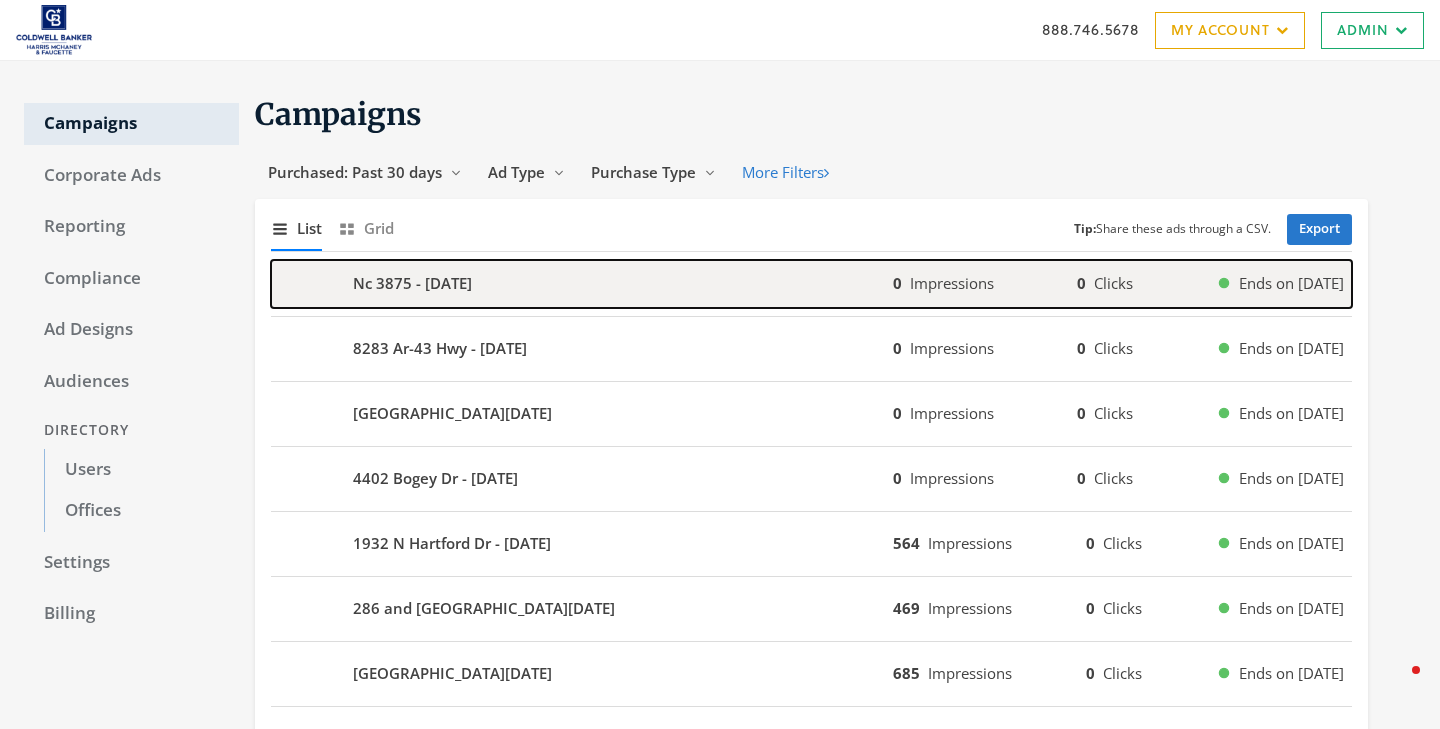 click on "Nc 3875 - 2025-07-16" 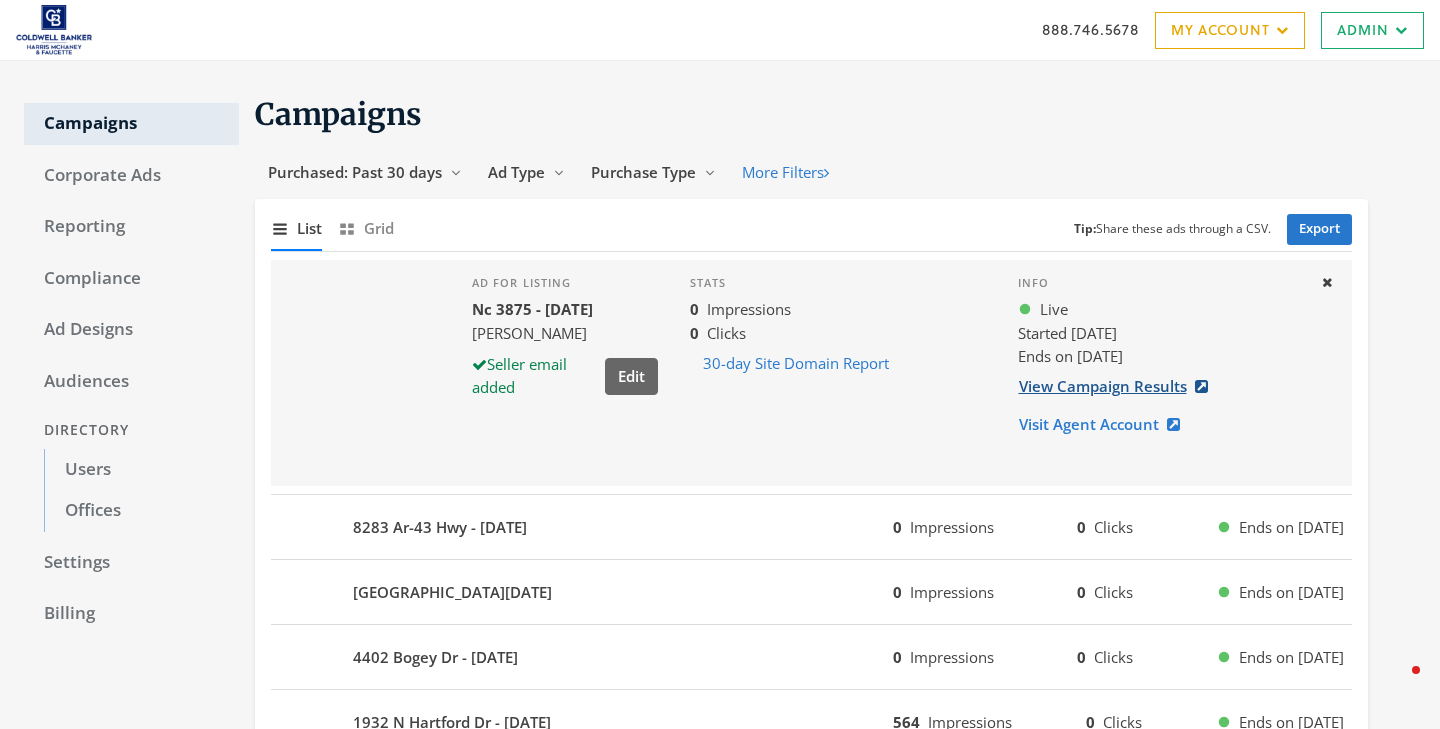 click on "View Campaign Results" 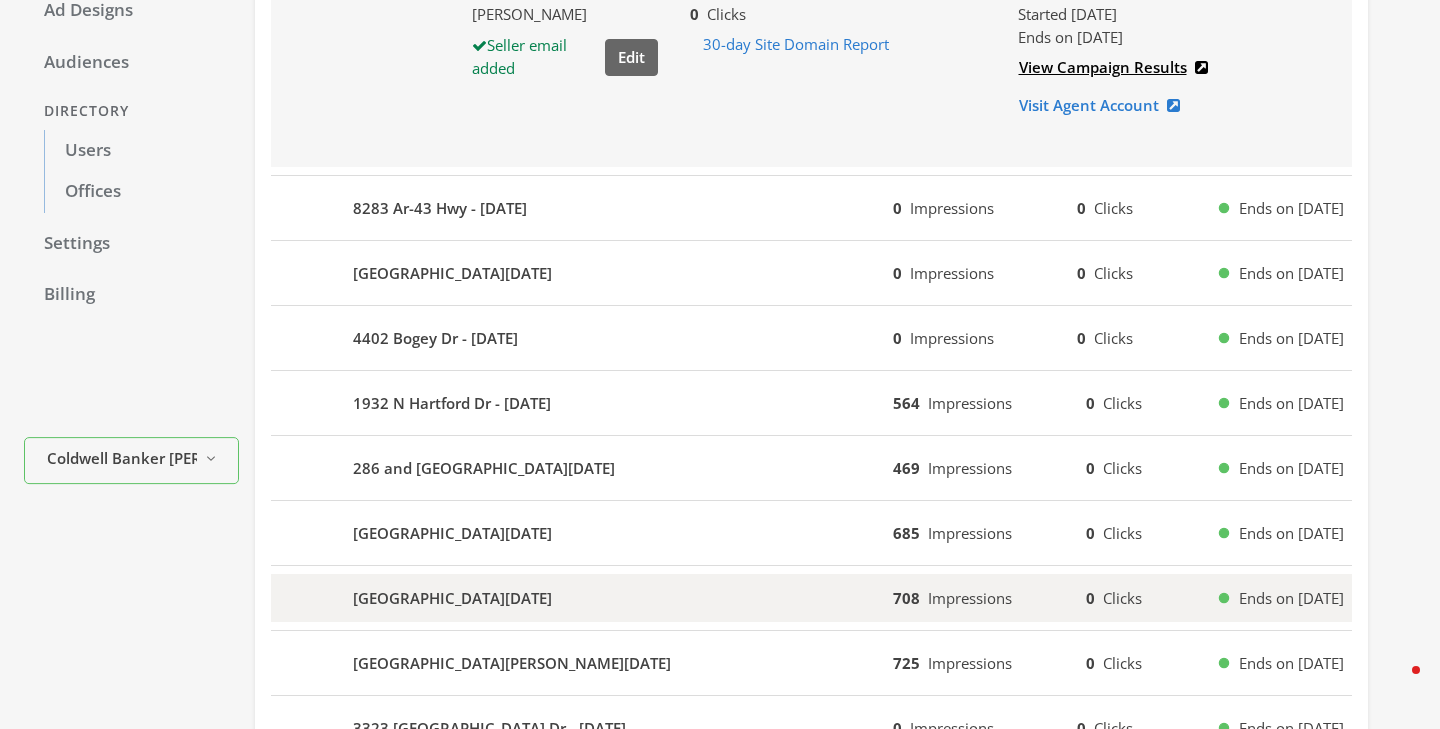 scroll, scrollTop: 398, scrollLeft: 0, axis: vertical 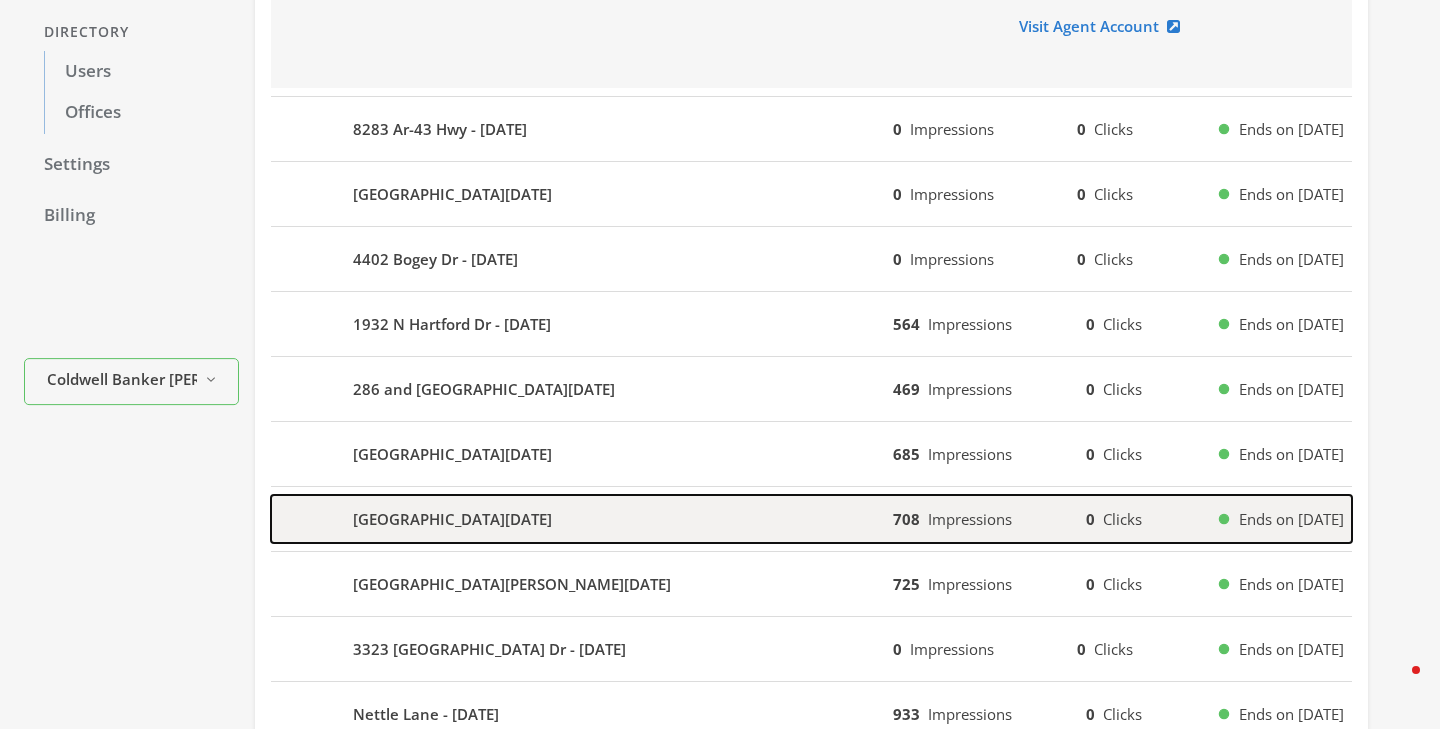 click on "Lot 7 Moreton Lane - 2025-07-15" 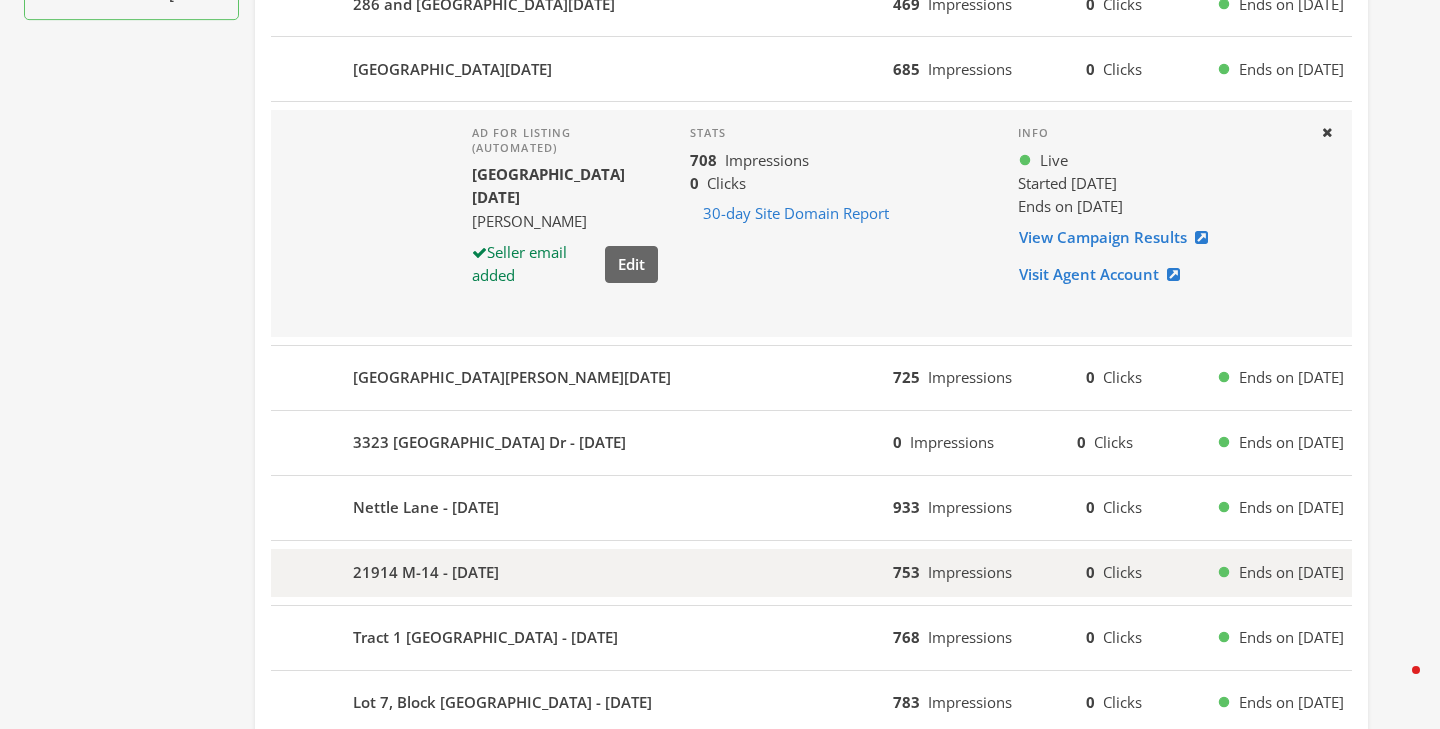 scroll, scrollTop: 0, scrollLeft: 0, axis: both 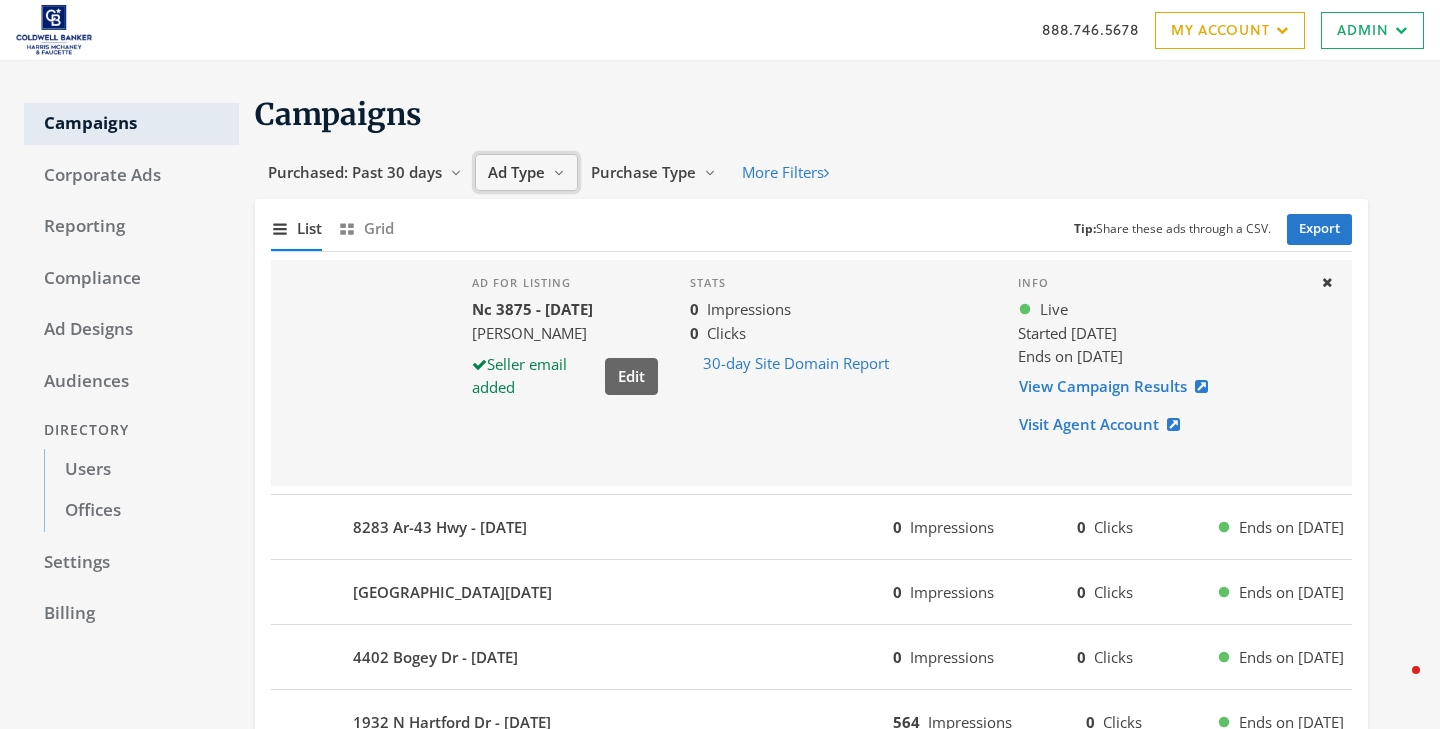 click on "Ad Type" 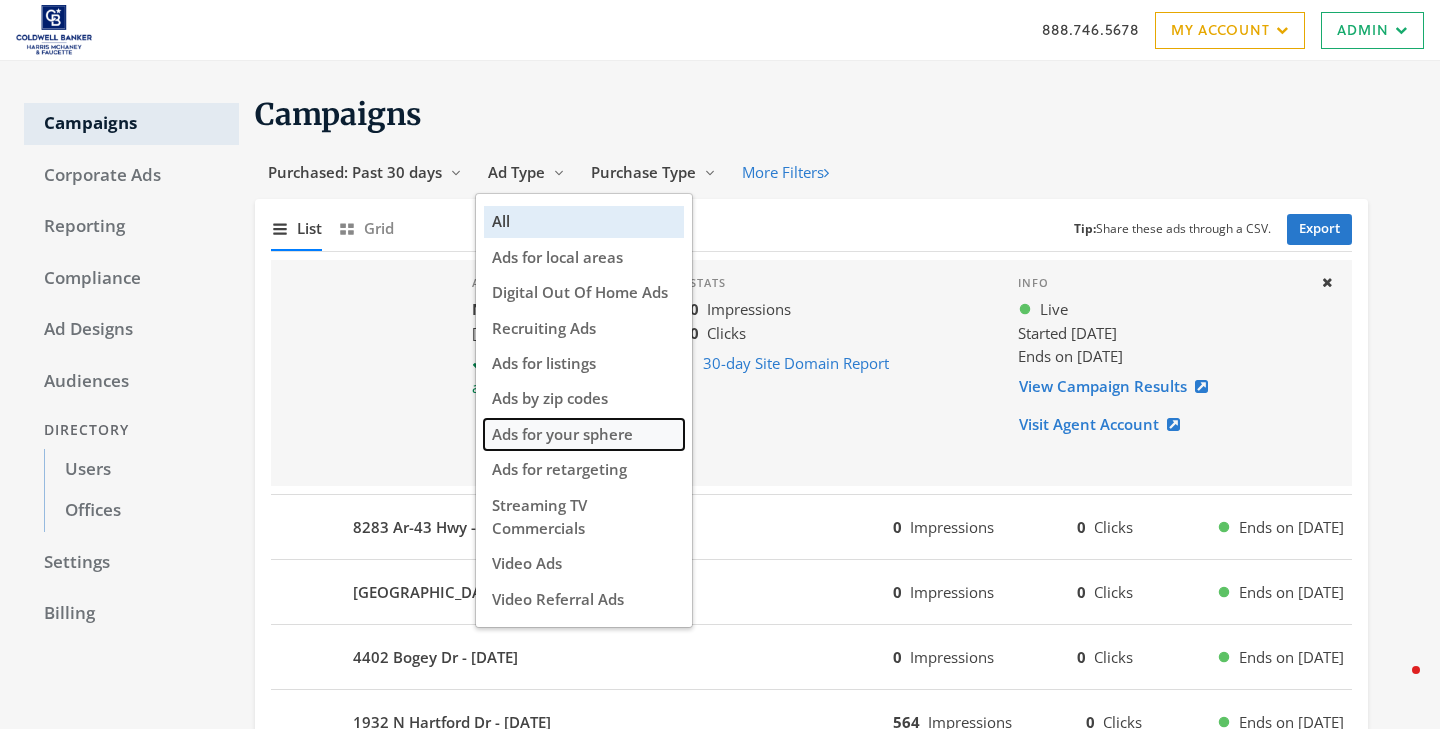 click on "Ads for your sphere" 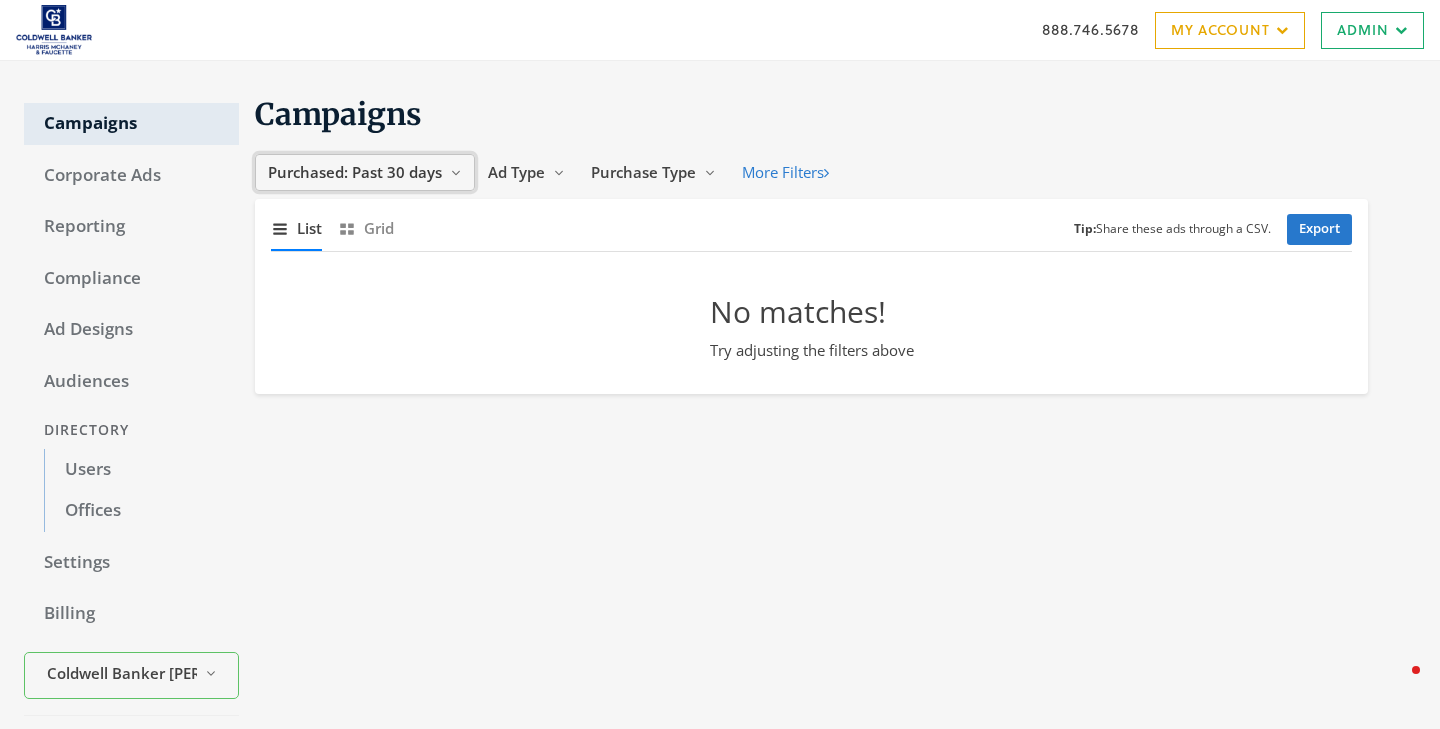 click on "Purchased: Past 30 days" 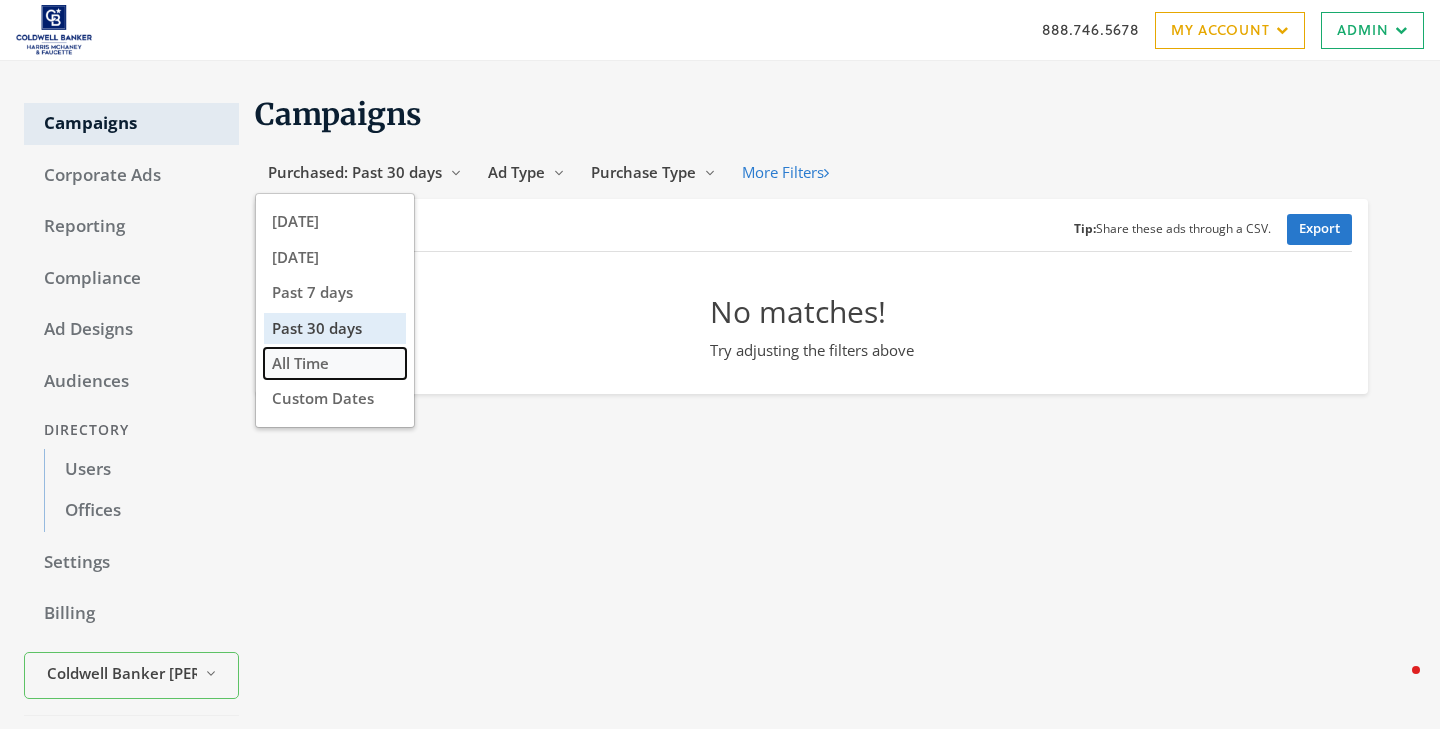 click on "All Time" 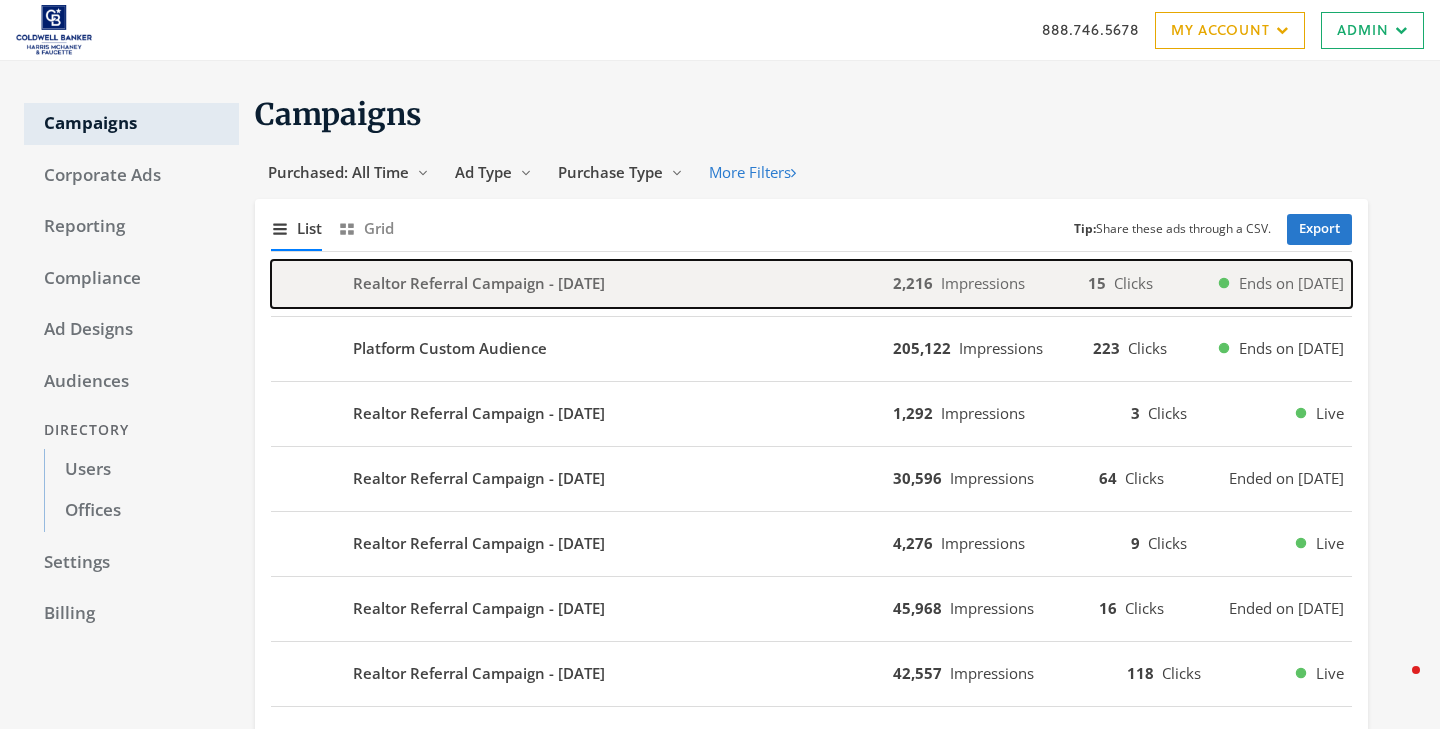 click on "Realtor Referral Campaign - 2025-04-03" 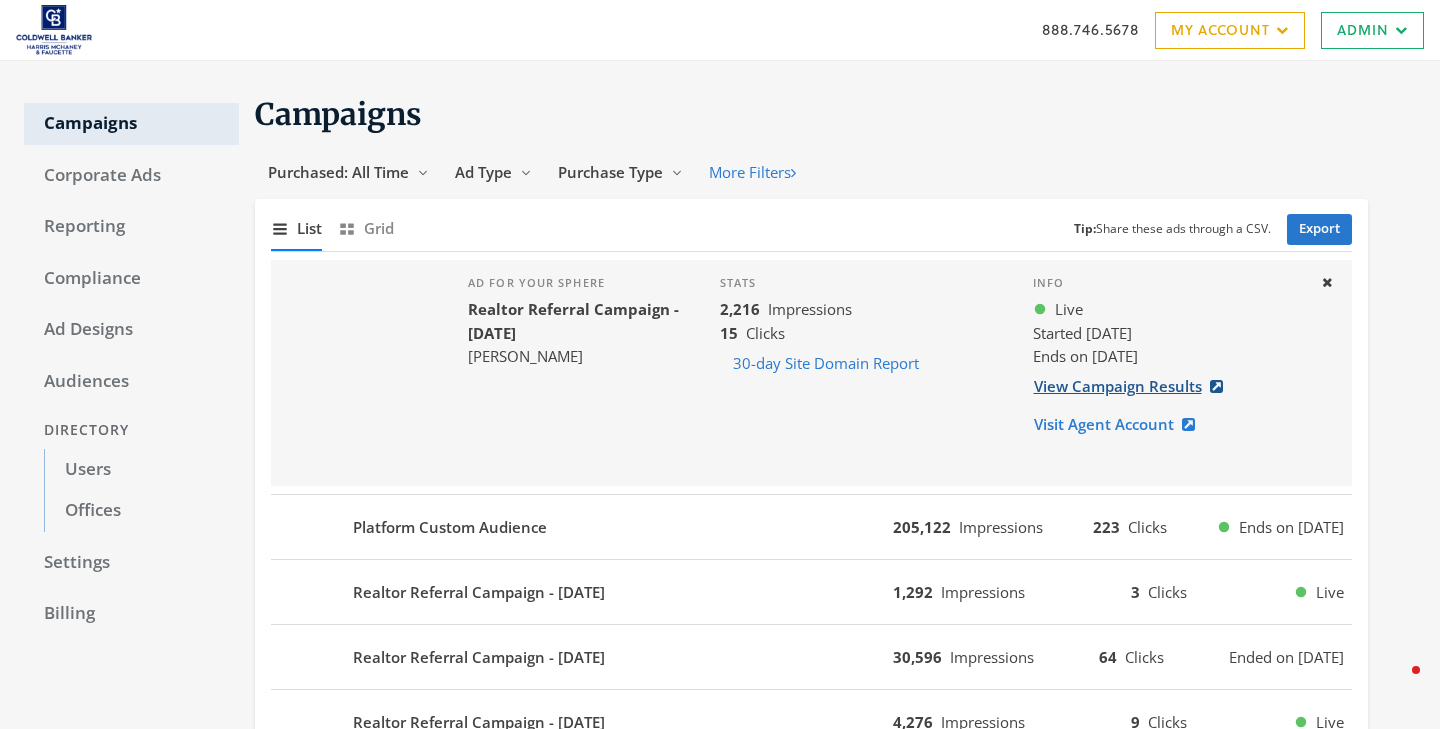 click on "View Campaign Results" 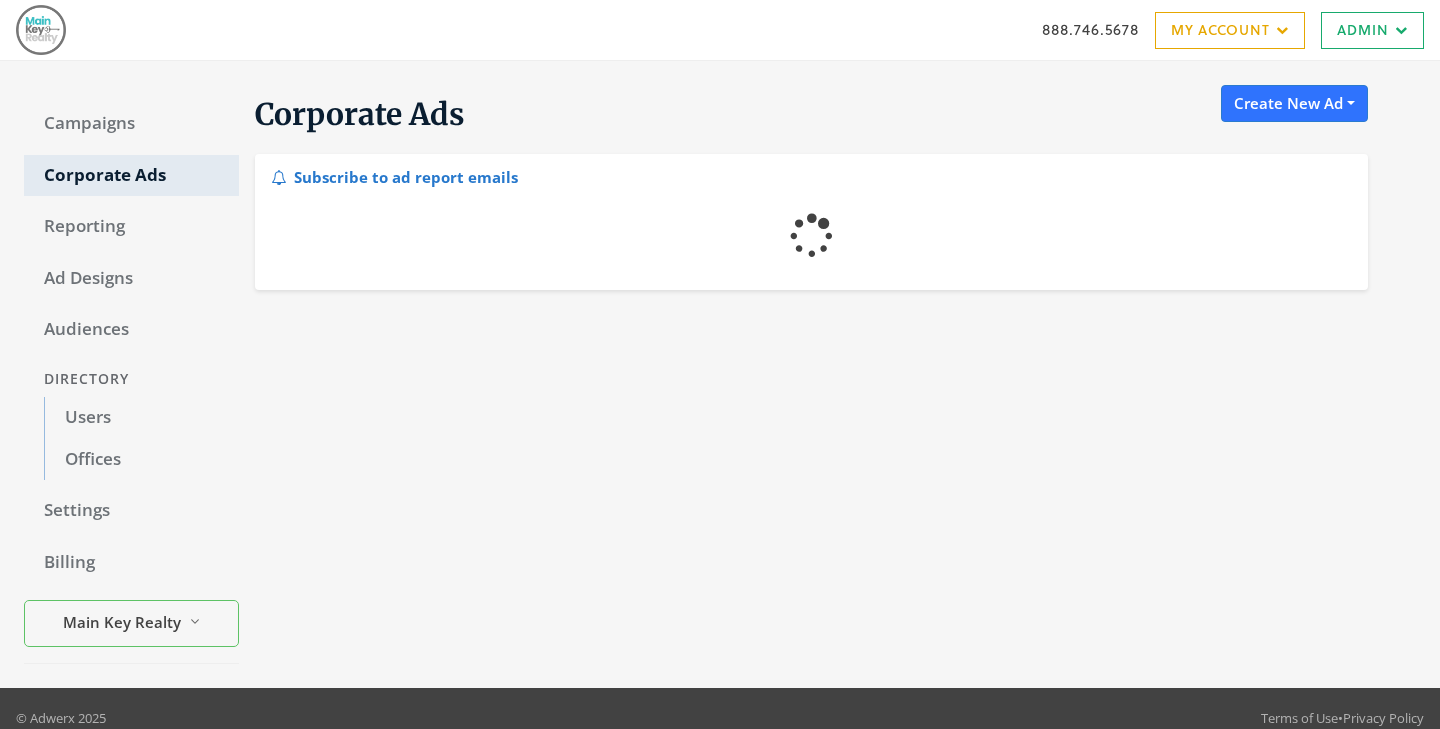 scroll, scrollTop: 0, scrollLeft: 0, axis: both 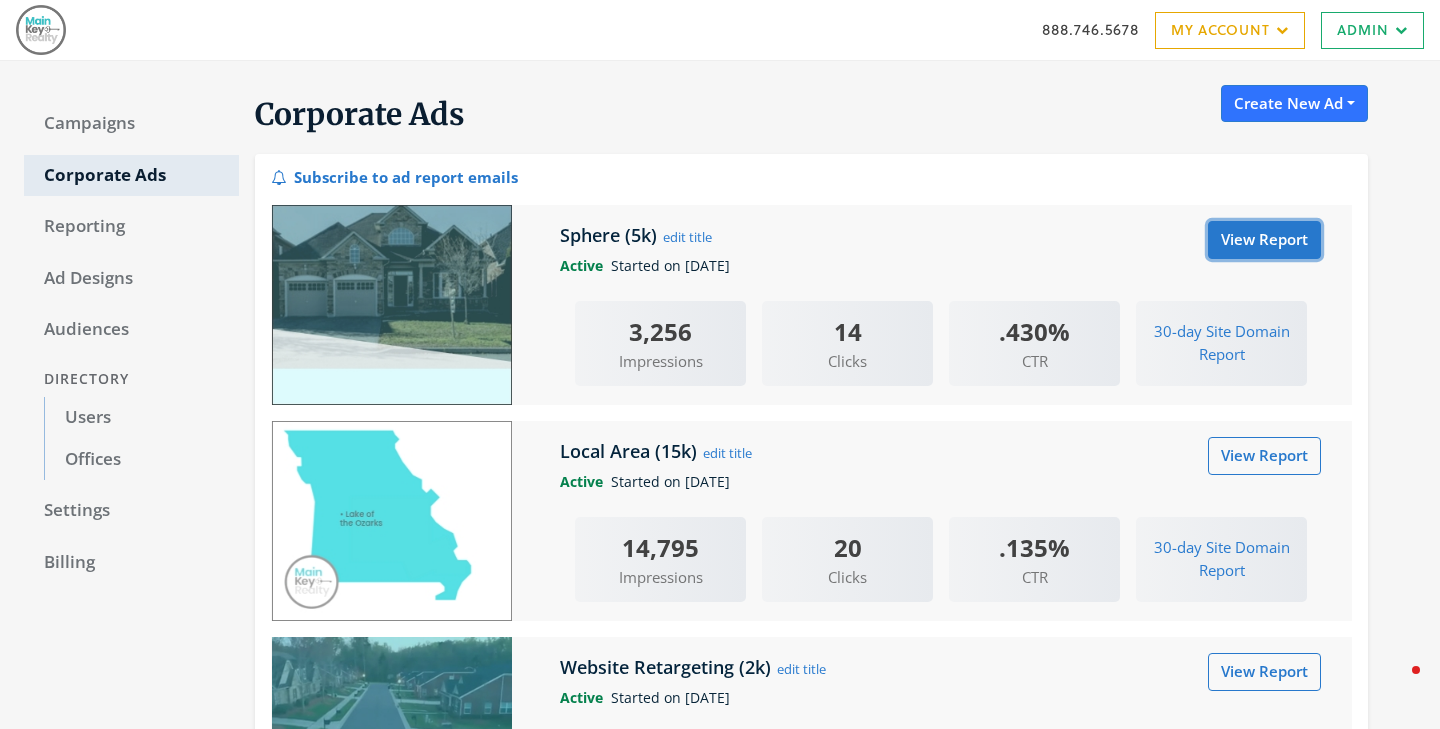 click on "View Report" at bounding box center (1264, 239) 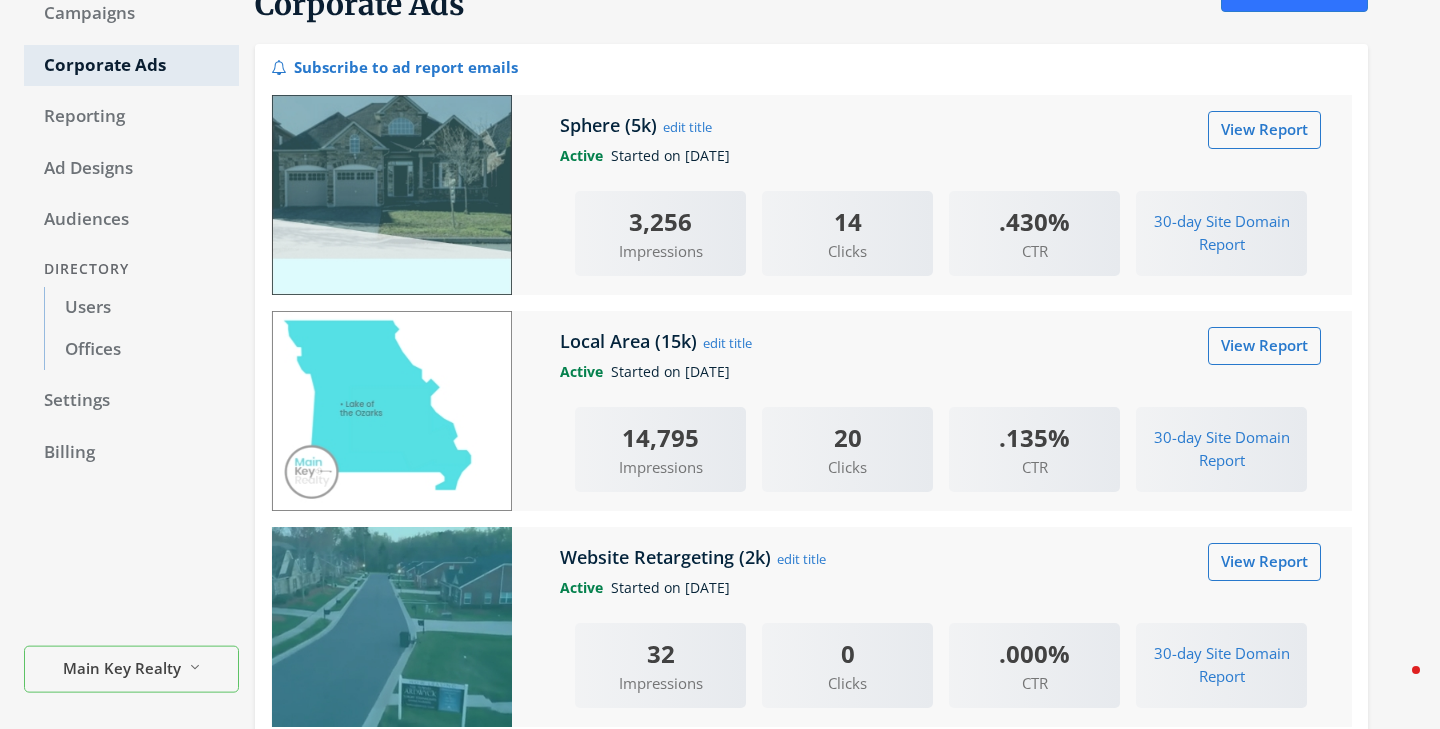 scroll, scrollTop: 0, scrollLeft: 0, axis: both 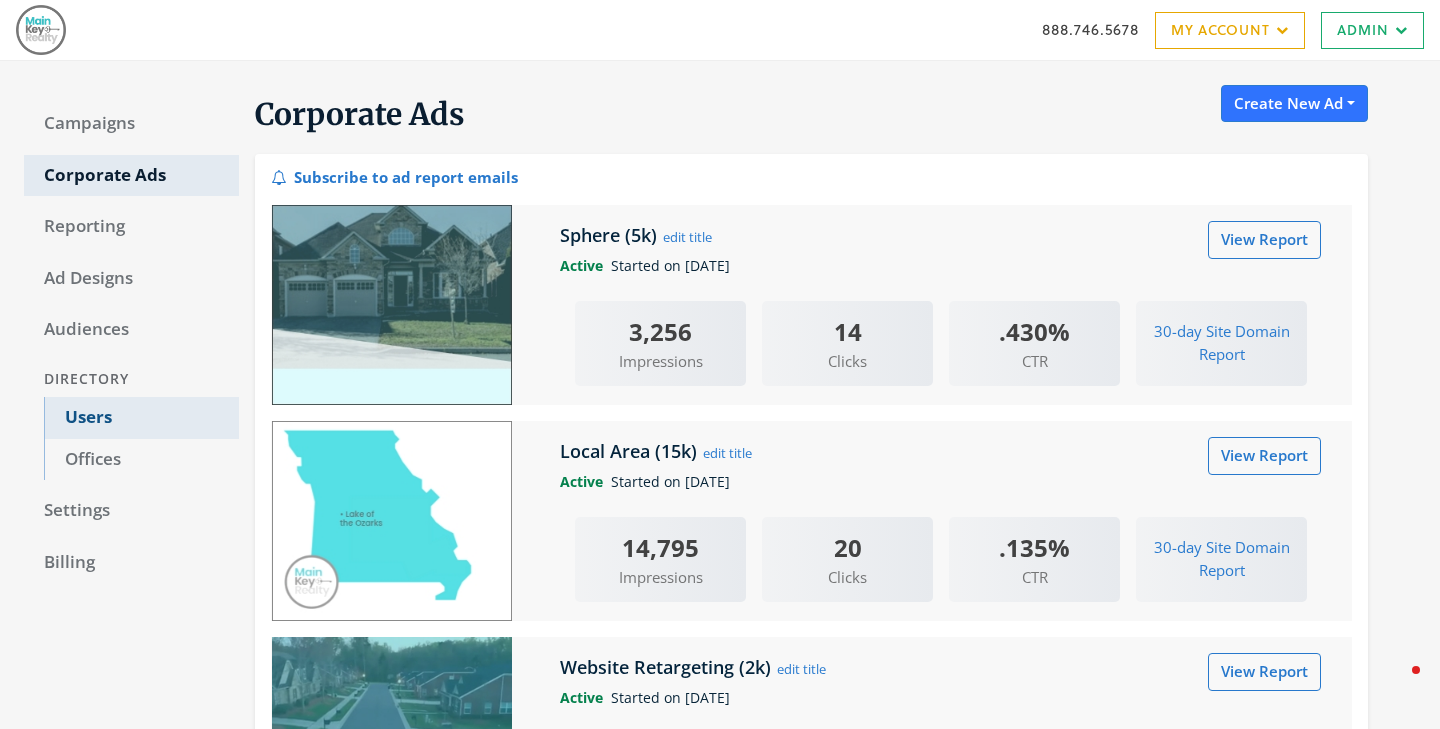click on "Users" at bounding box center (141, 418) 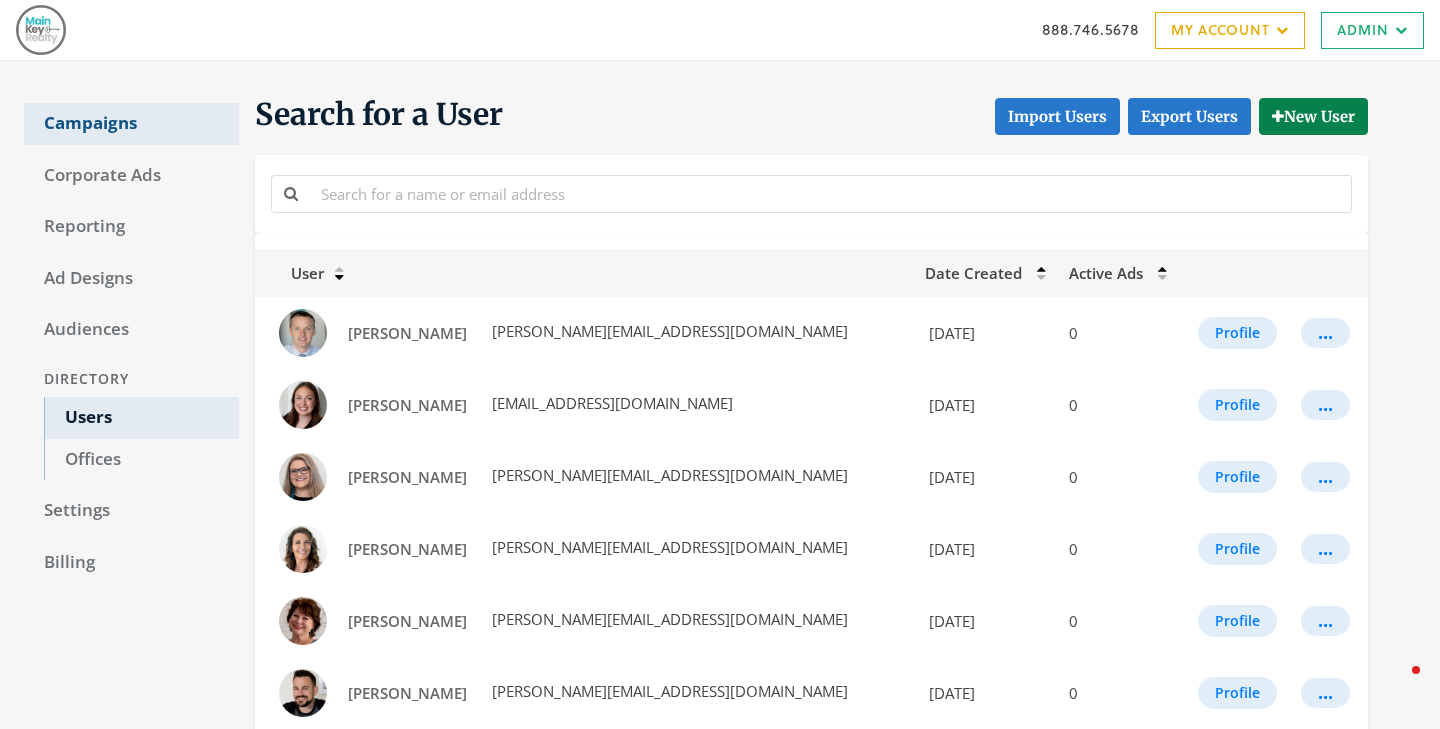 click on "Campaigns" at bounding box center [131, 124] 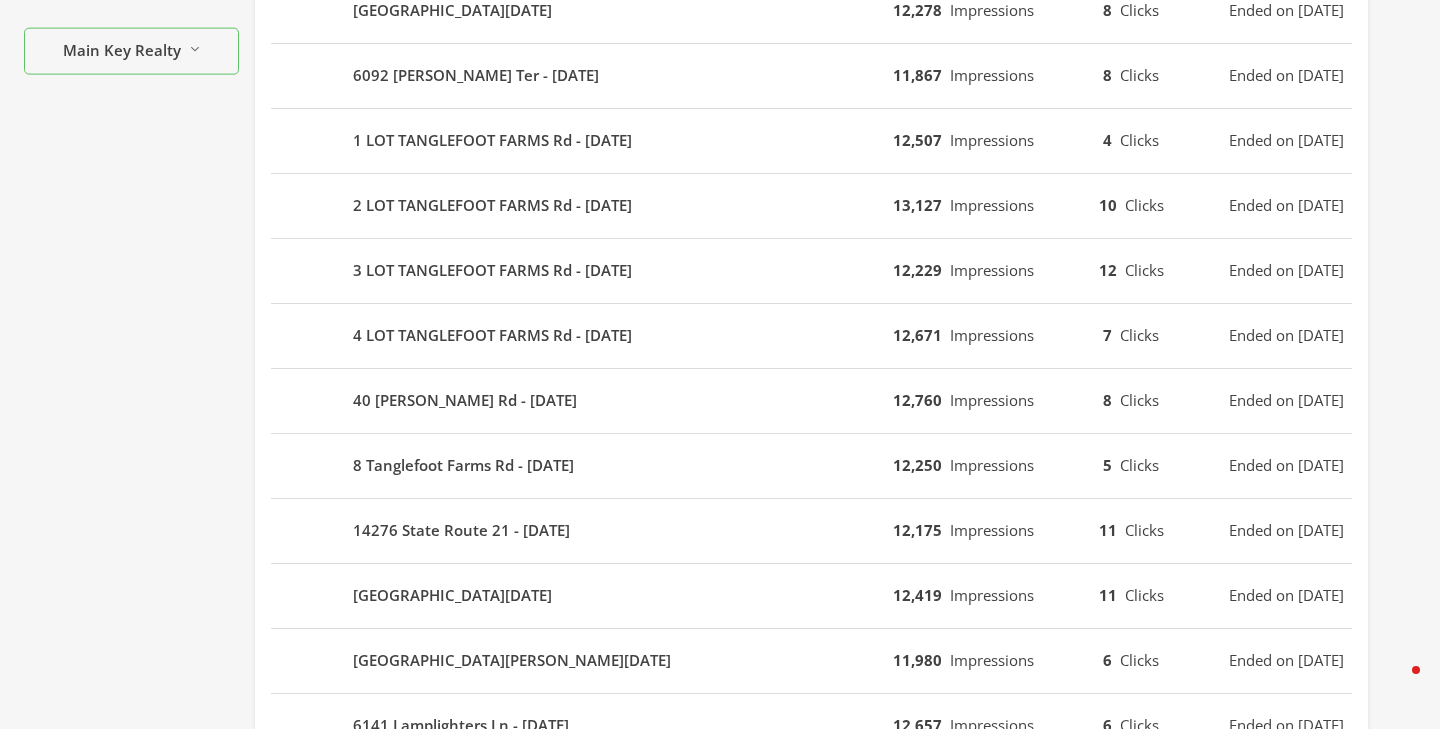 scroll, scrollTop: 0, scrollLeft: 0, axis: both 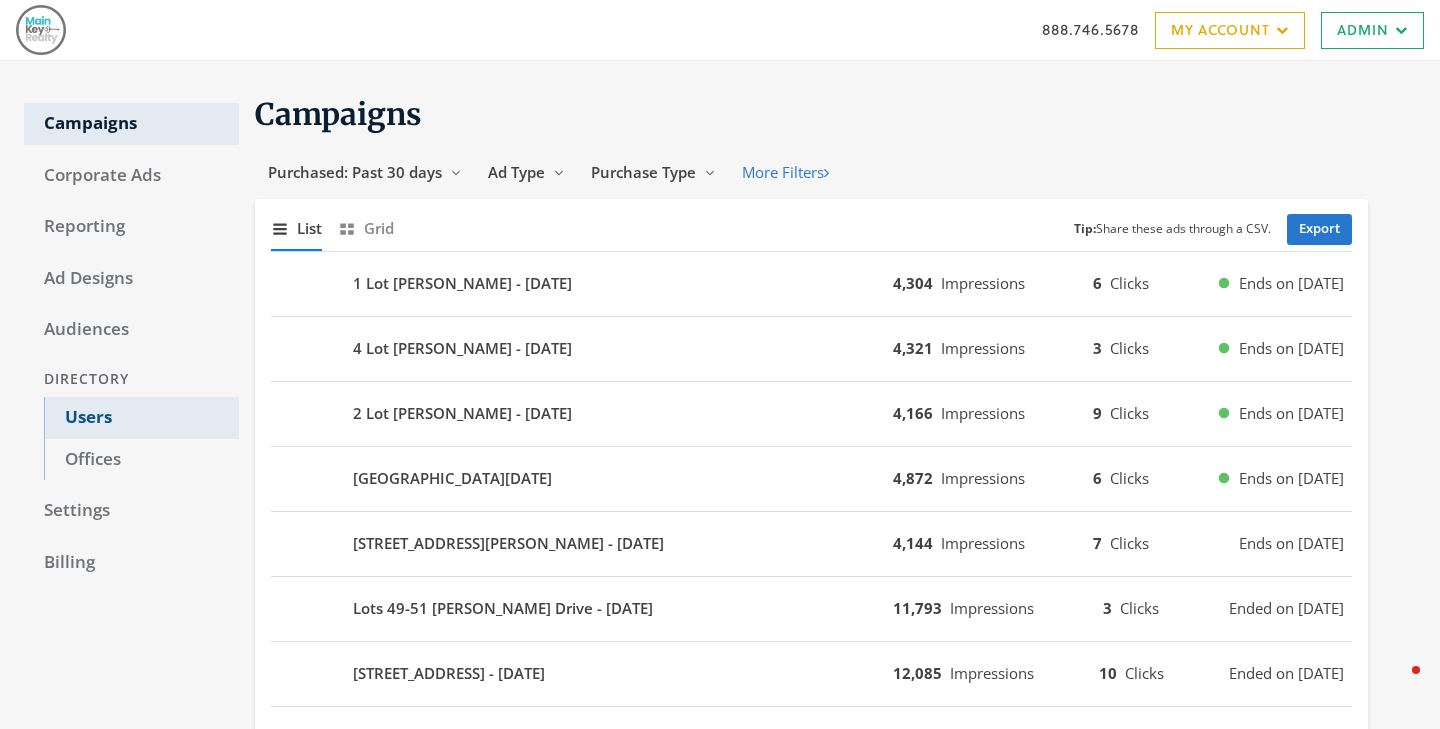 click on "Users" at bounding box center (141, 418) 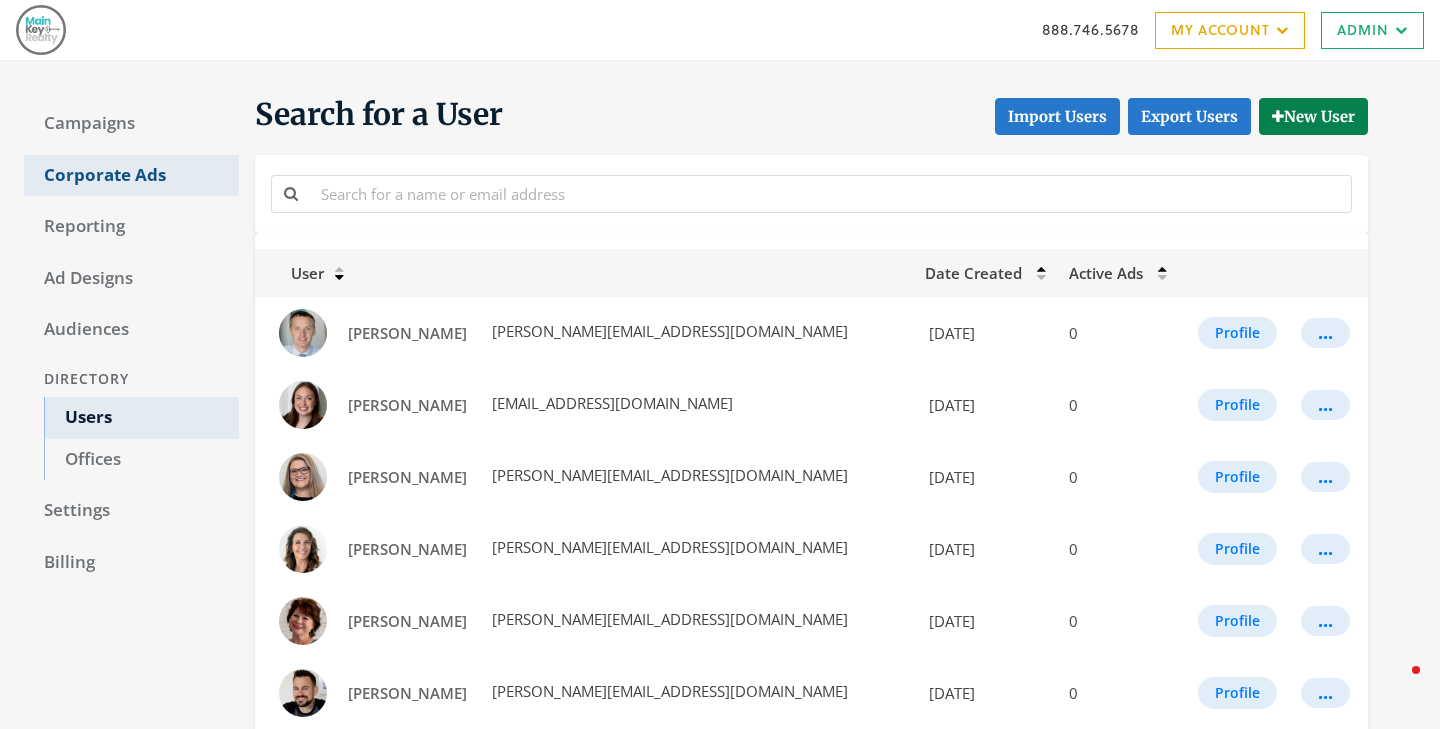 click on "Corporate Ads" at bounding box center (131, 176) 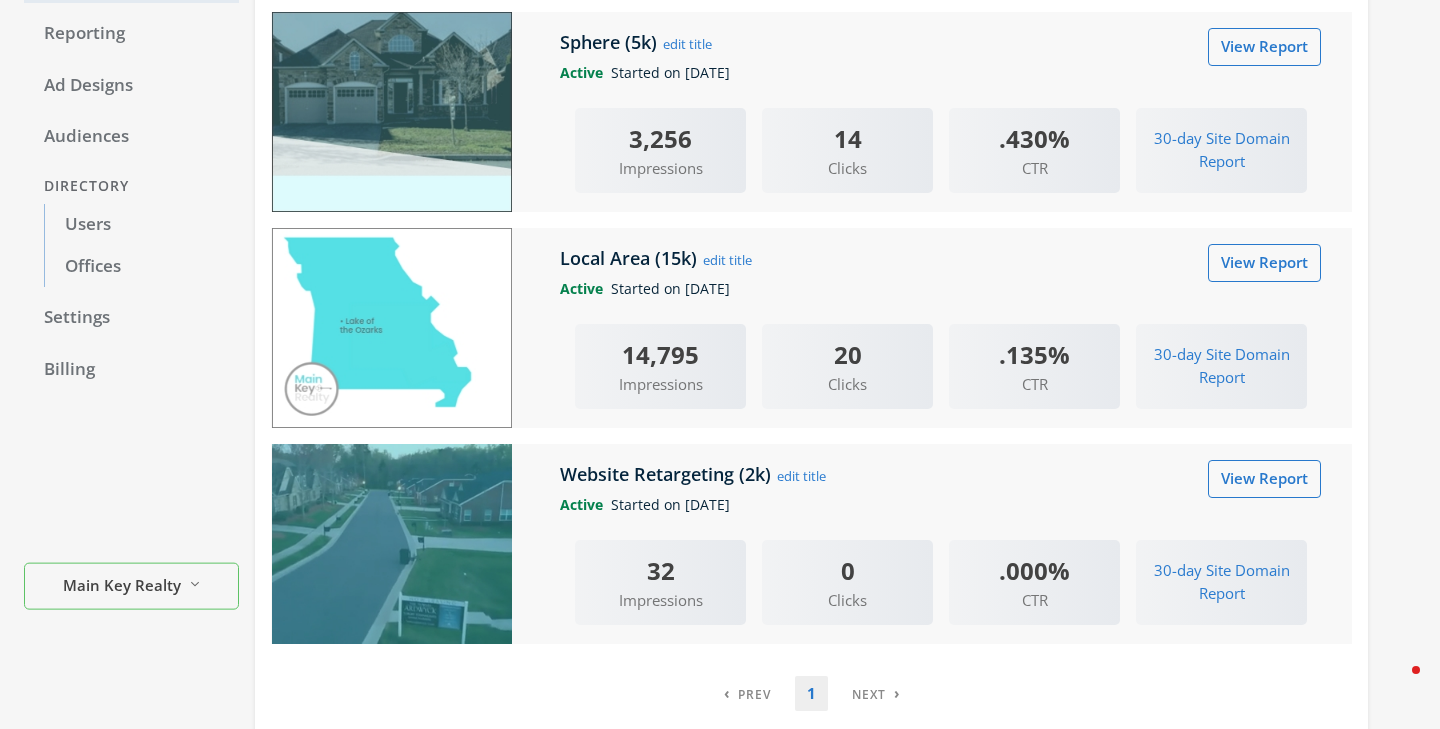 scroll, scrollTop: 240, scrollLeft: 0, axis: vertical 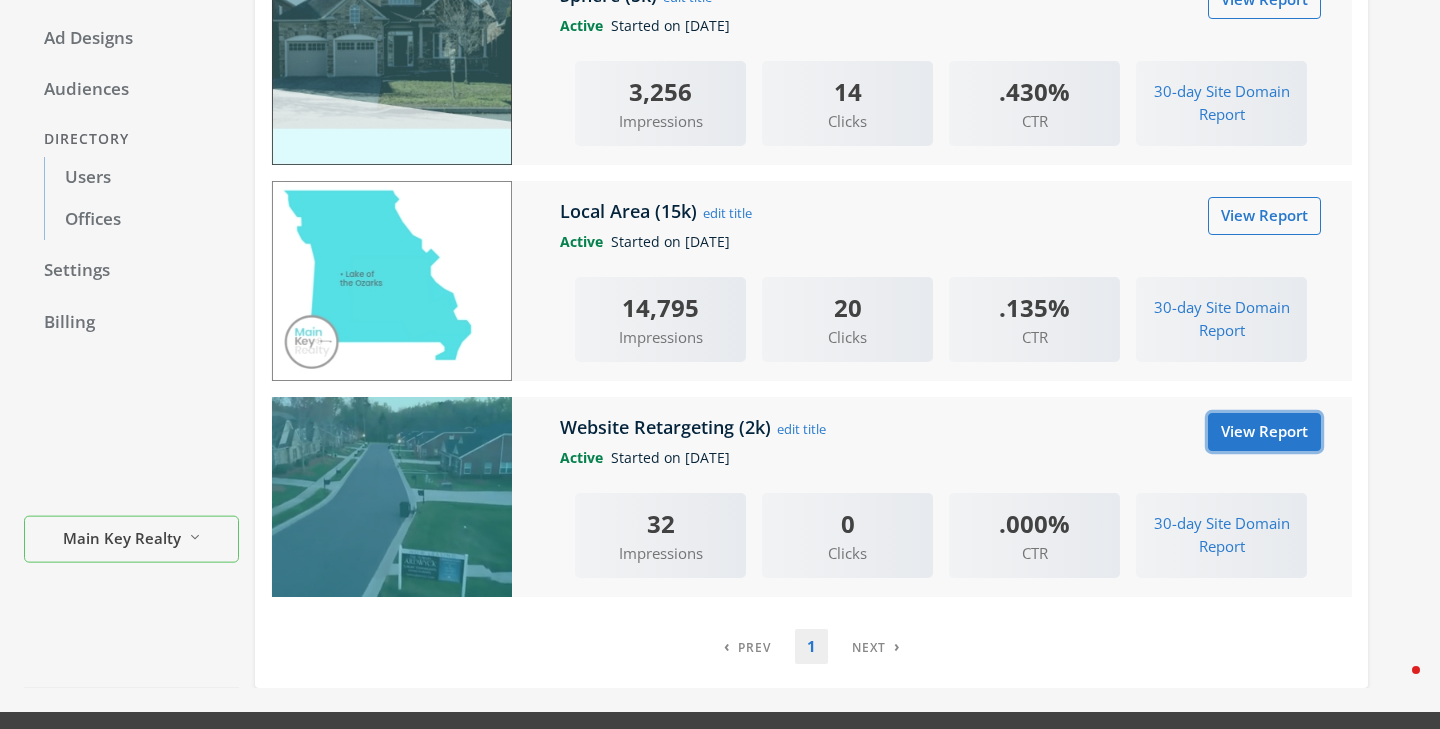 click on "View Report" at bounding box center (1264, 431) 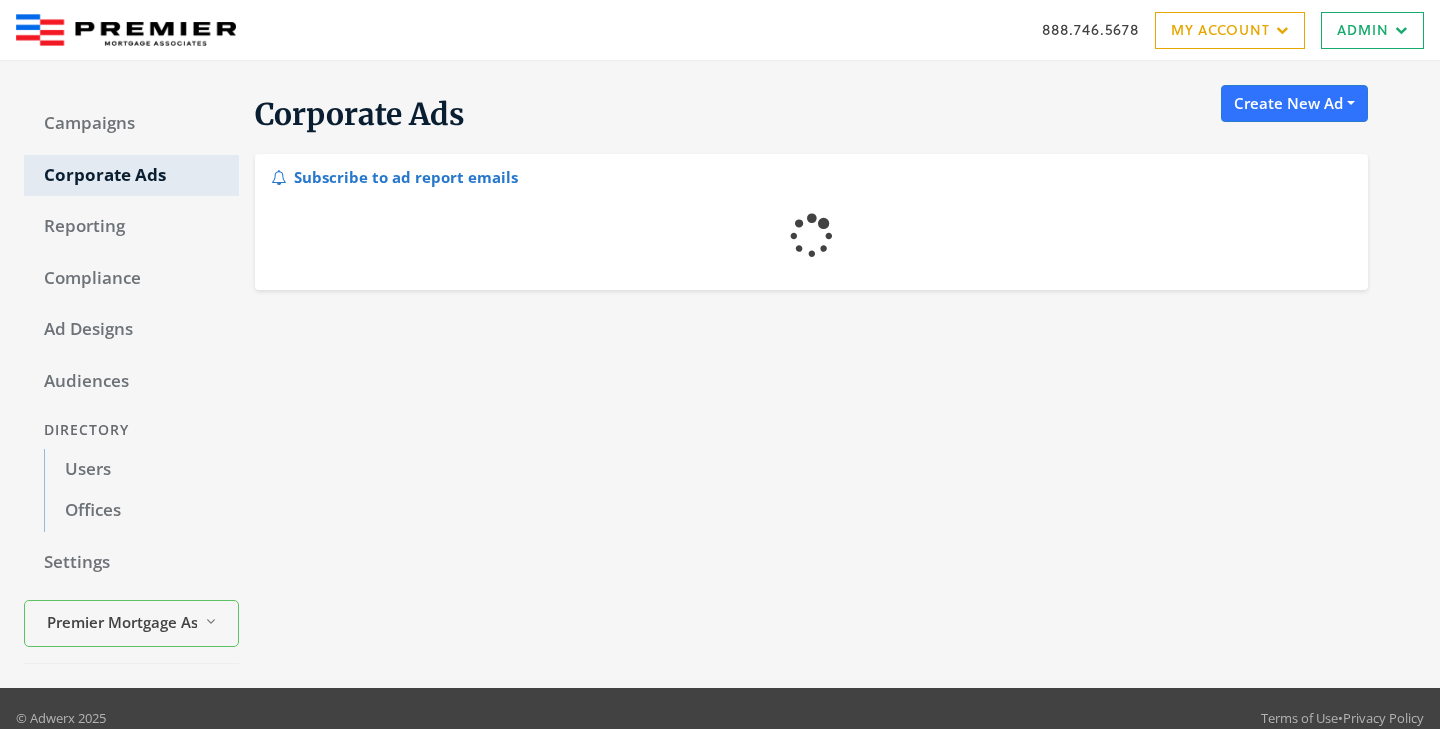 scroll, scrollTop: 0, scrollLeft: 0, axis: both 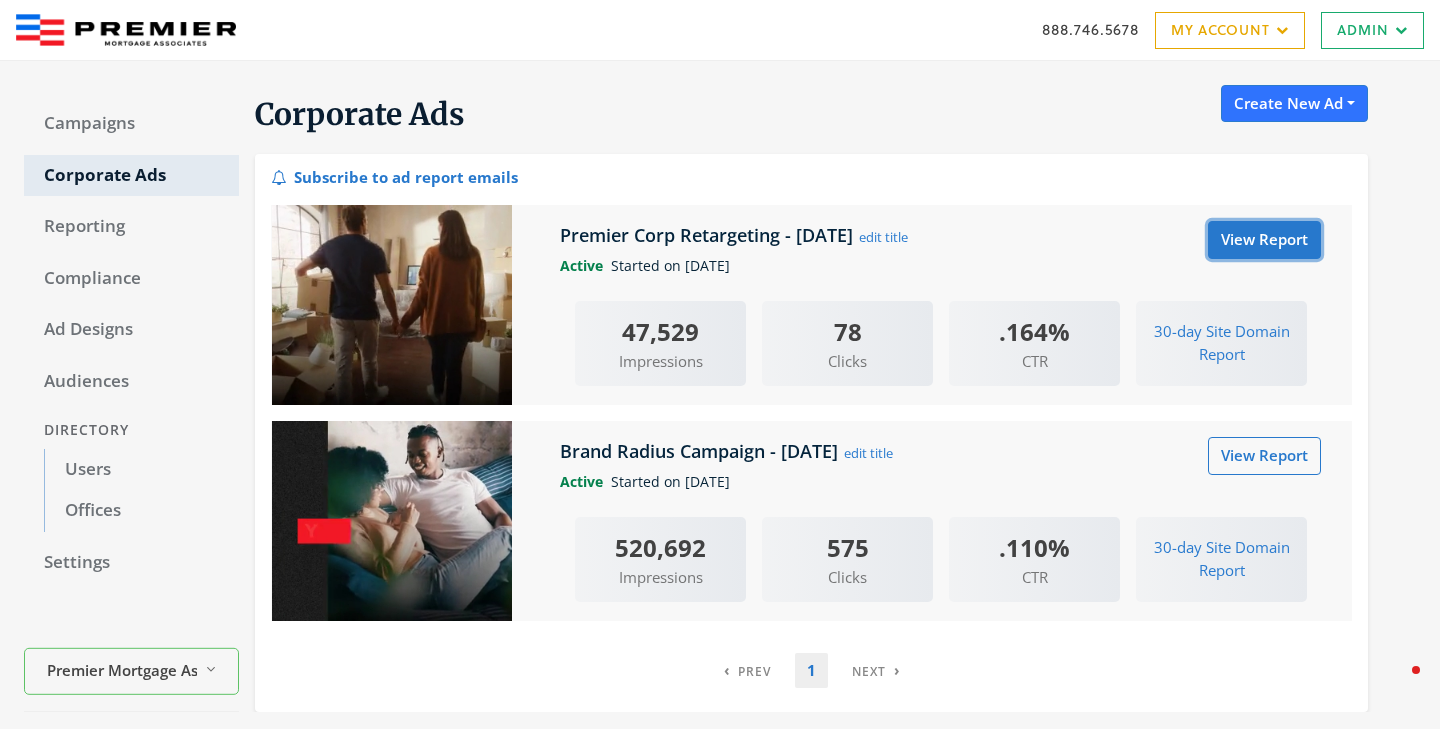 click on "View Report" at bounding box center [1264, 239] 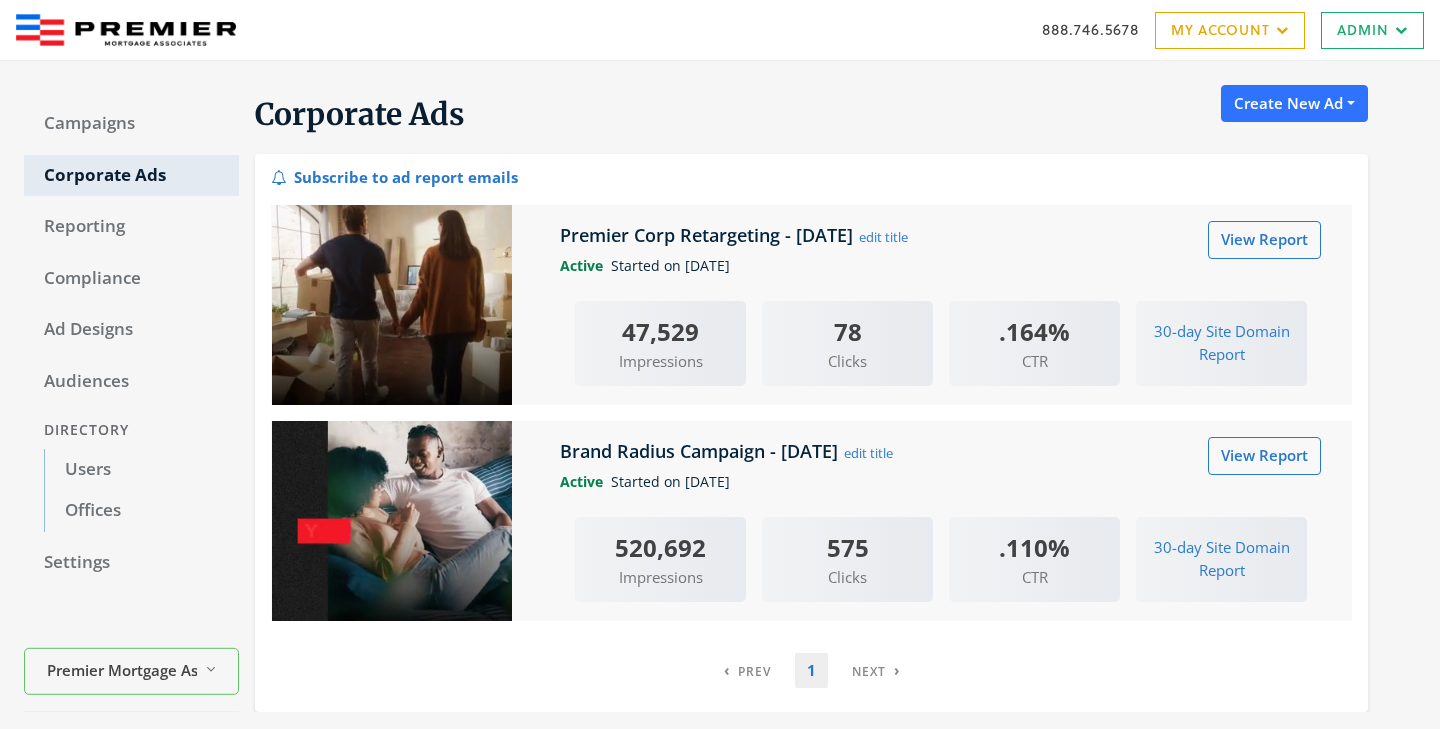 scroll, scrollTop: 0, scrollLeft: 0, axis: both 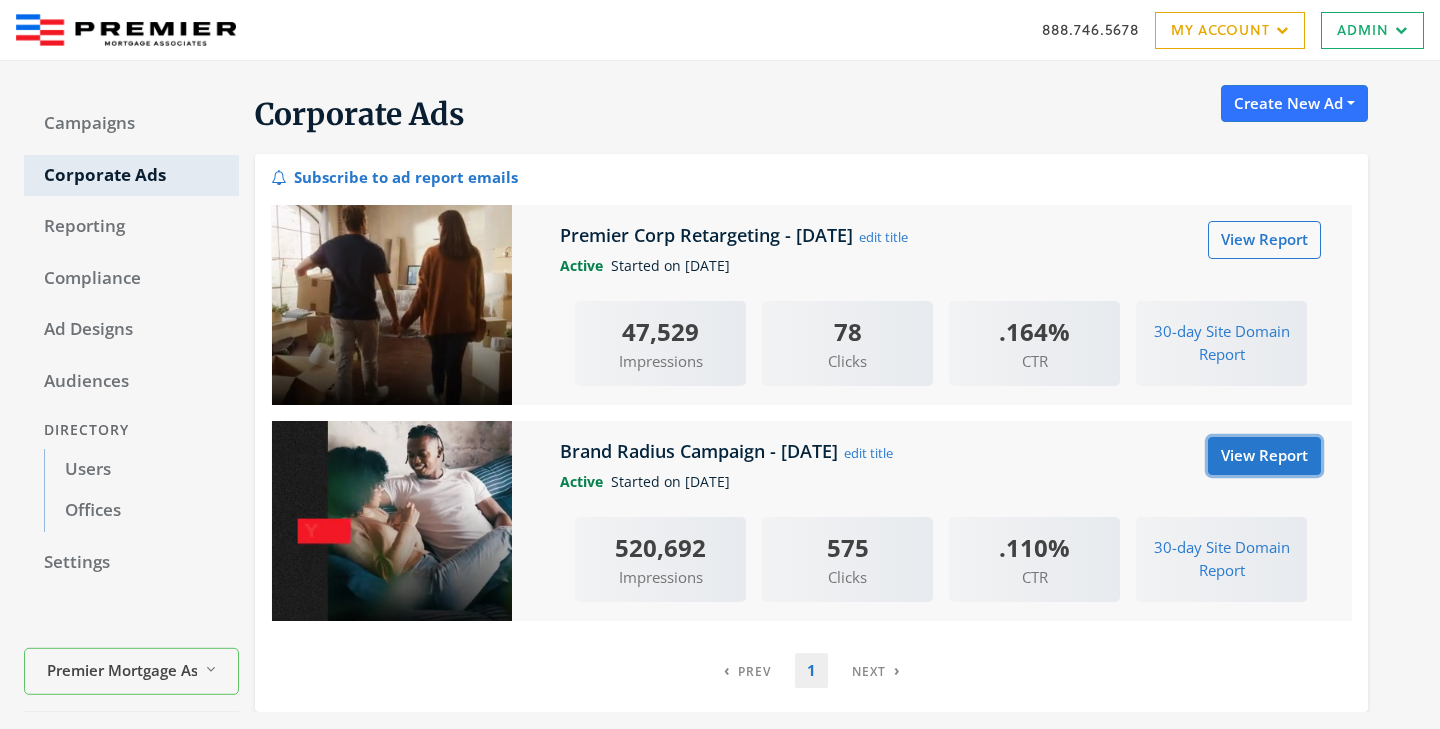 click on "View Report" at bounding box center (1264, 455) 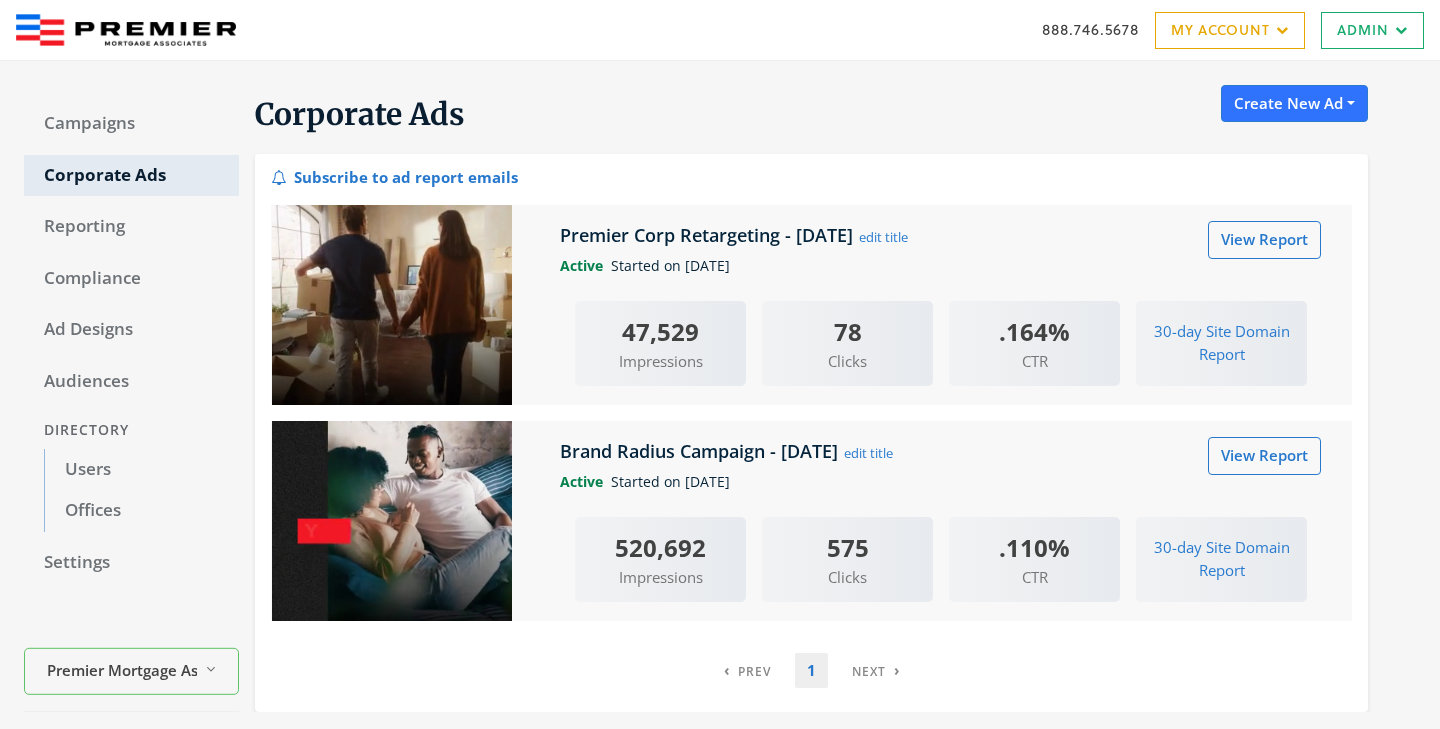 scroll, scrollTop: 0, scrollLeft: 0, axis: both 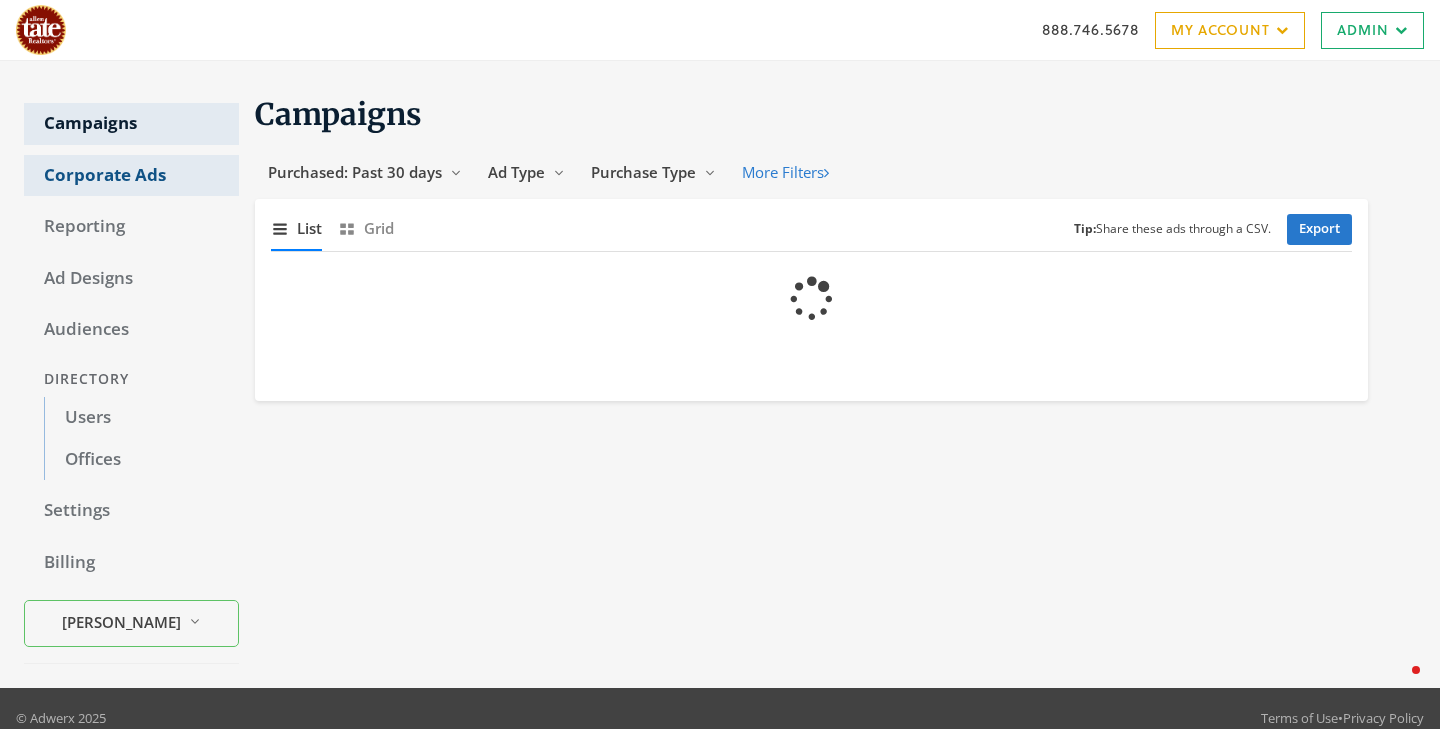 click on "Corporate Ads" at bounding box center (131, 176) 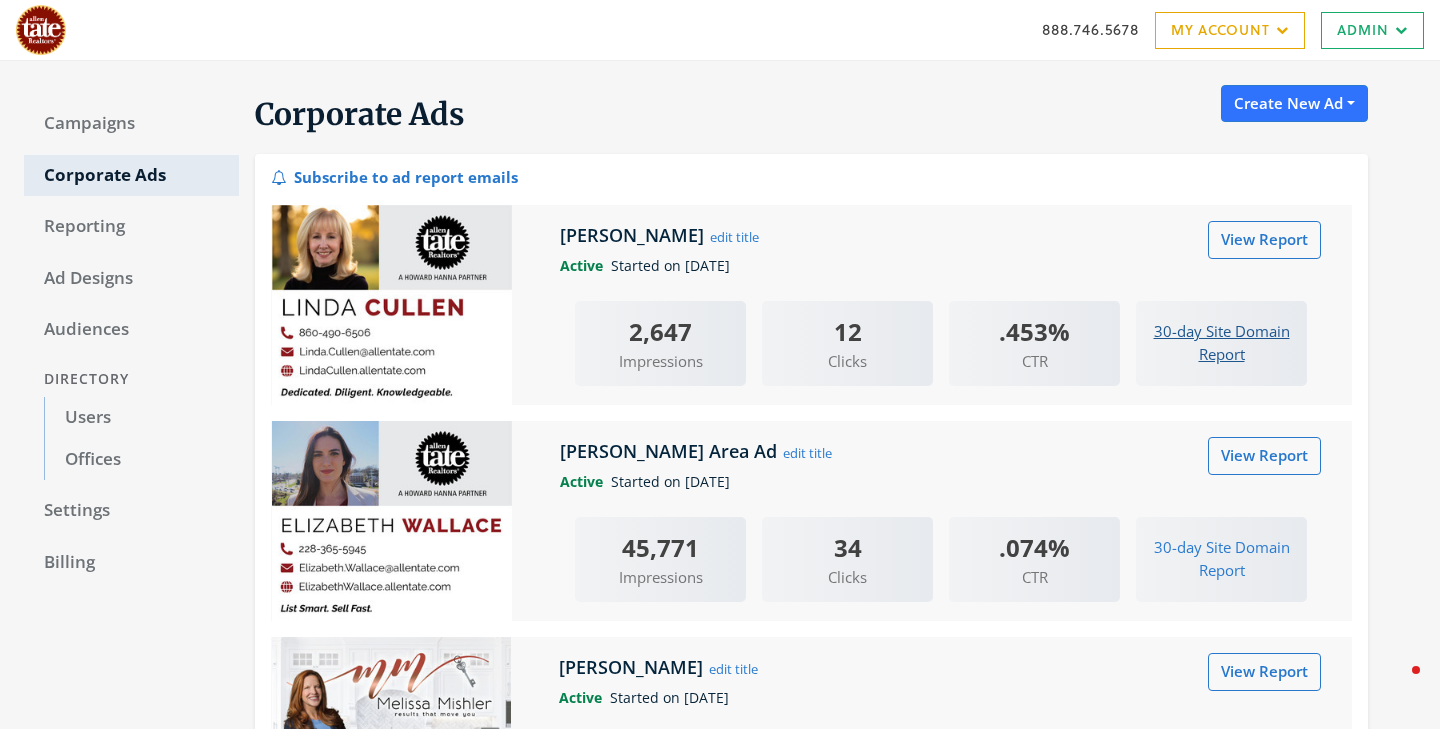 scroll, scrollTop: 242, scrollLeft: 0, axis: vertical 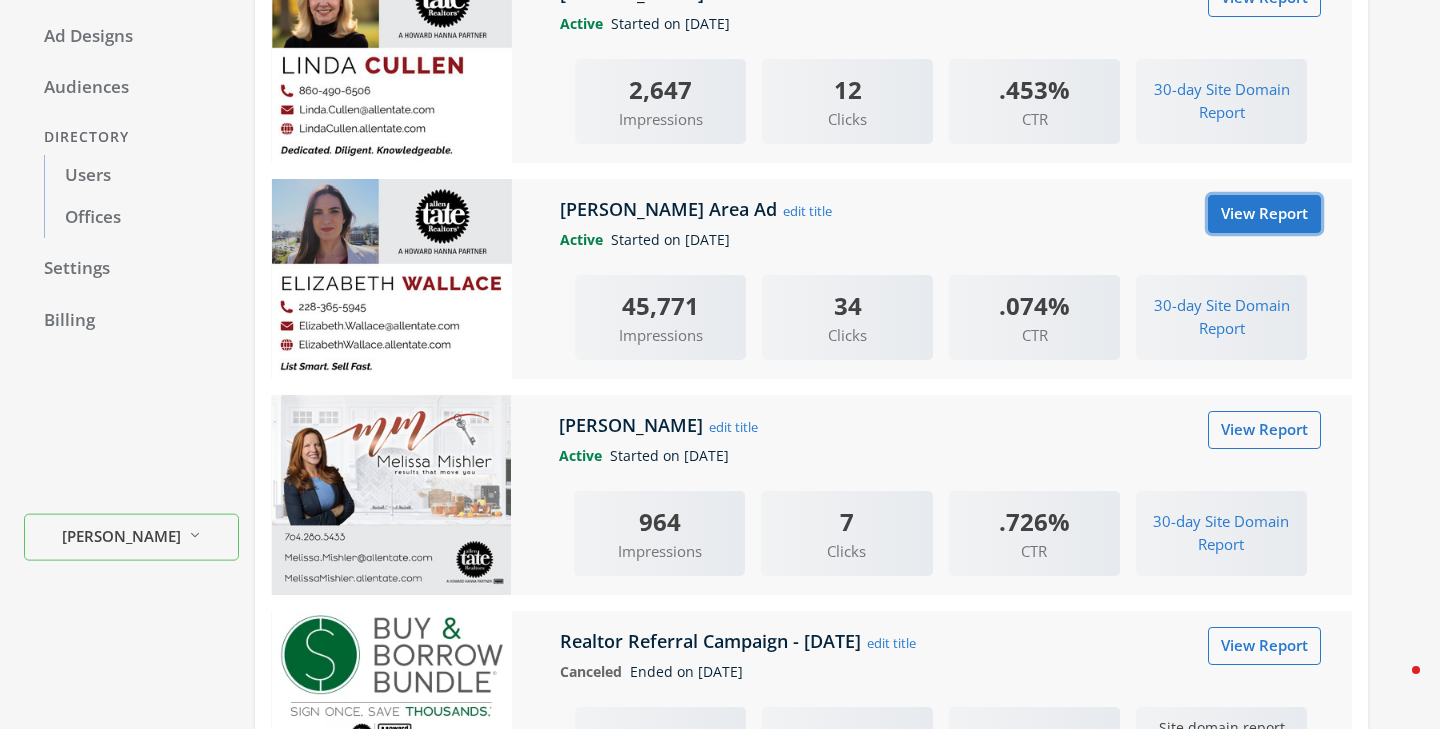 click on "View Report" at bounding box center [1264, 213] 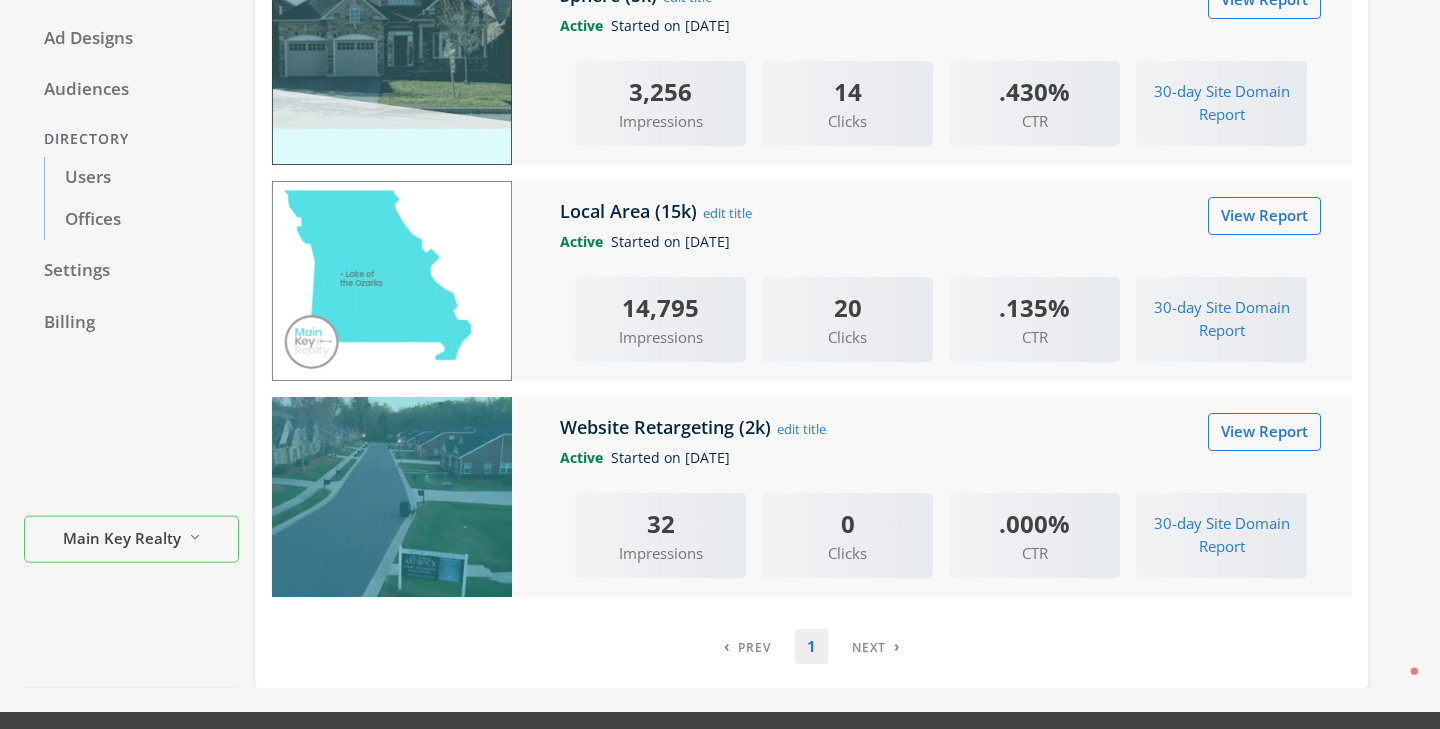 scroll, scrollTop: 0, scrollLeft: 0, axis: both 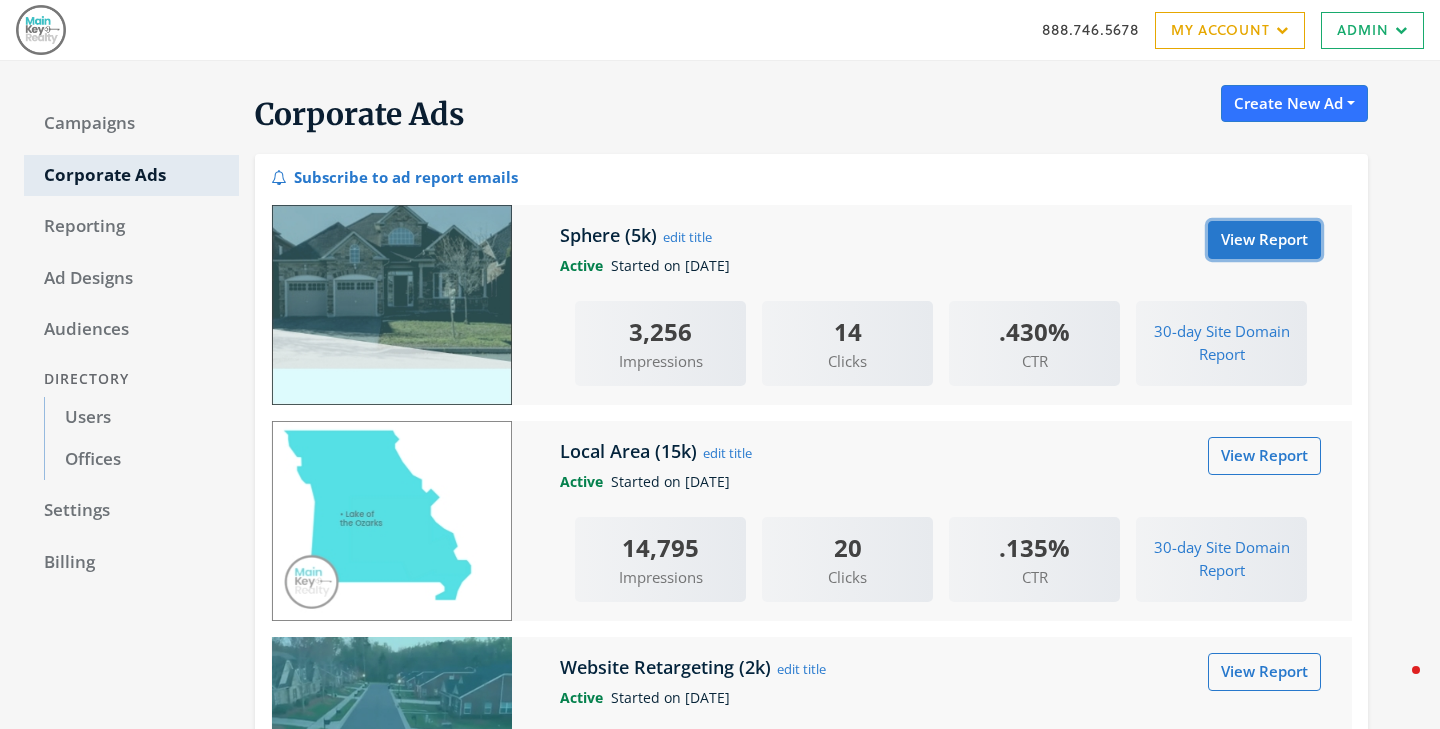 click on "View Report" at bounding box center (1264, 239) 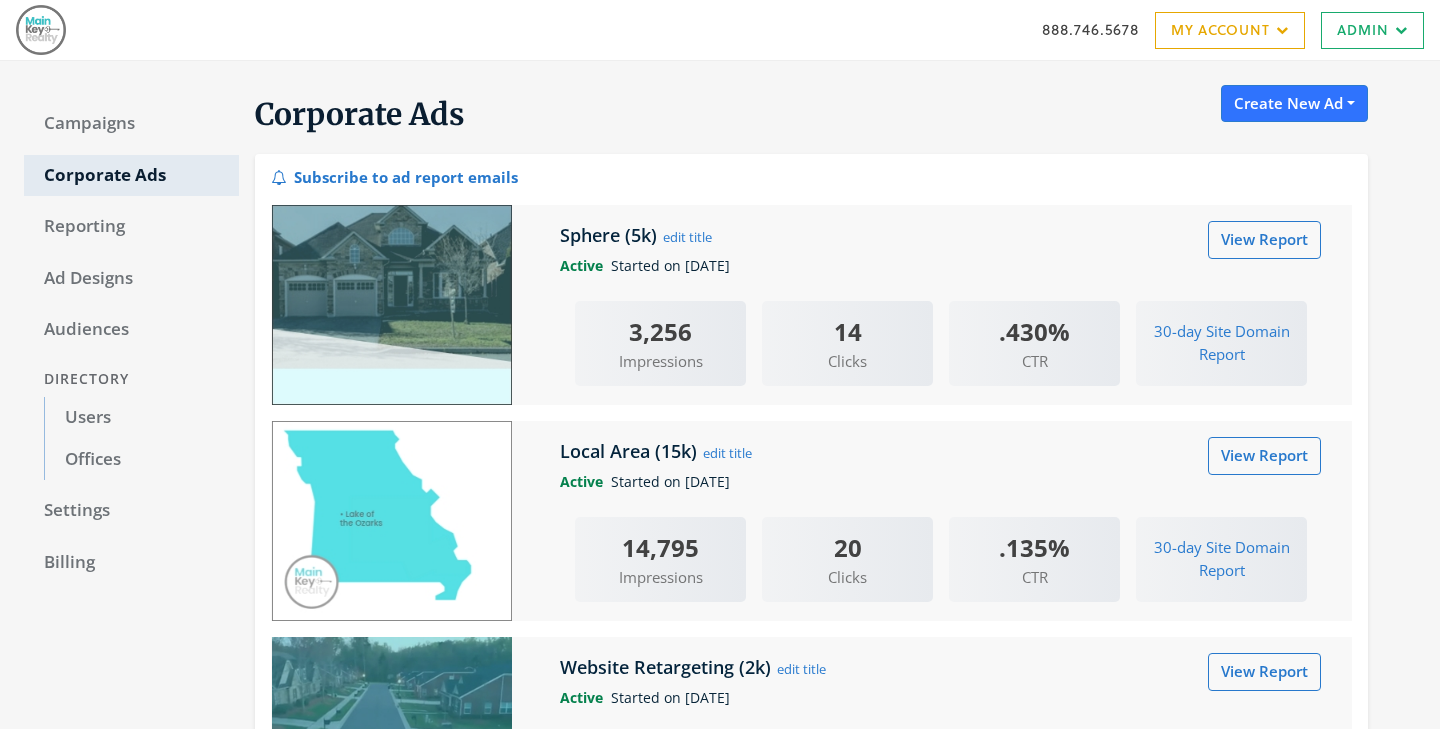 scroll, scrollTop: 0, scrollLeft: 0, axis: both 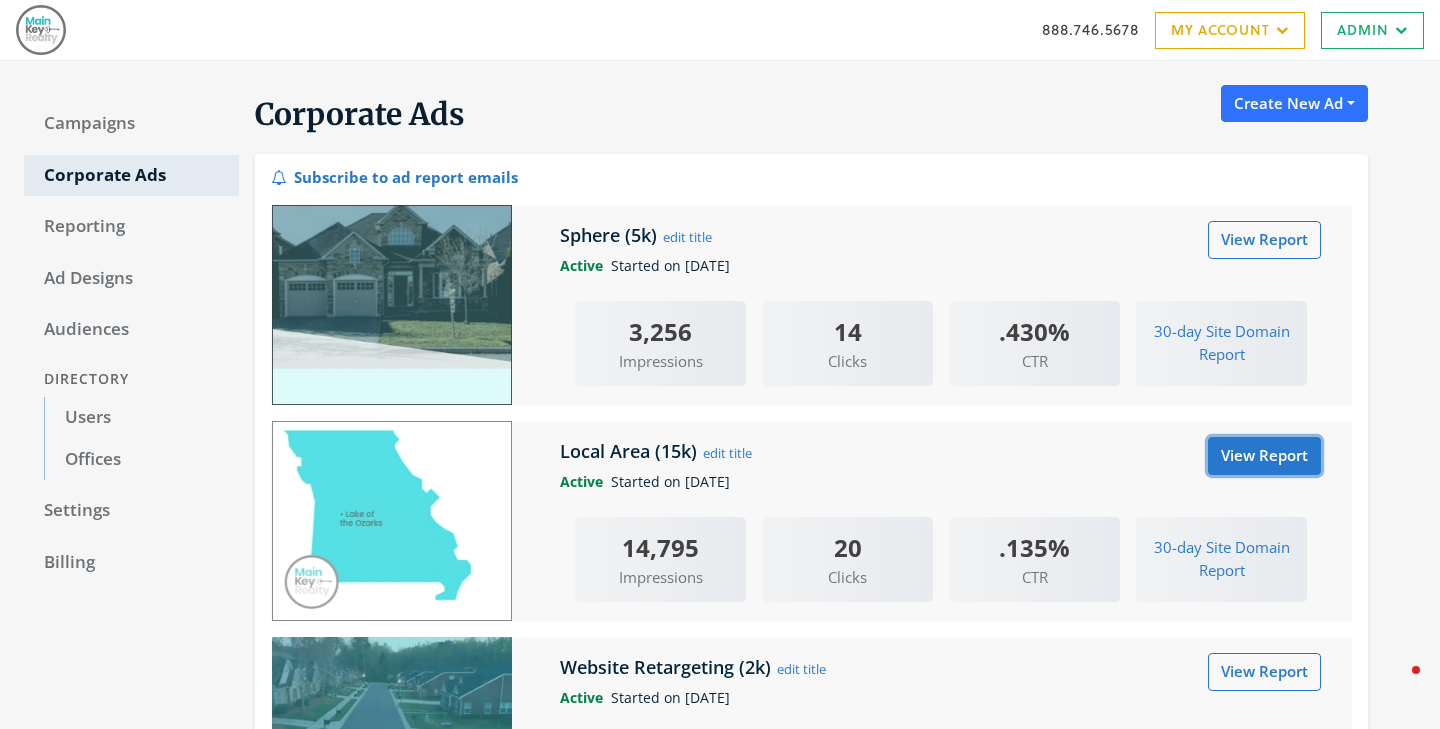 click on "View Report" at bounding box center (1264, 455) 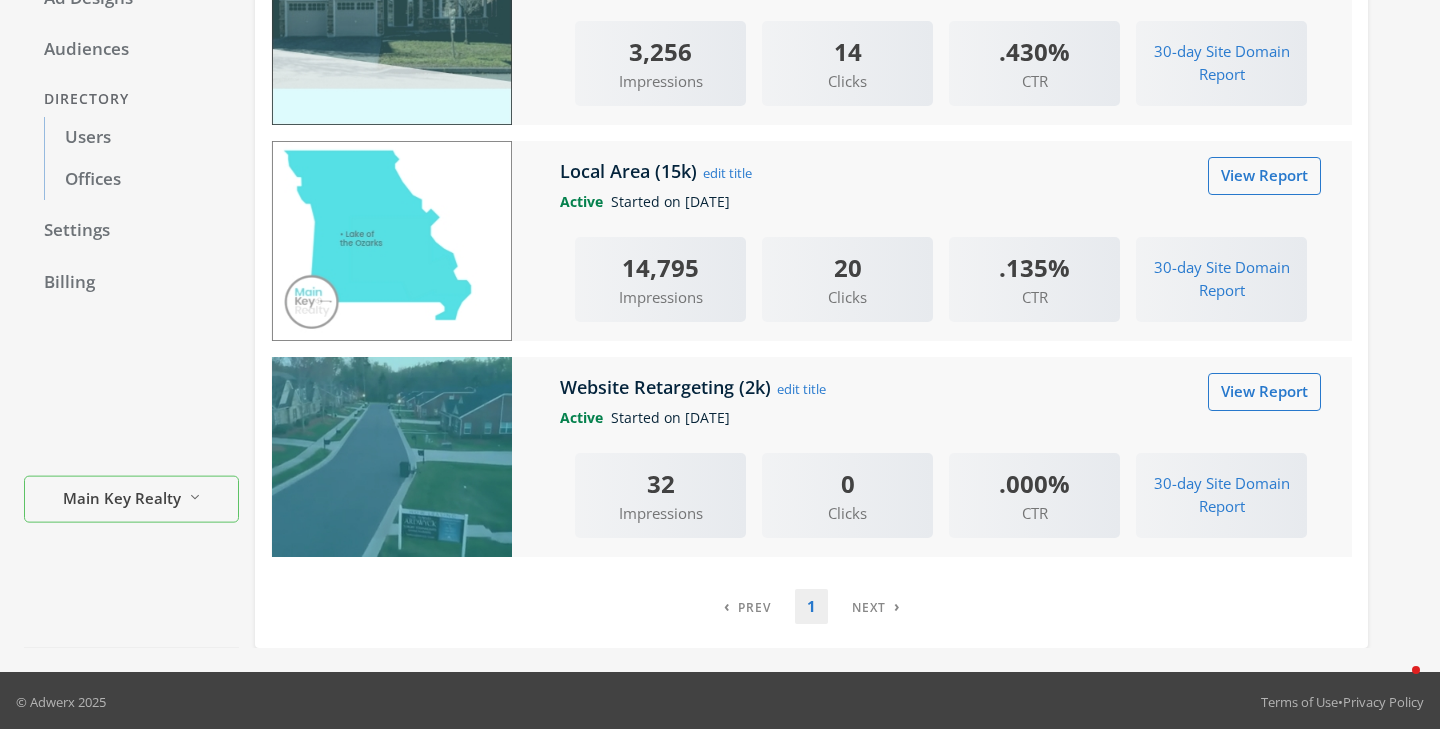 scroll, scrollTop: 277, scrollLeft: 0, axis: vertical 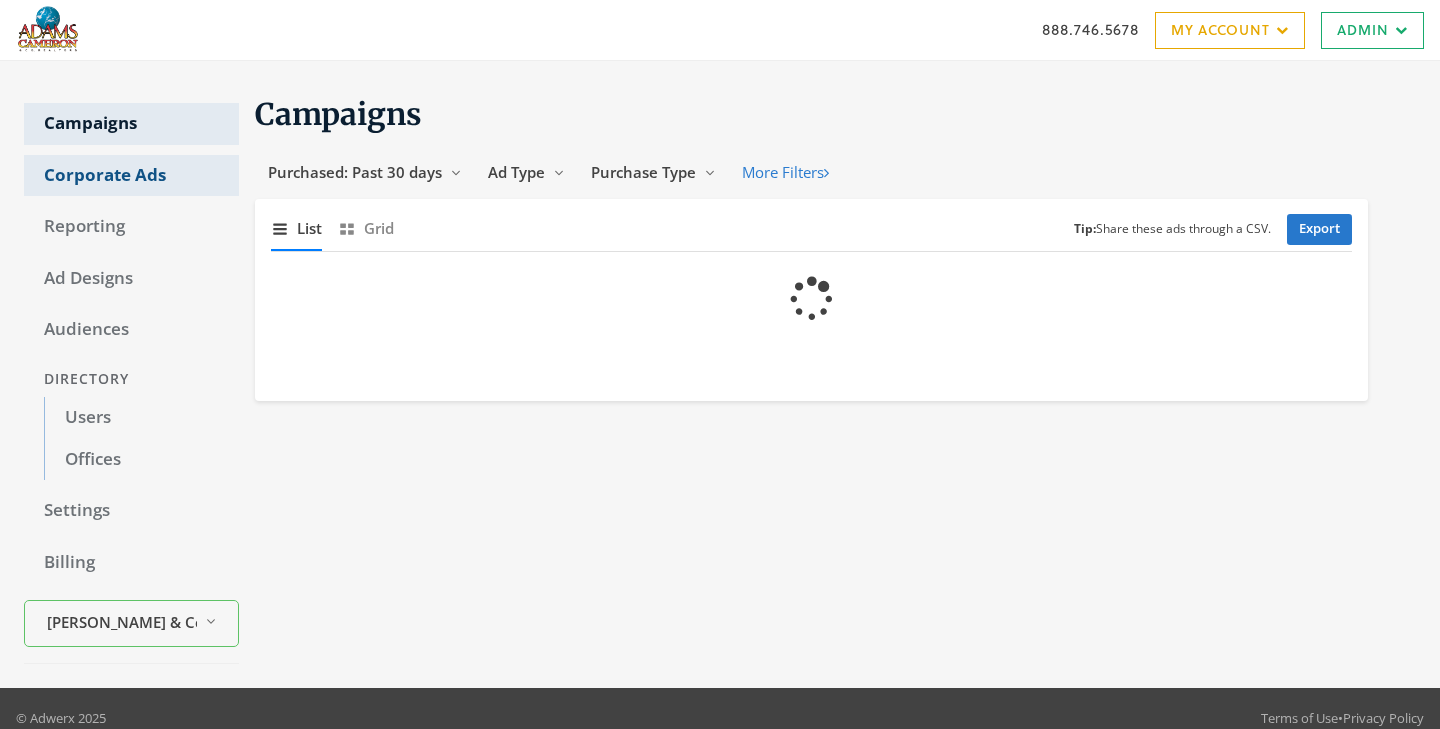 click on "Corporate Ads" at bounding box center [131, 176] 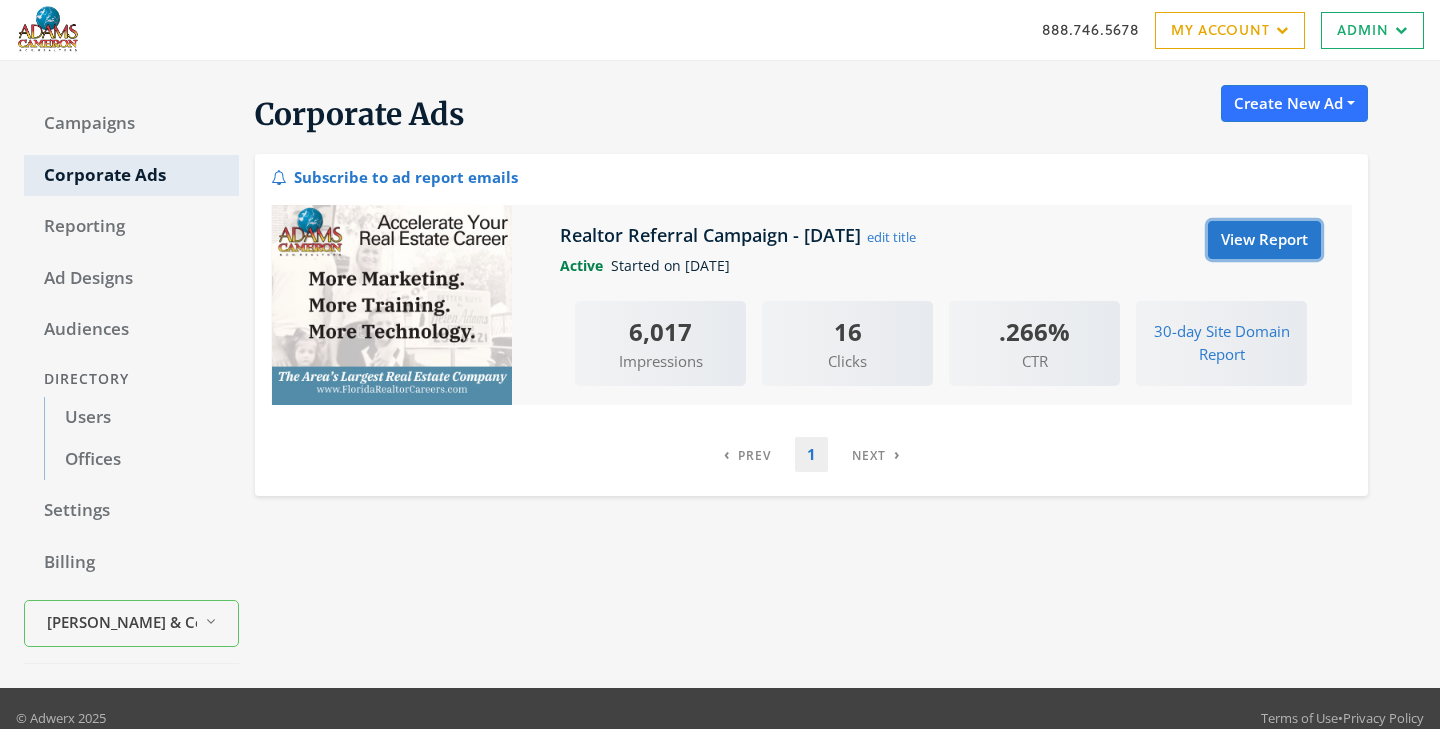 click on "View Report" at bounding box center (1264, 239) 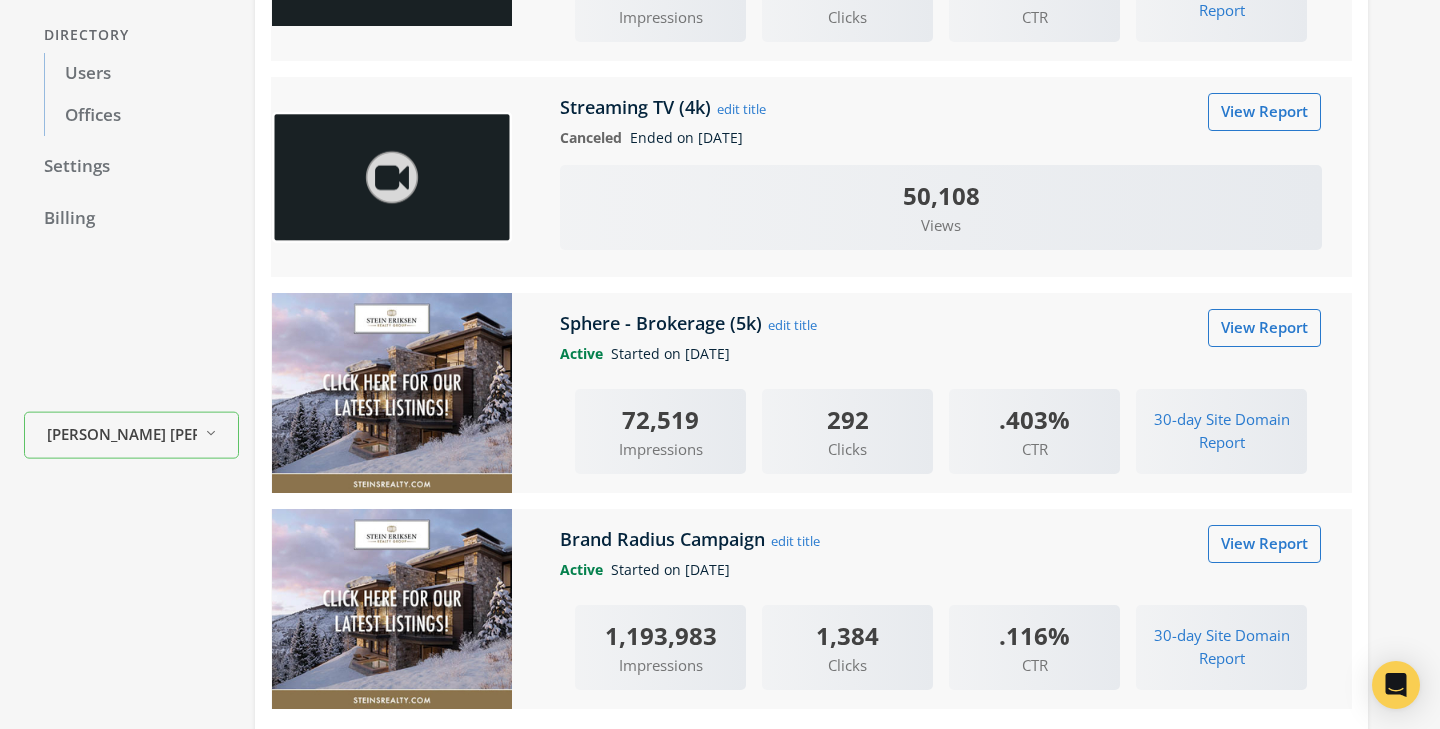 scroll, scrollTop: 452, scrollLeft: 0, axis: vertical 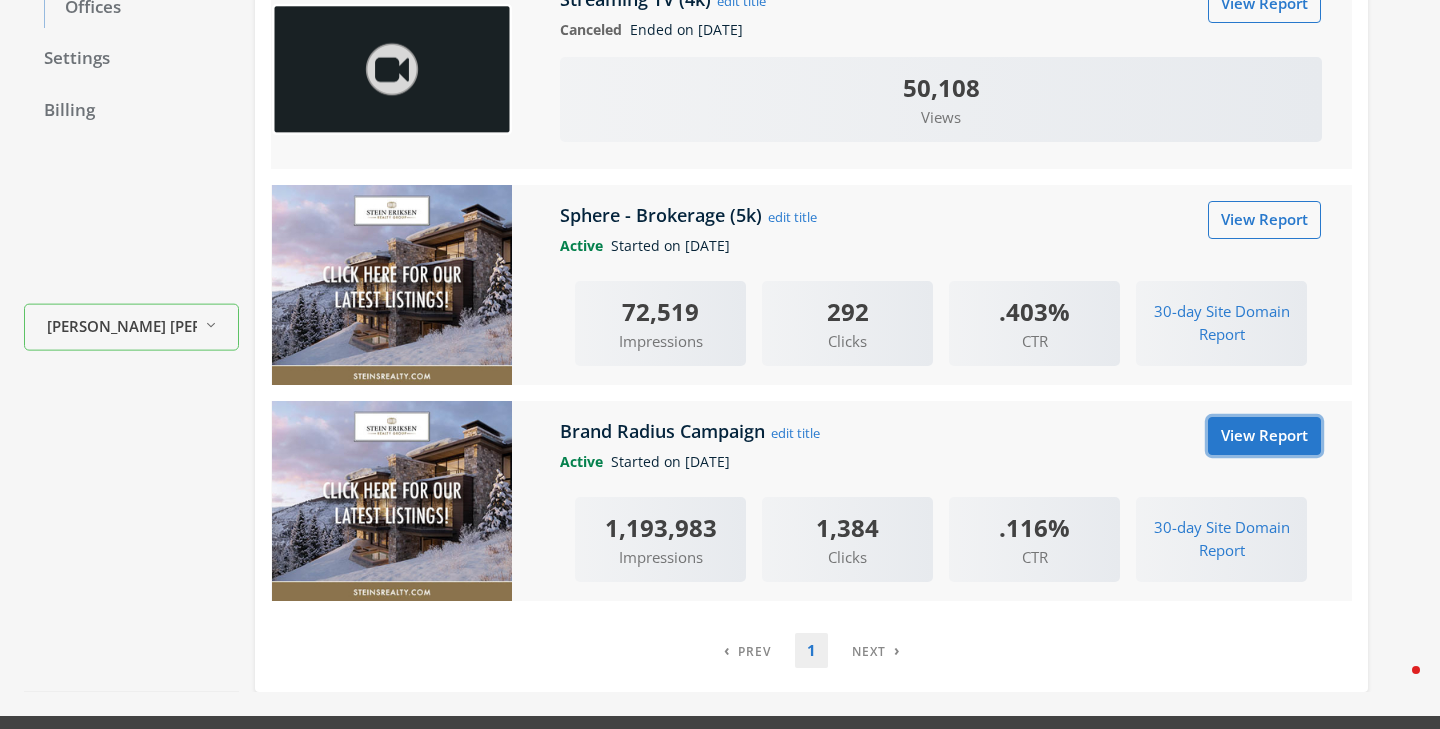 click on "View Report" at bounding box center (1264, 435) 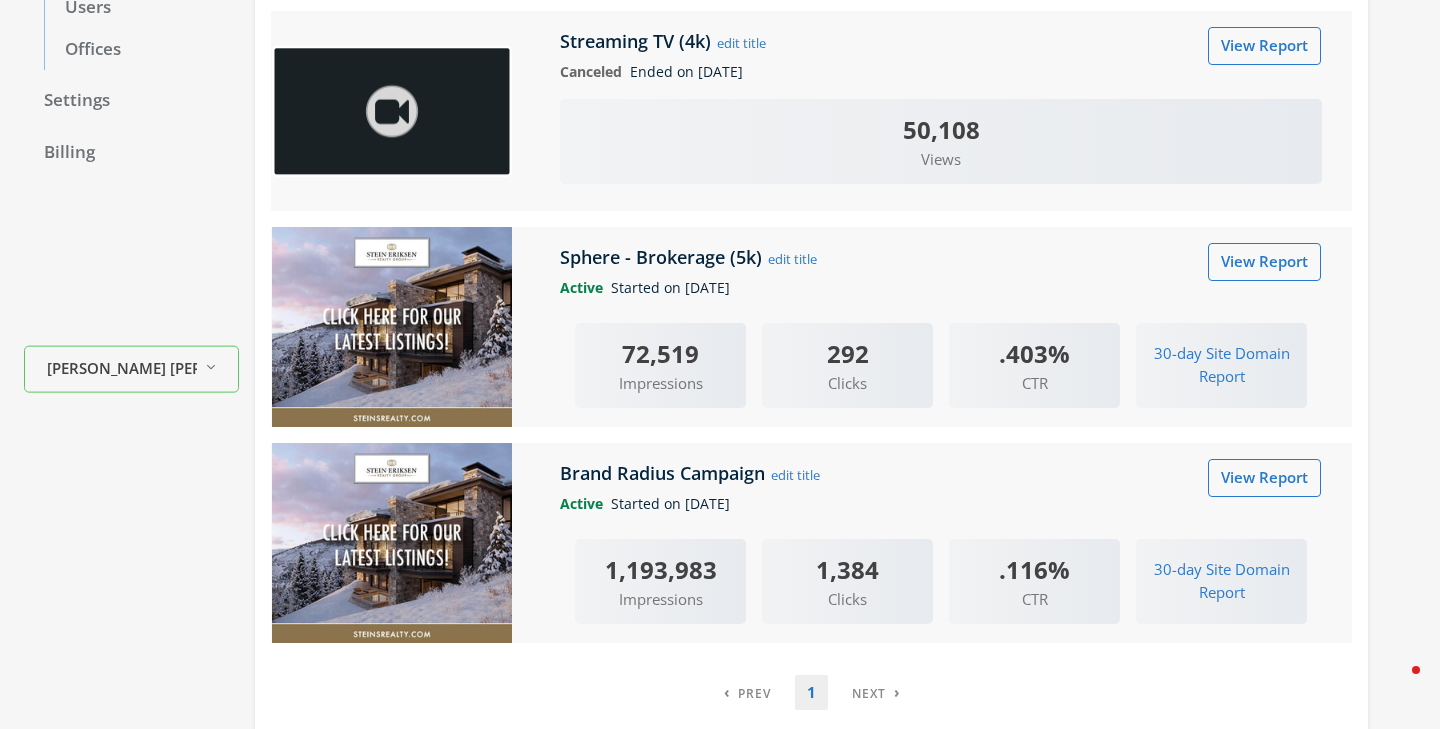 scroll, scrollTop: 36, scrollLeft: 0, axis: vertical 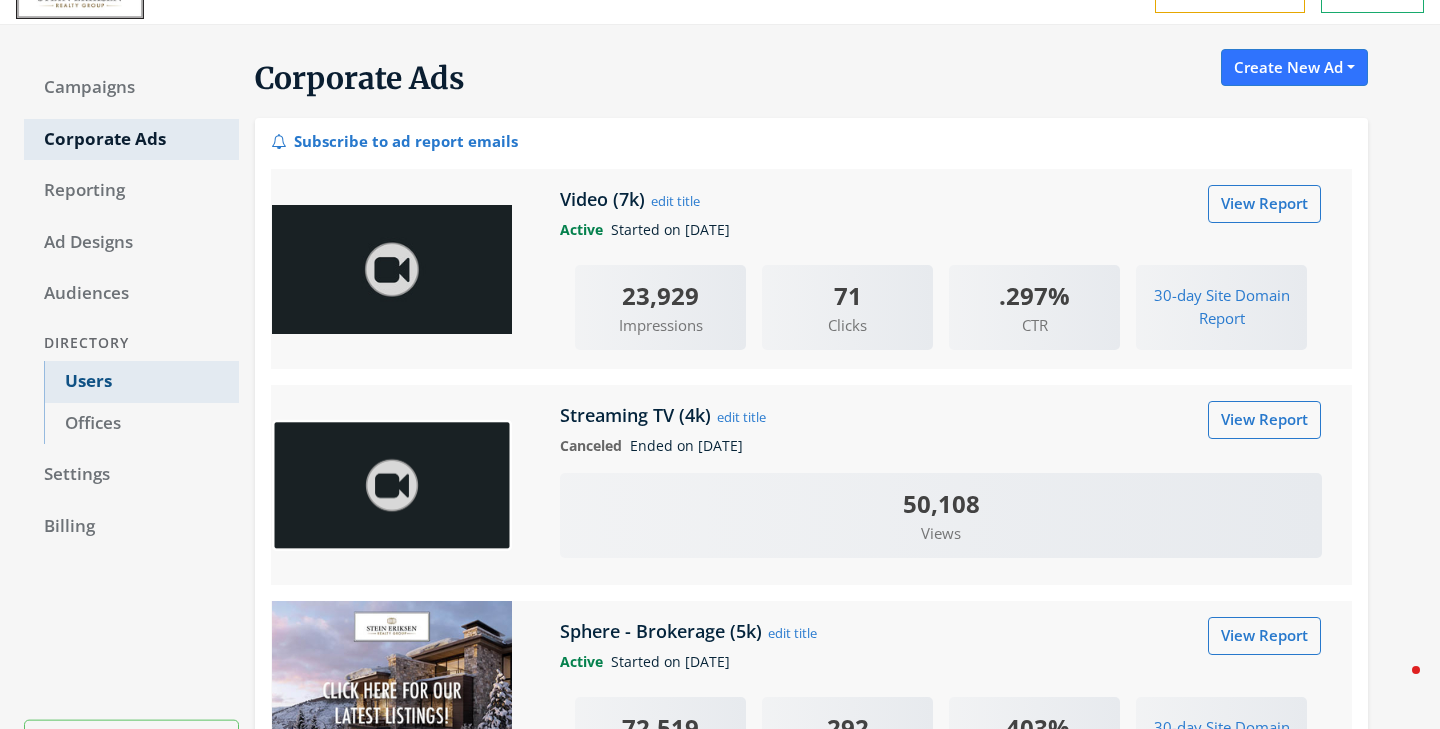 click on "Users" at bounding box center [141, 382] 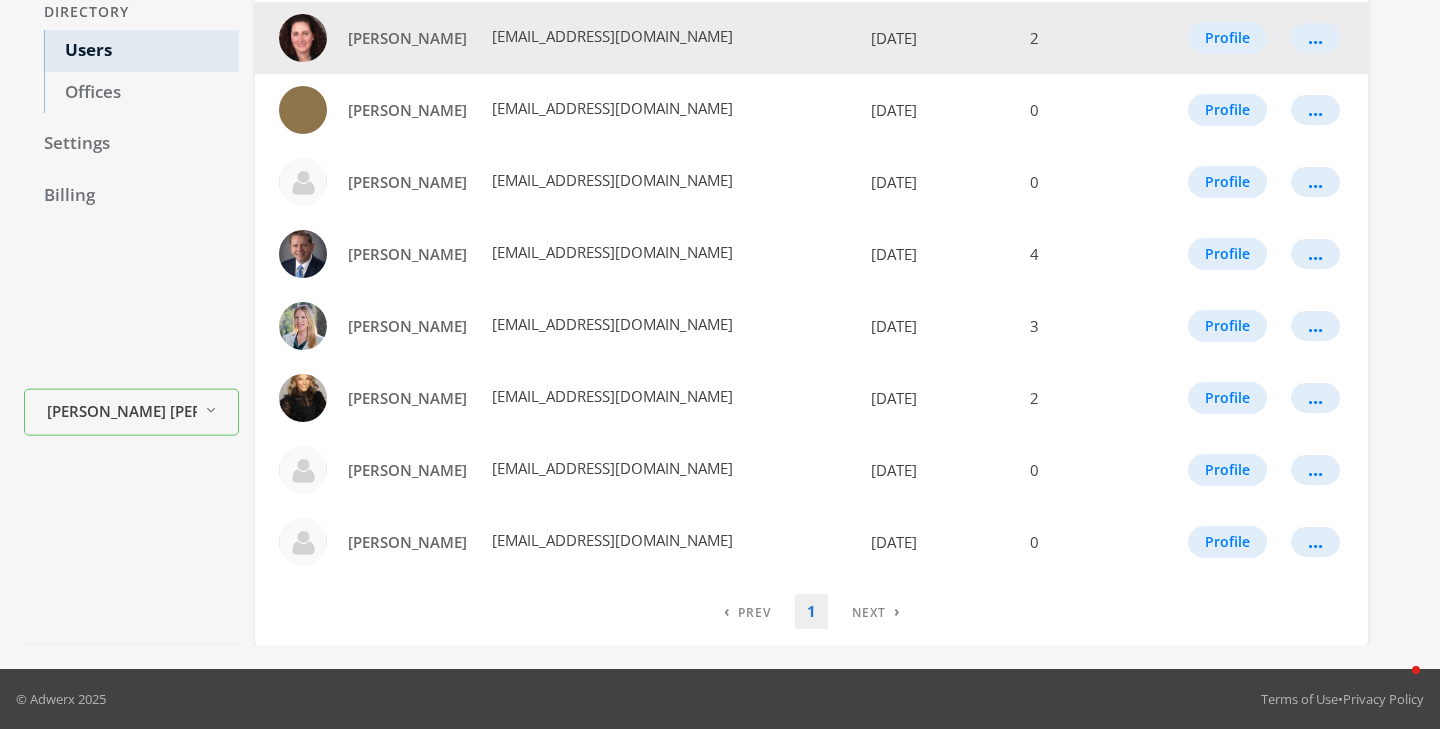 scroll, scrollTop: 0, scrollLeft: 0, axis: both 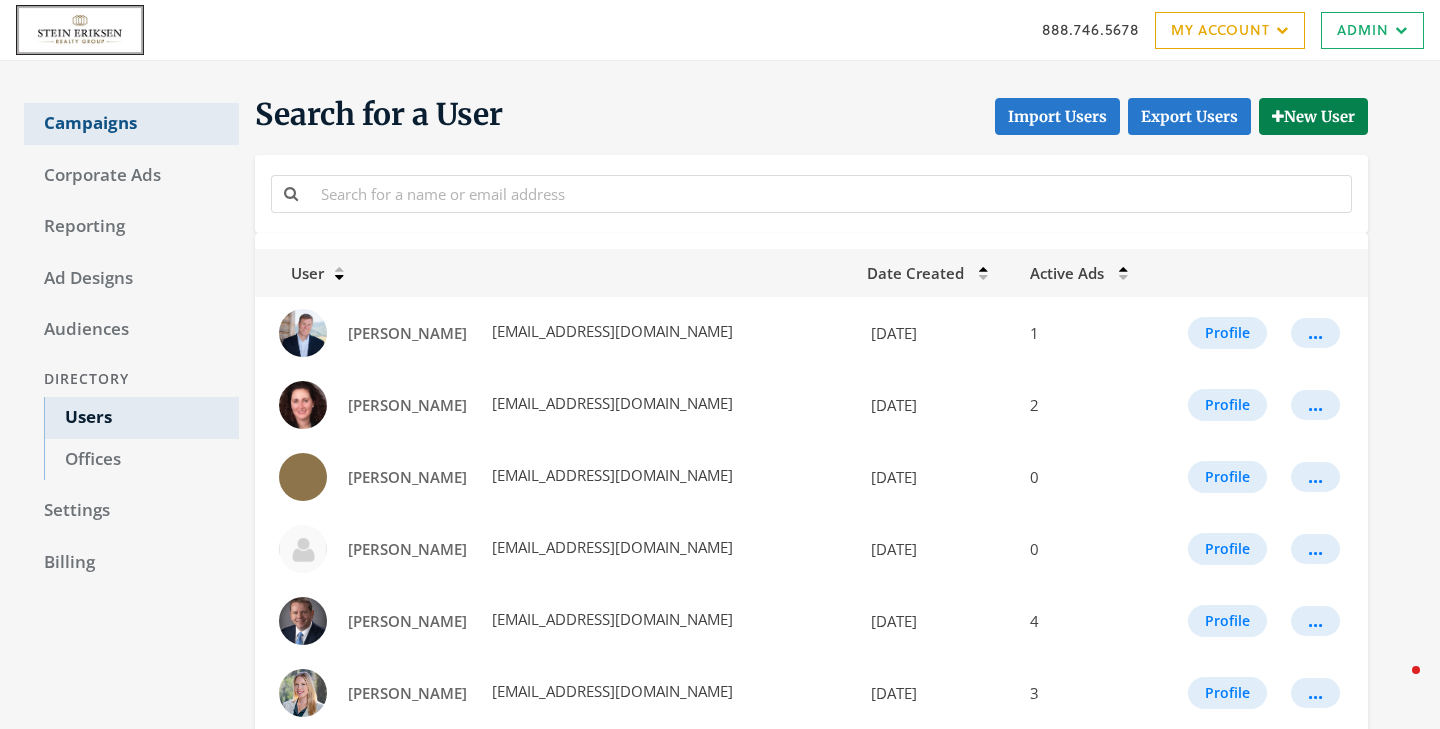 click on "Campaigns" at bounding box center [131, 124] 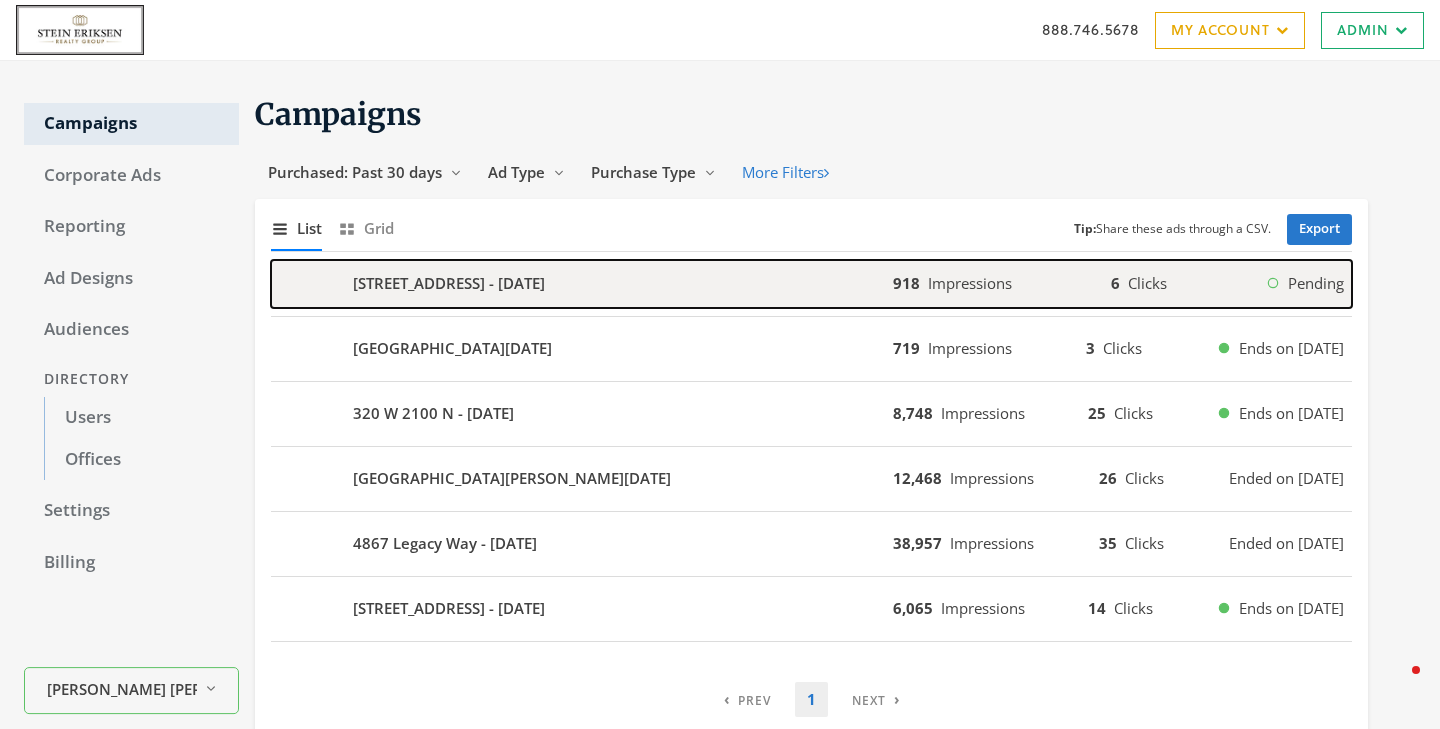 click on "4209 N Two Creeks Ln - 2025-07-16" at bounding box center (582, 284) 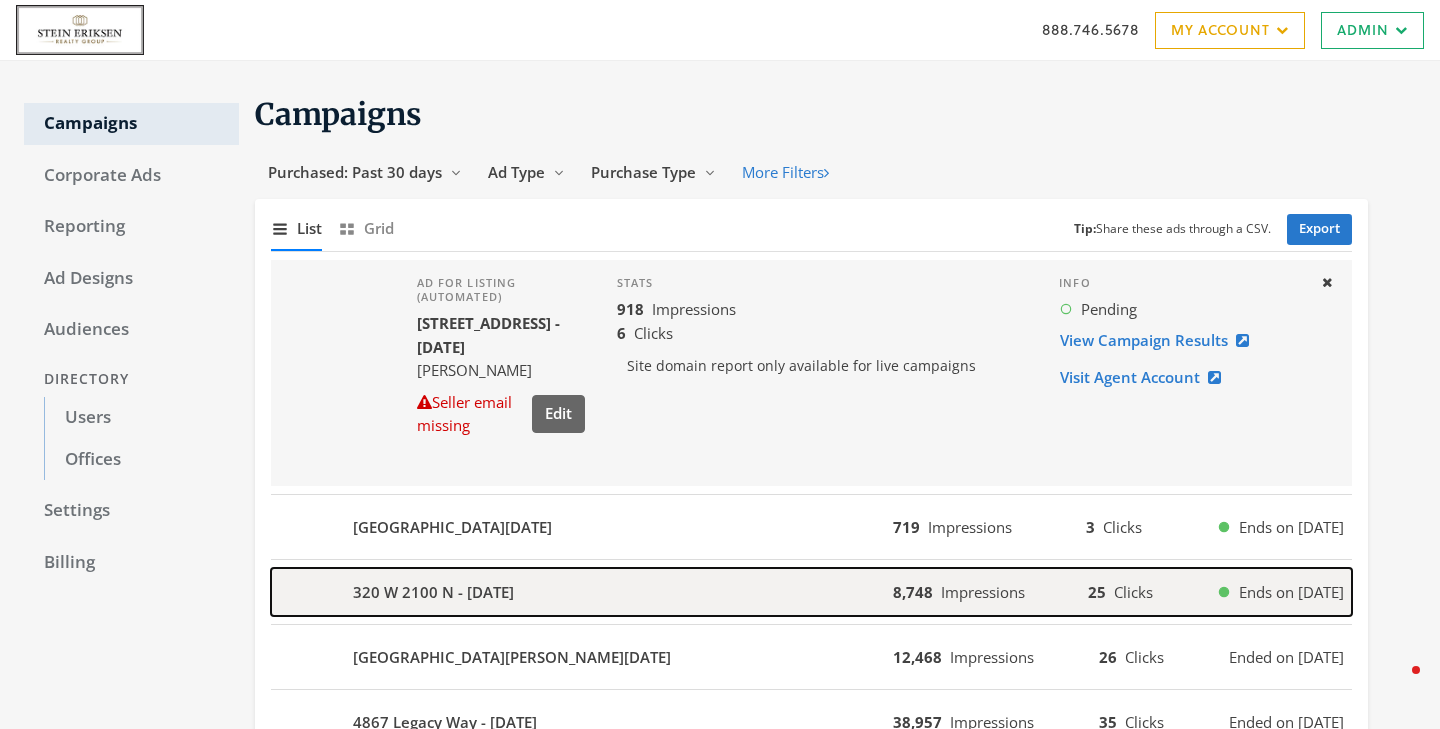 click on "320 W 2100 N - 2025-07-10" at bounding box center (582, 592) 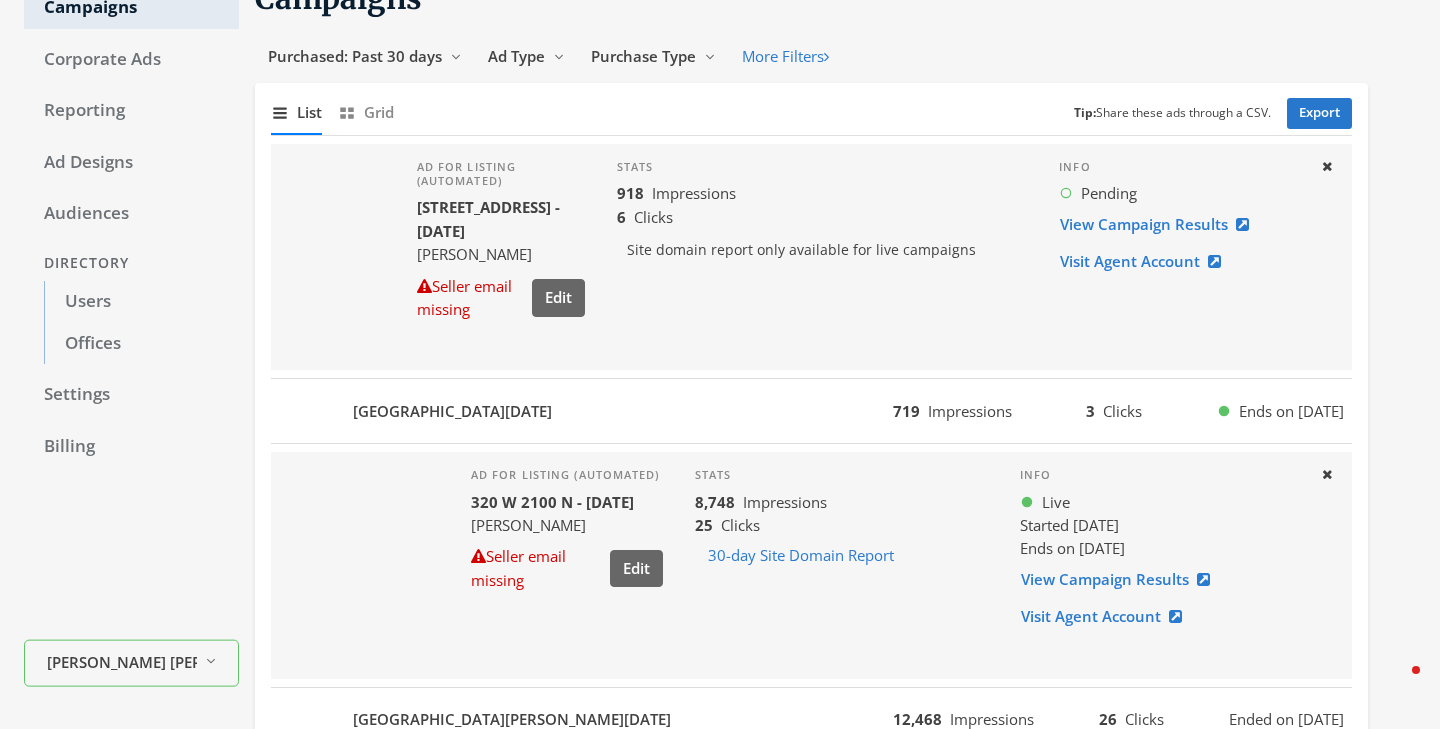 scroll, scrollTop: 0, scrollLeft: 0, axis: both 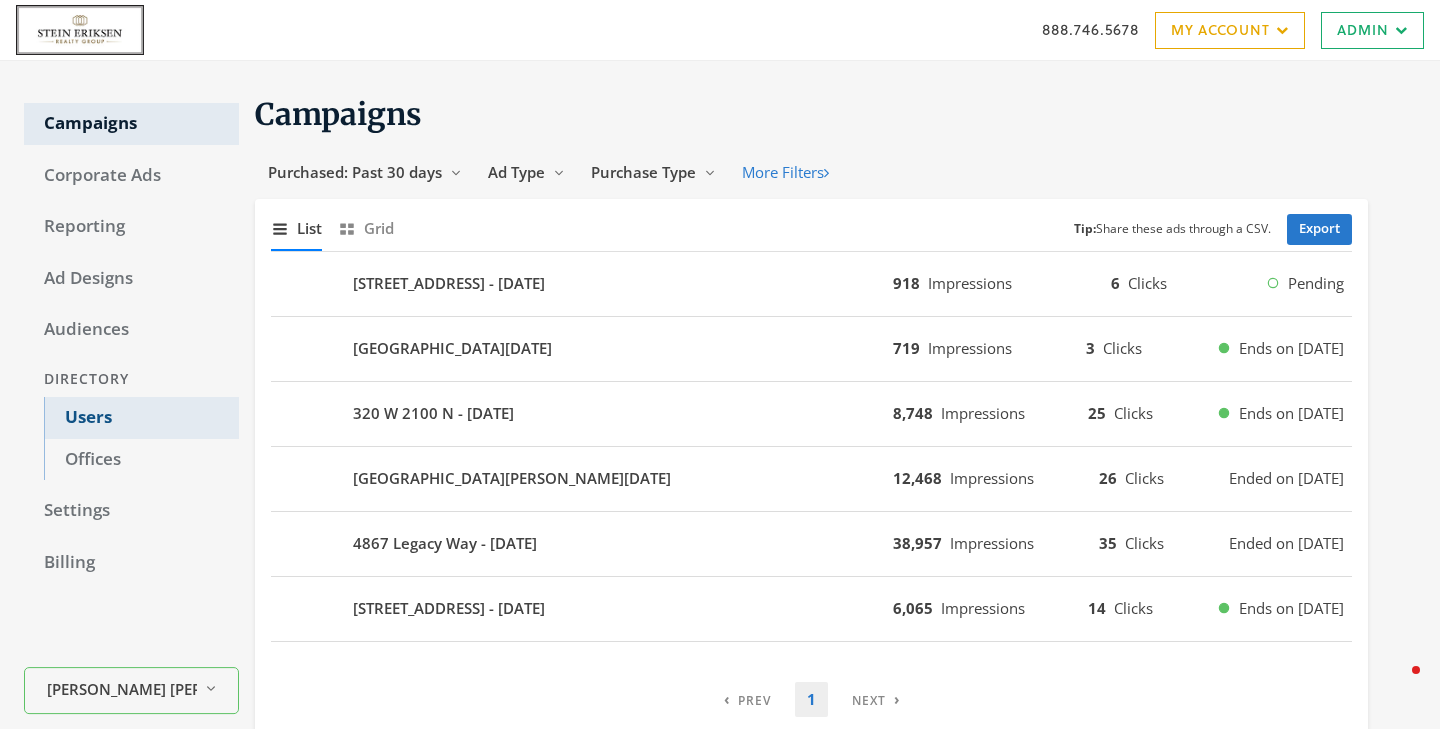 click on "Users" at bounding box center (141, 418) 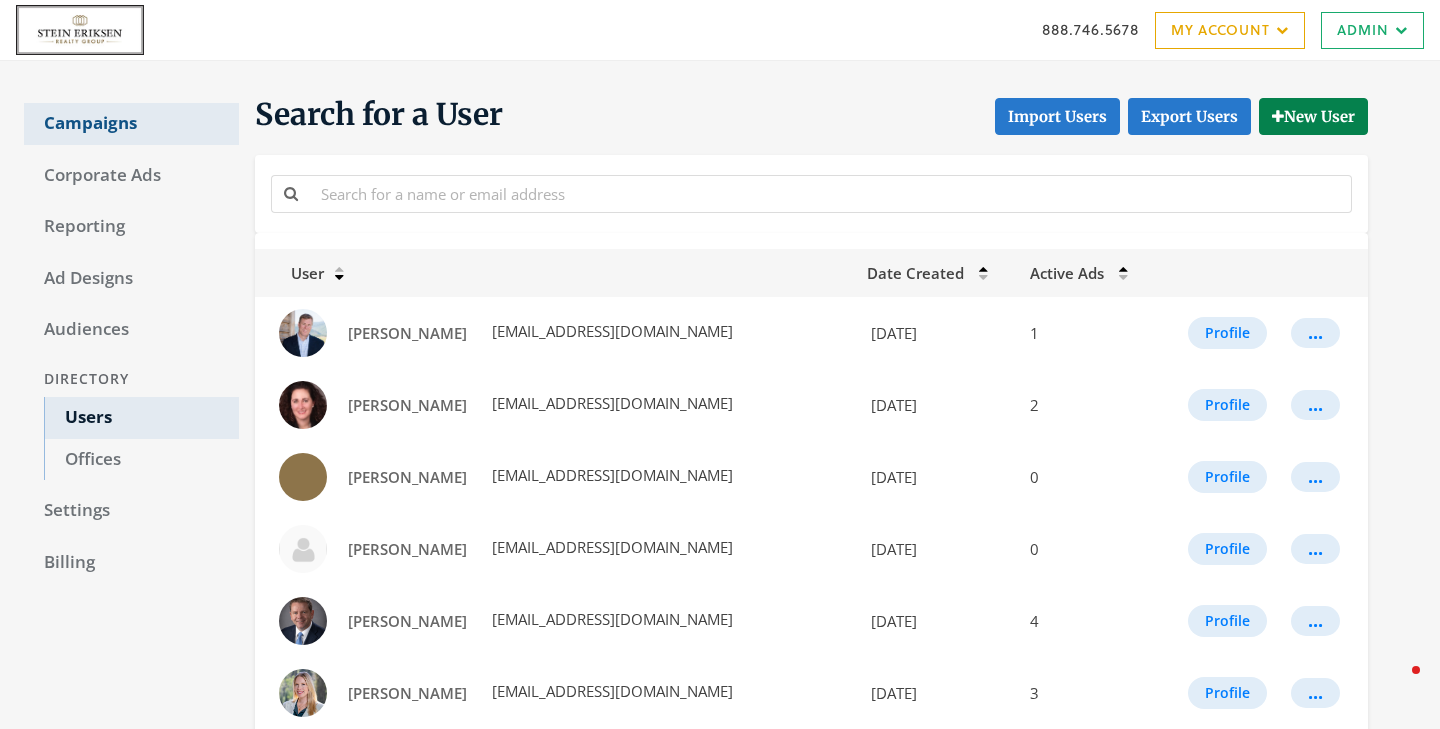 click on "Campaigns" at bounding box center (131, 124) 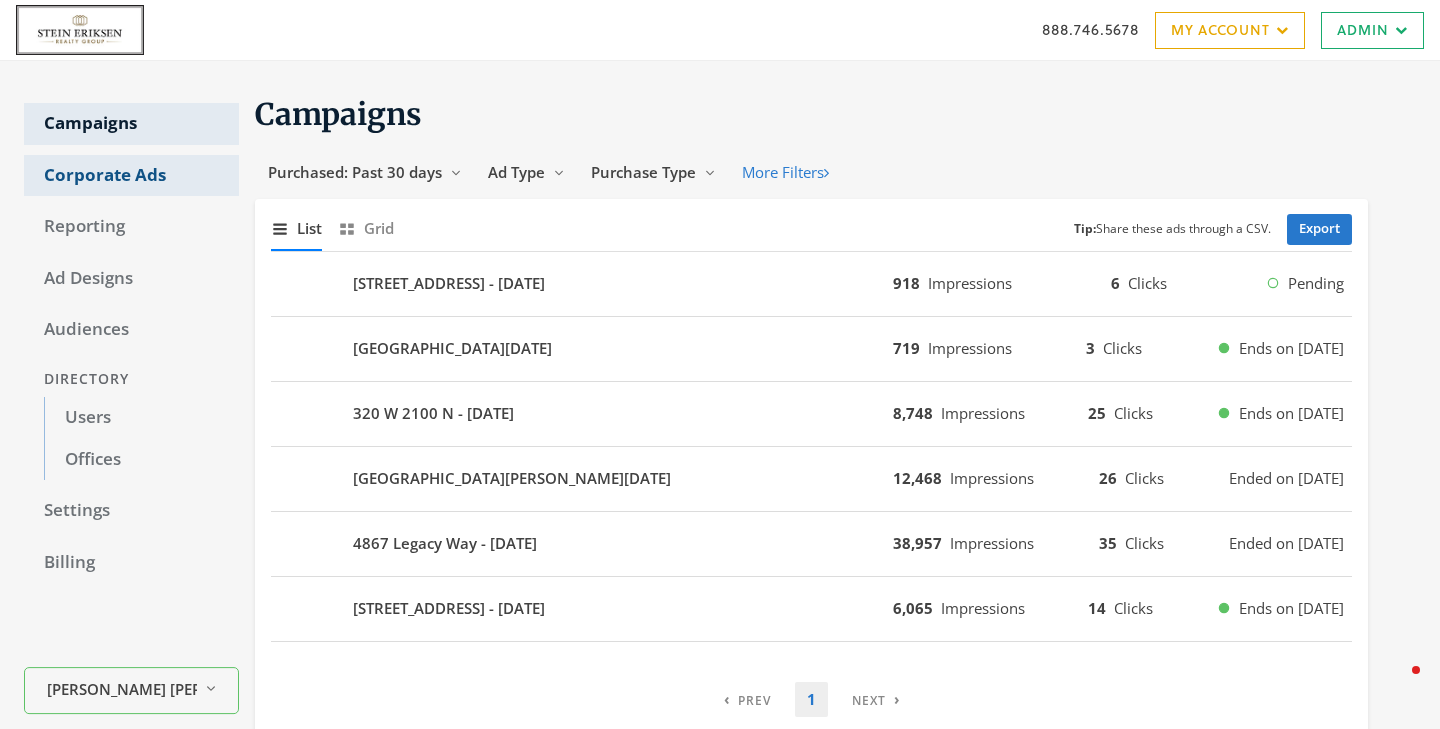 click on "Corporate Ads" at bounding box center (131, 176) 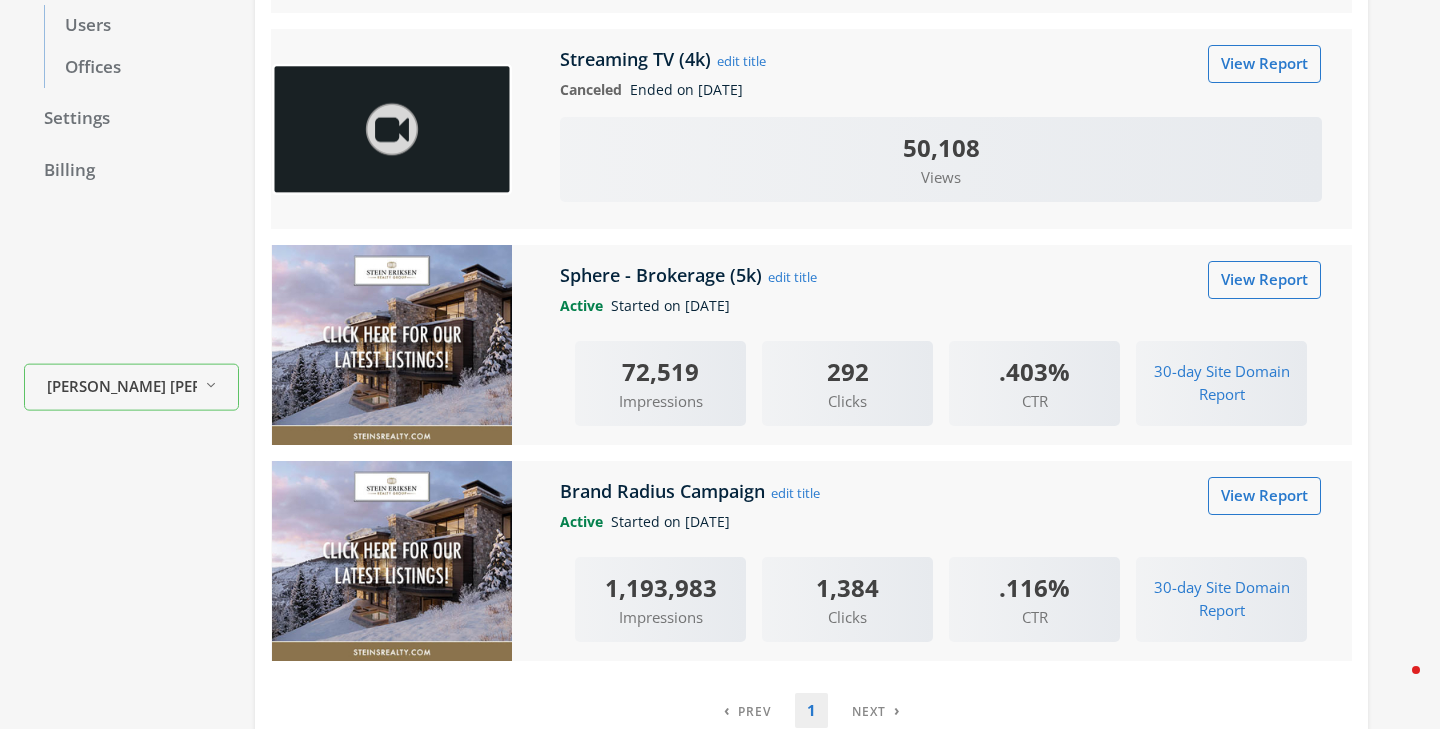 scroll, scrollTop: 499, scrollLeft: 0, axis: vertical 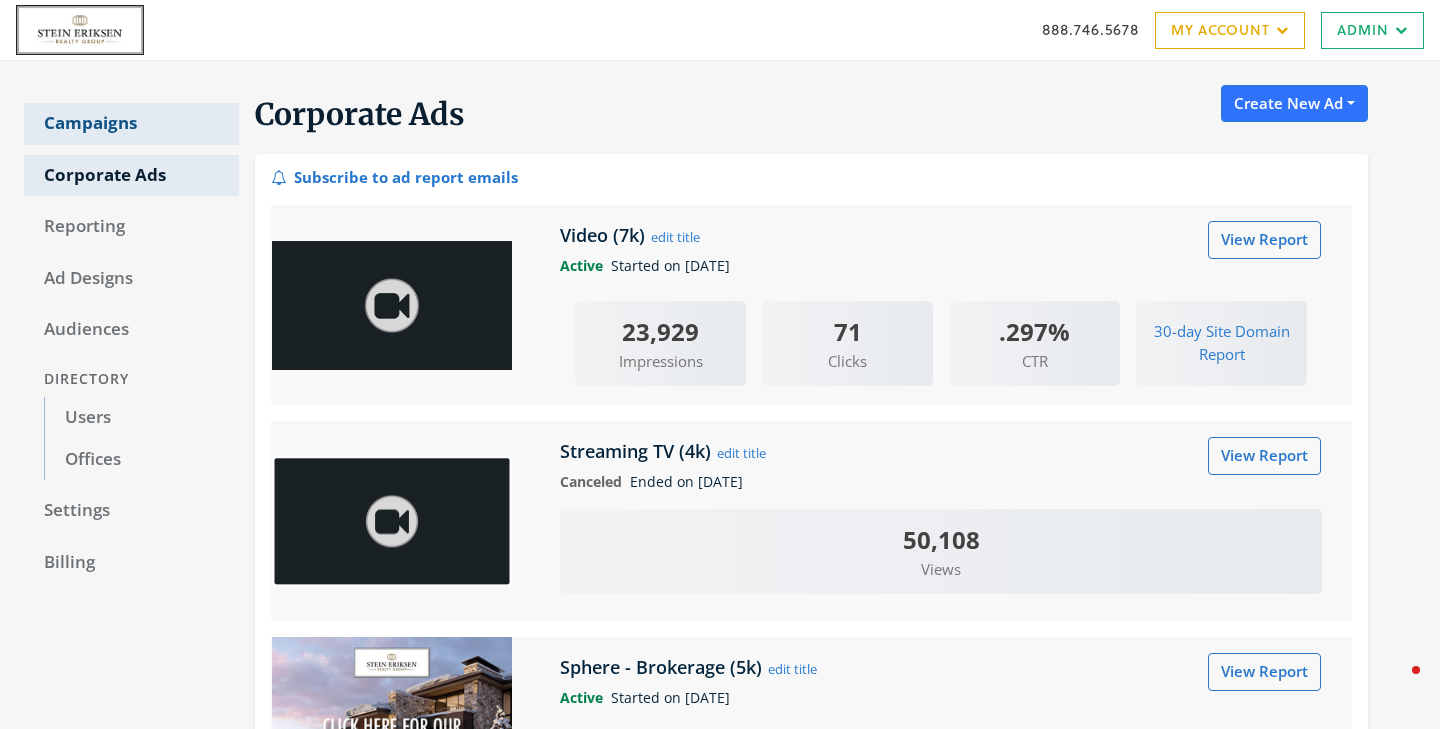 click on "Campaigns" at bounding box center [131, 124] 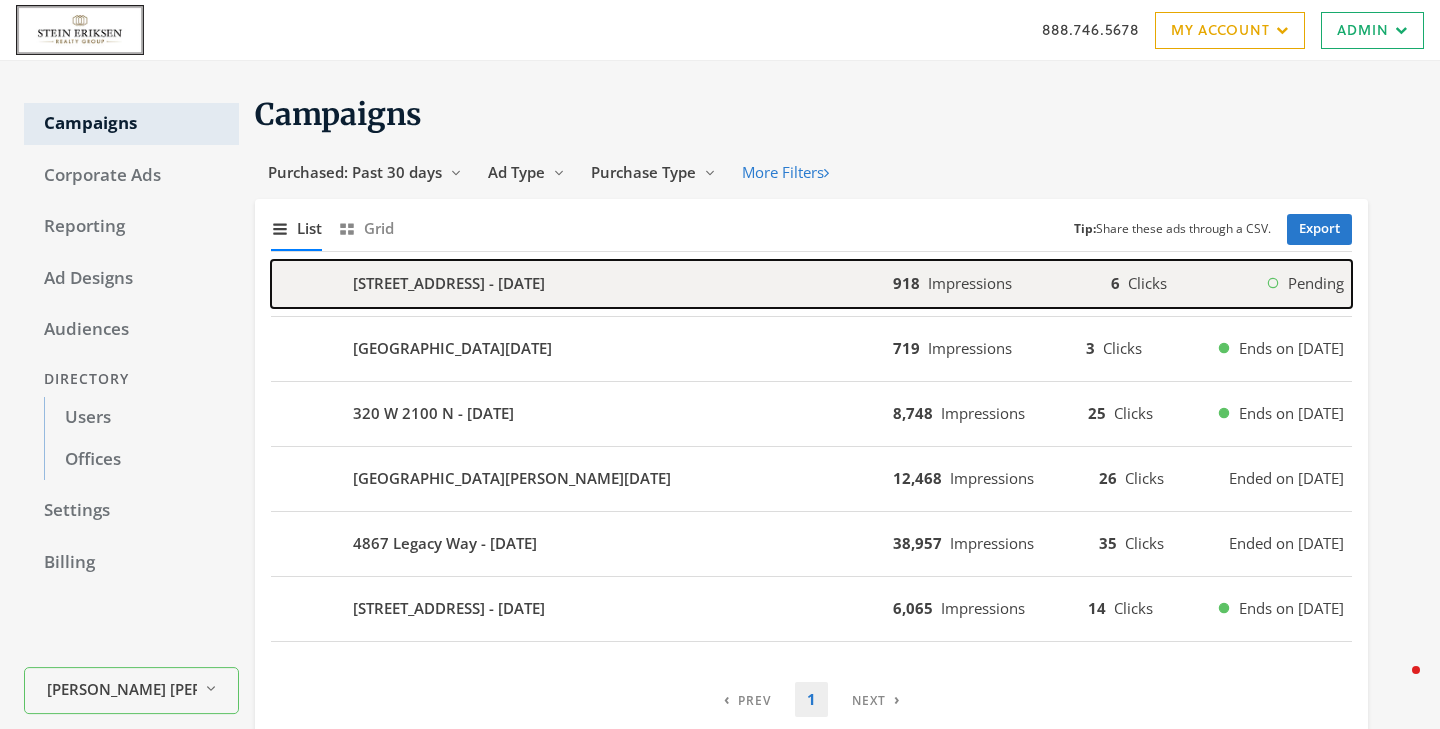 click on "4209 N Two Creeks Ln - 2025-07-16" at bounding box center (582, 284) 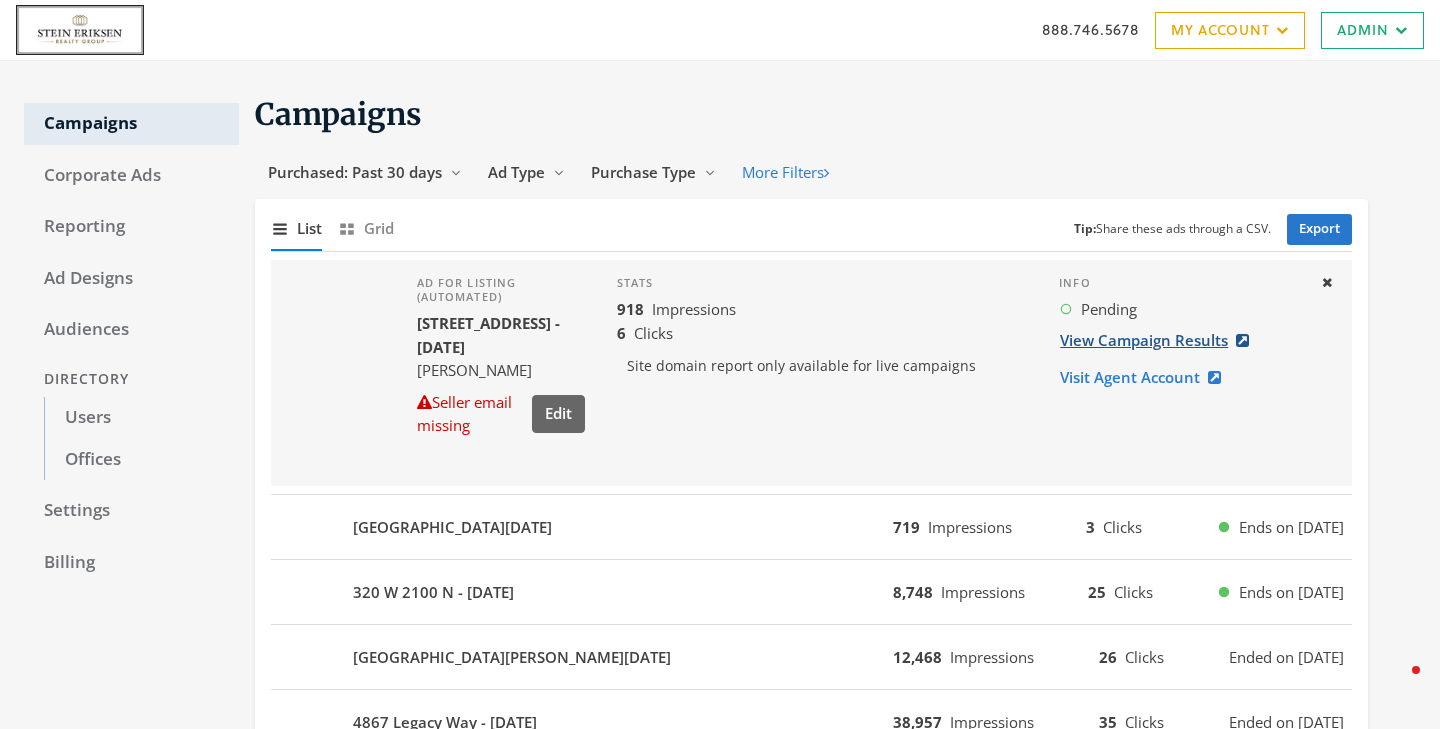 click on "View Campaign Results" at bounding box center (1160, 340) 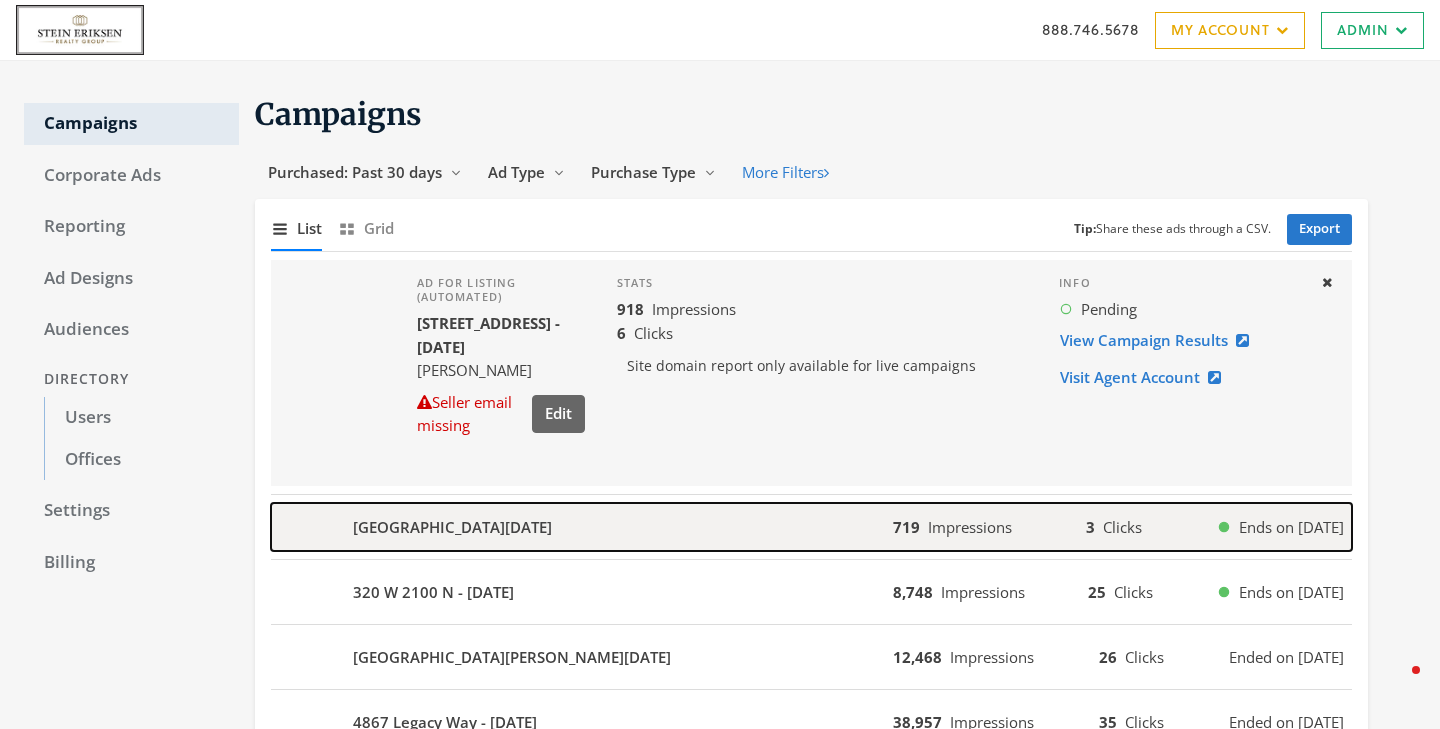 click on "[GEOGRAPHIC_DATA][DATE]" at bounding box center [582, 527] 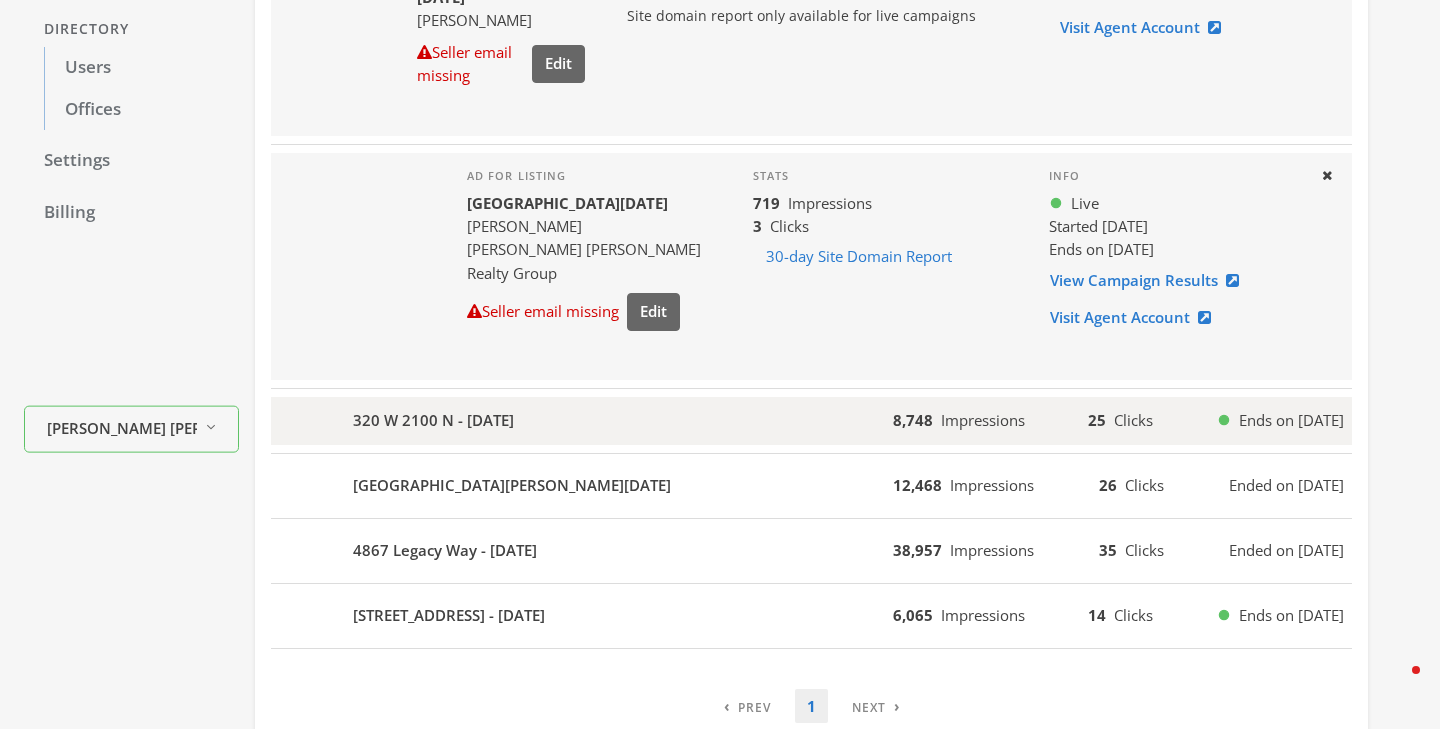 scroll, scrollTop: 351, scrollLeft: 0, axis: vertical 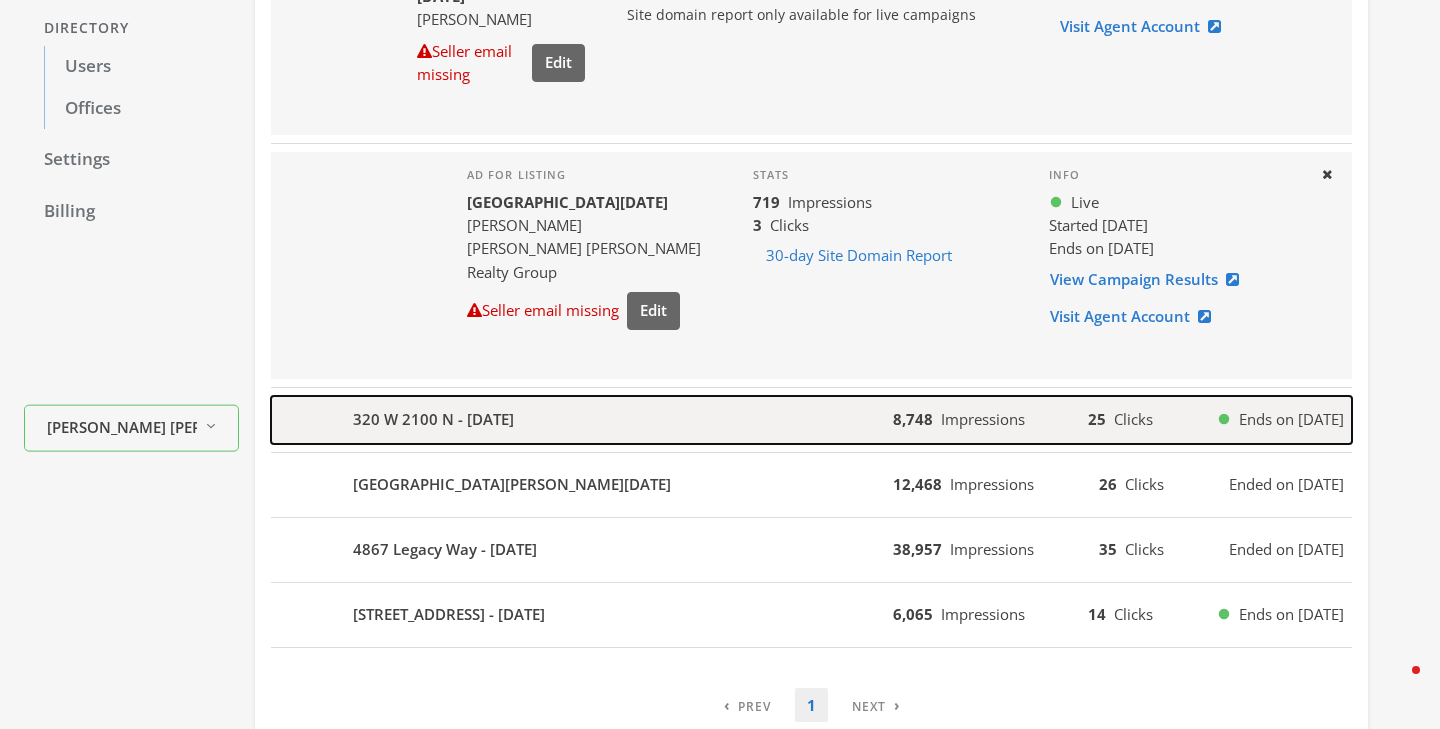 click on "320 W 2100 N - [DATE]" at bounding box center [433, 419] 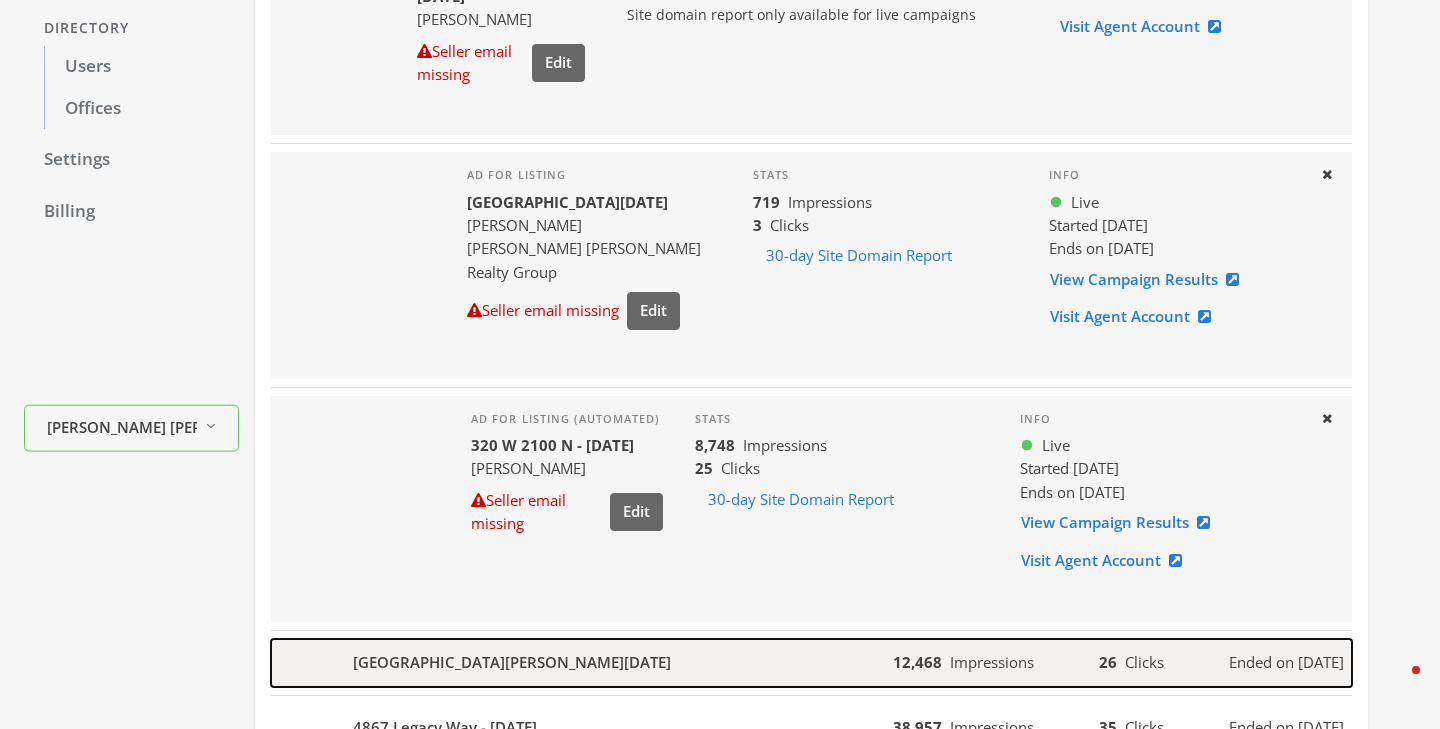 click on "[GEOGRAPHIC_DATA][PERSON_NAME][DATE]" at bounding box center (512, 662) 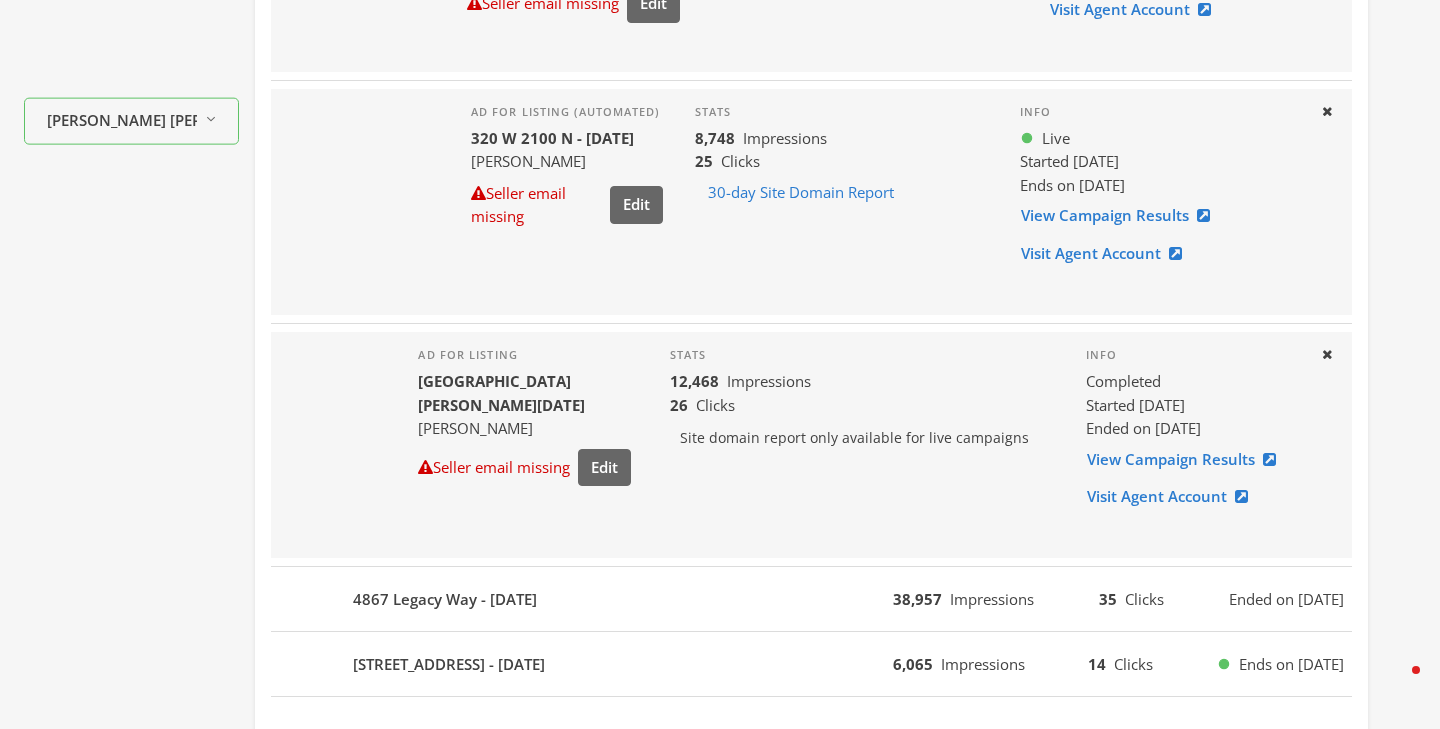 scroll, scrollTop: 670, scrollLeft: 0, axis: vertical 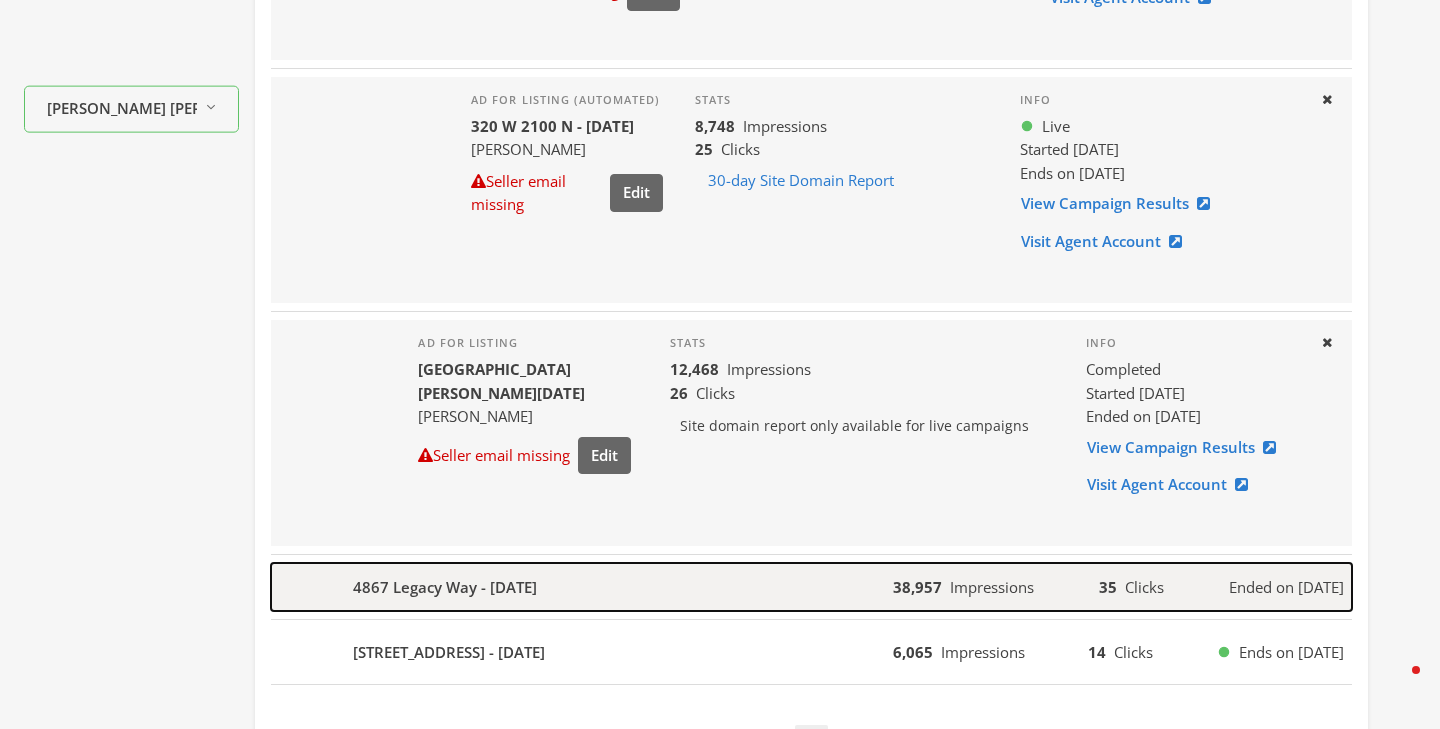click on "4867 Legacy Way - [DATE]" at bounding box center [582, 587] 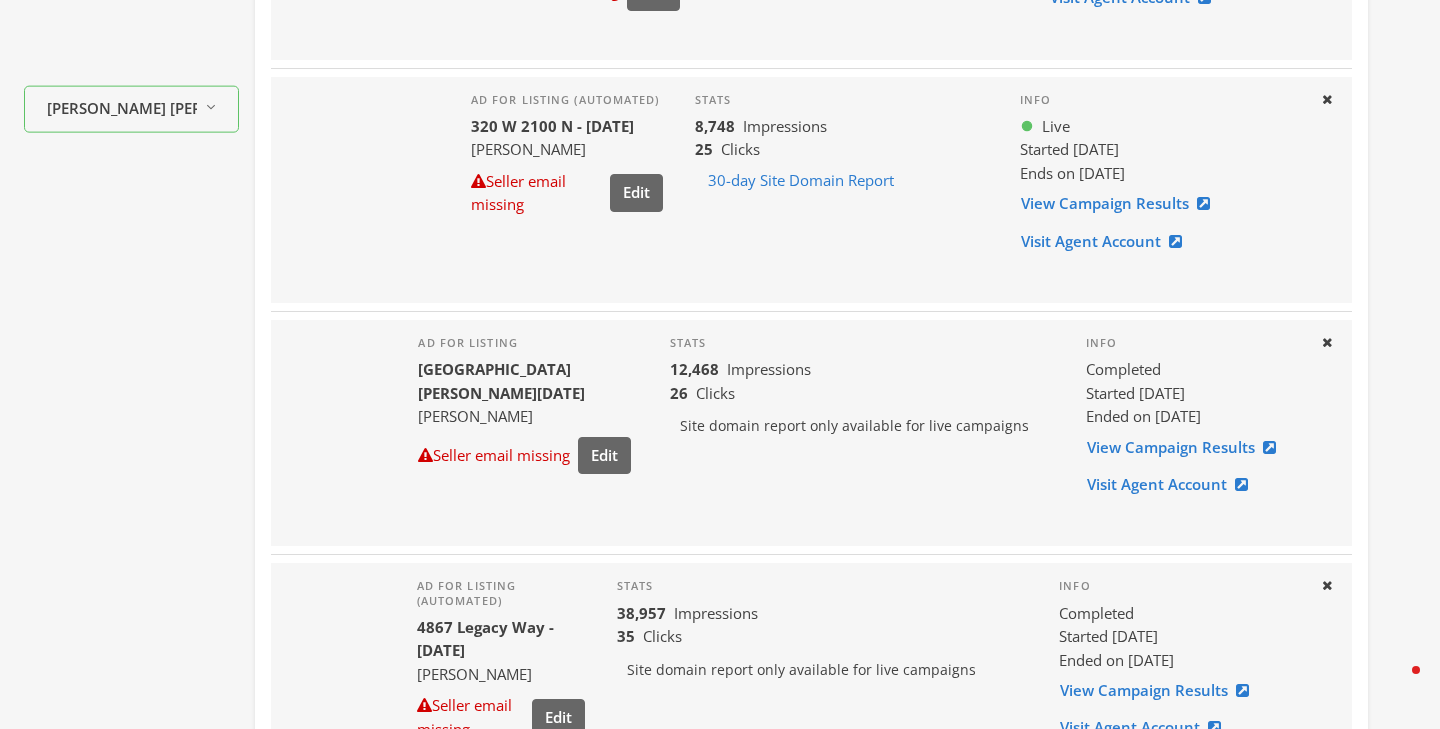 scroll, scrollTop: 827, scrollLeft: 0, axis: vertical 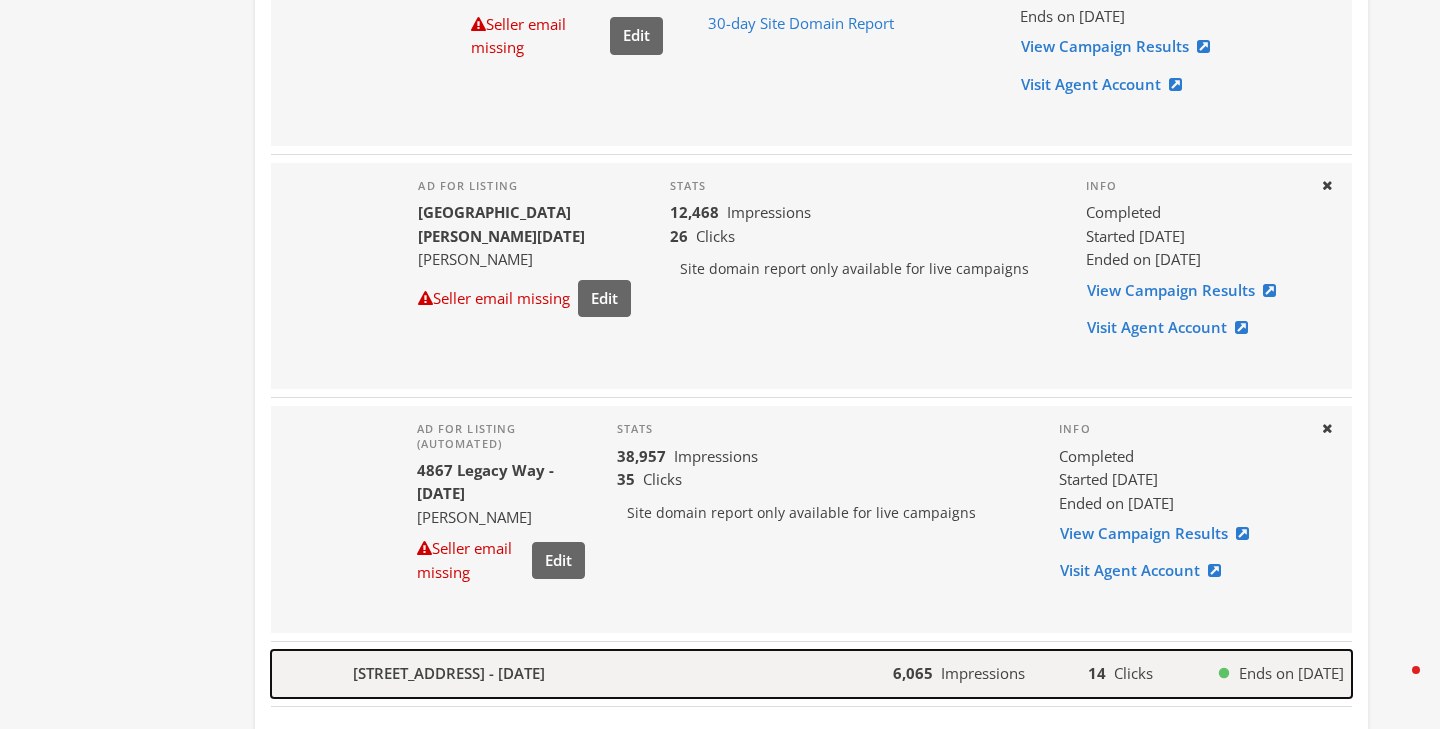 click on "[STREET_ADDRESS] - [DATE]" at bounding box center [449, 673] 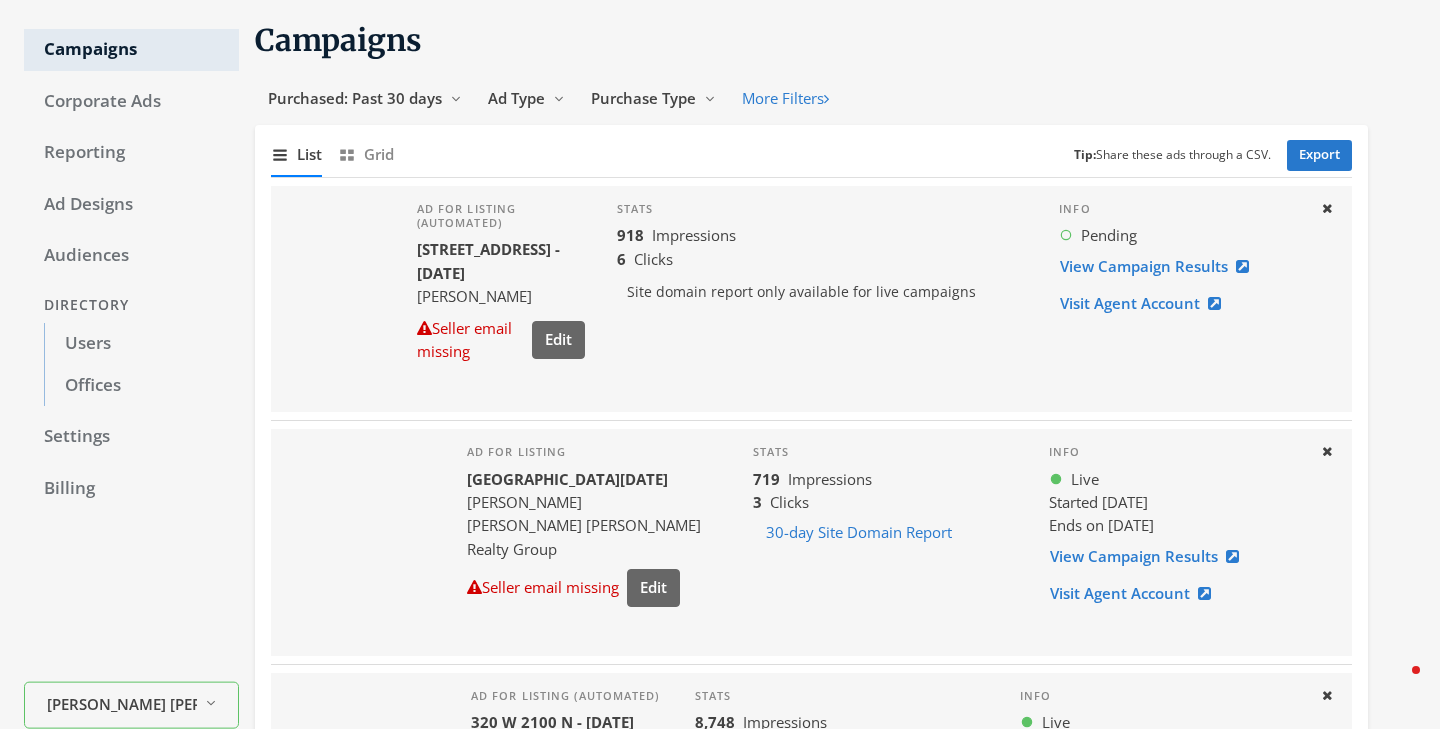 scroll, scrollTop: 70, scrollLeft: 0, axis: vertical 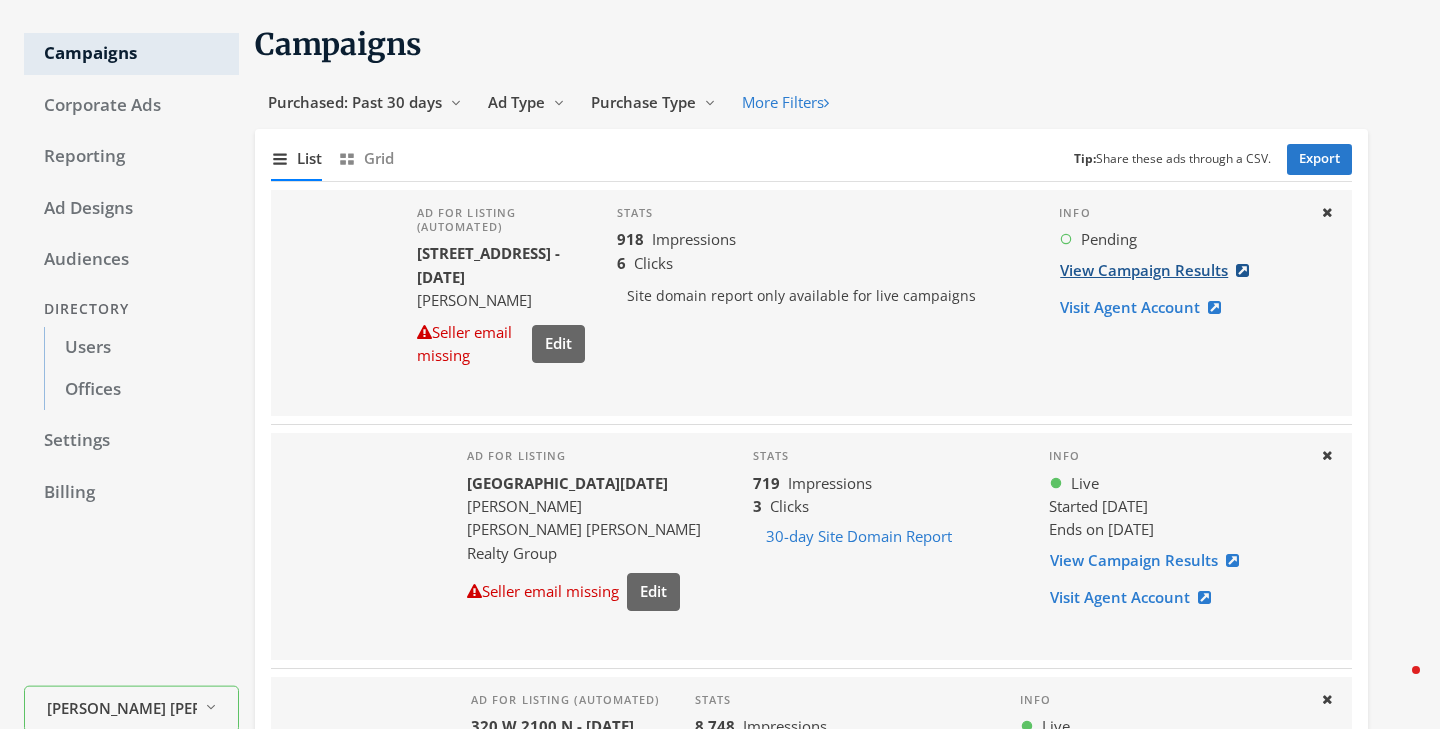 click on "View Campaign Results" at bounding box center [1160, 270] 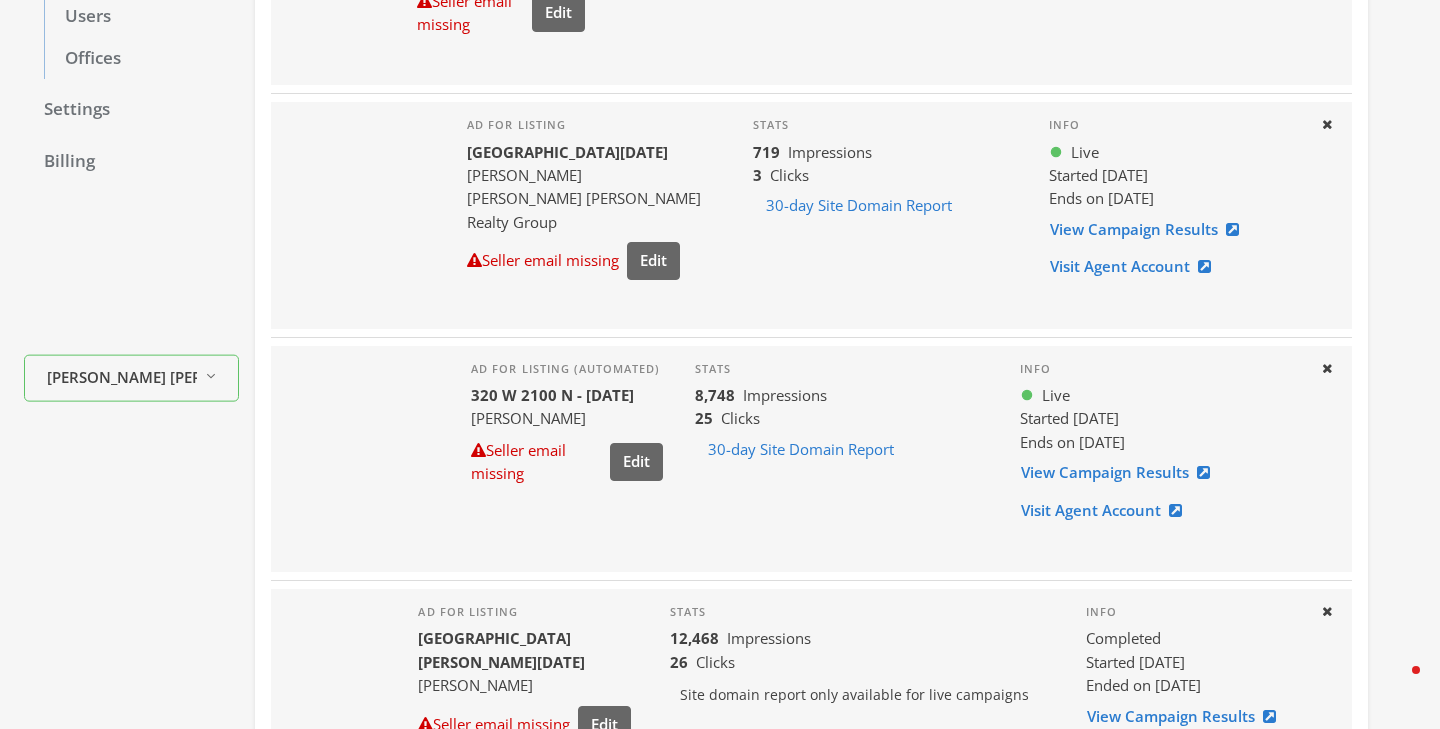 scroll, scrollTop: 402, scrollLeft: 0, axis: vertical 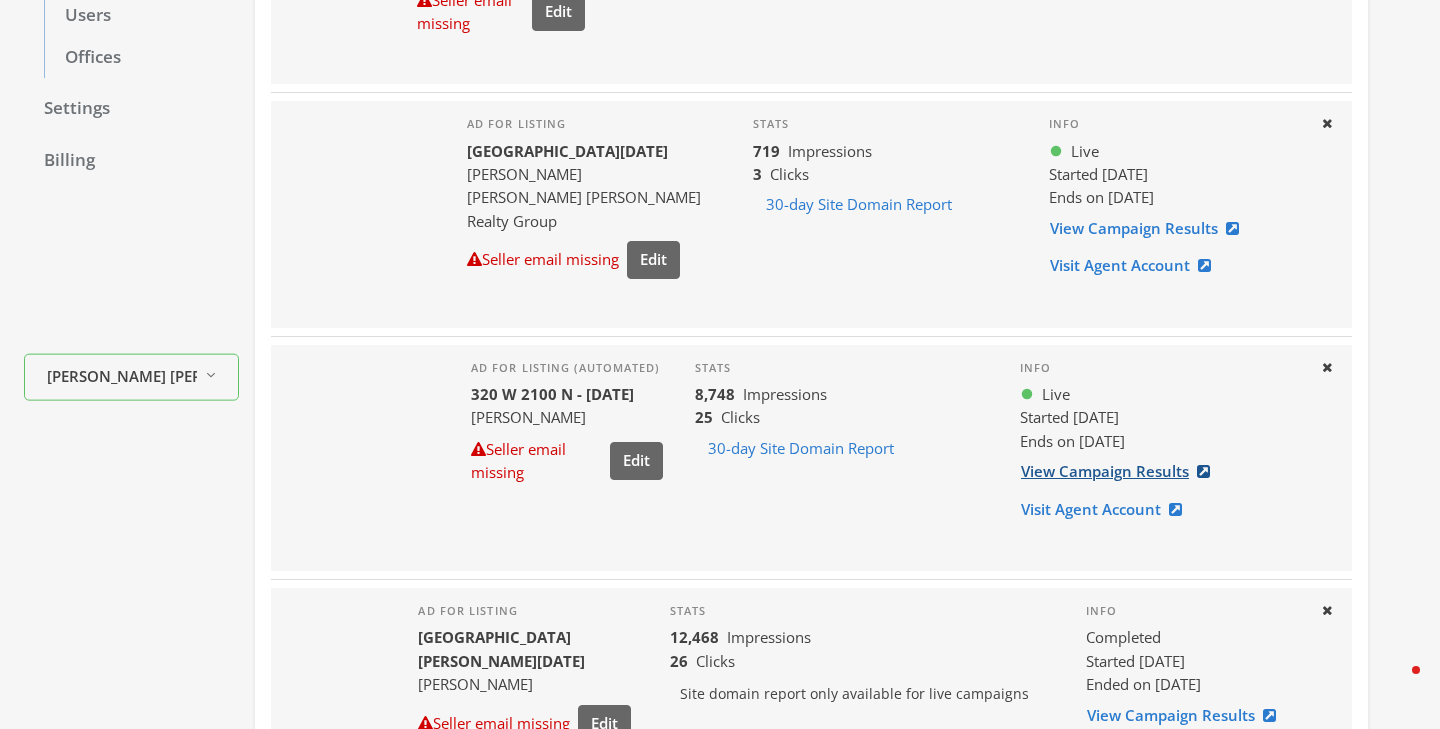 click on "View Campaign Results" at bounding box center (1121, 471) 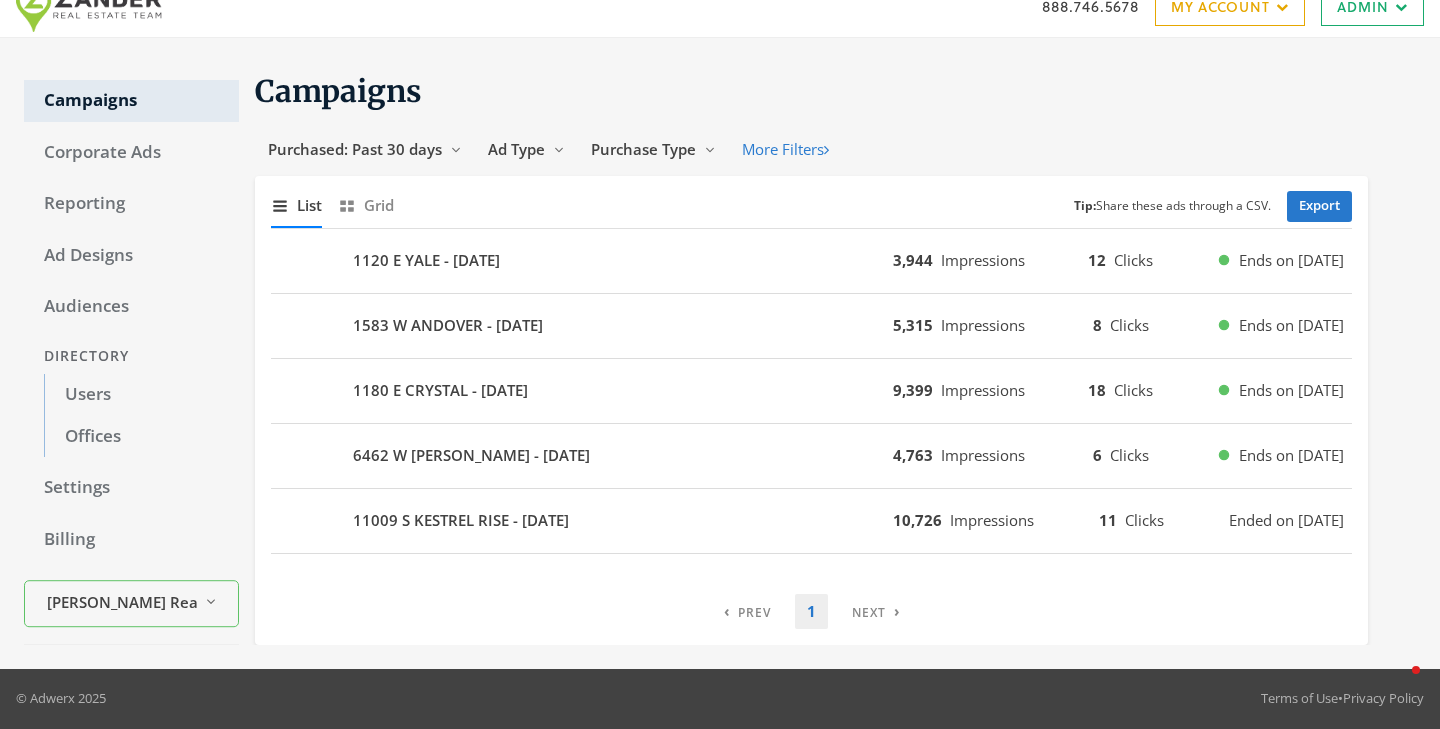 scroll, scrollTop: 0, scrollLeft: 0, axis: both 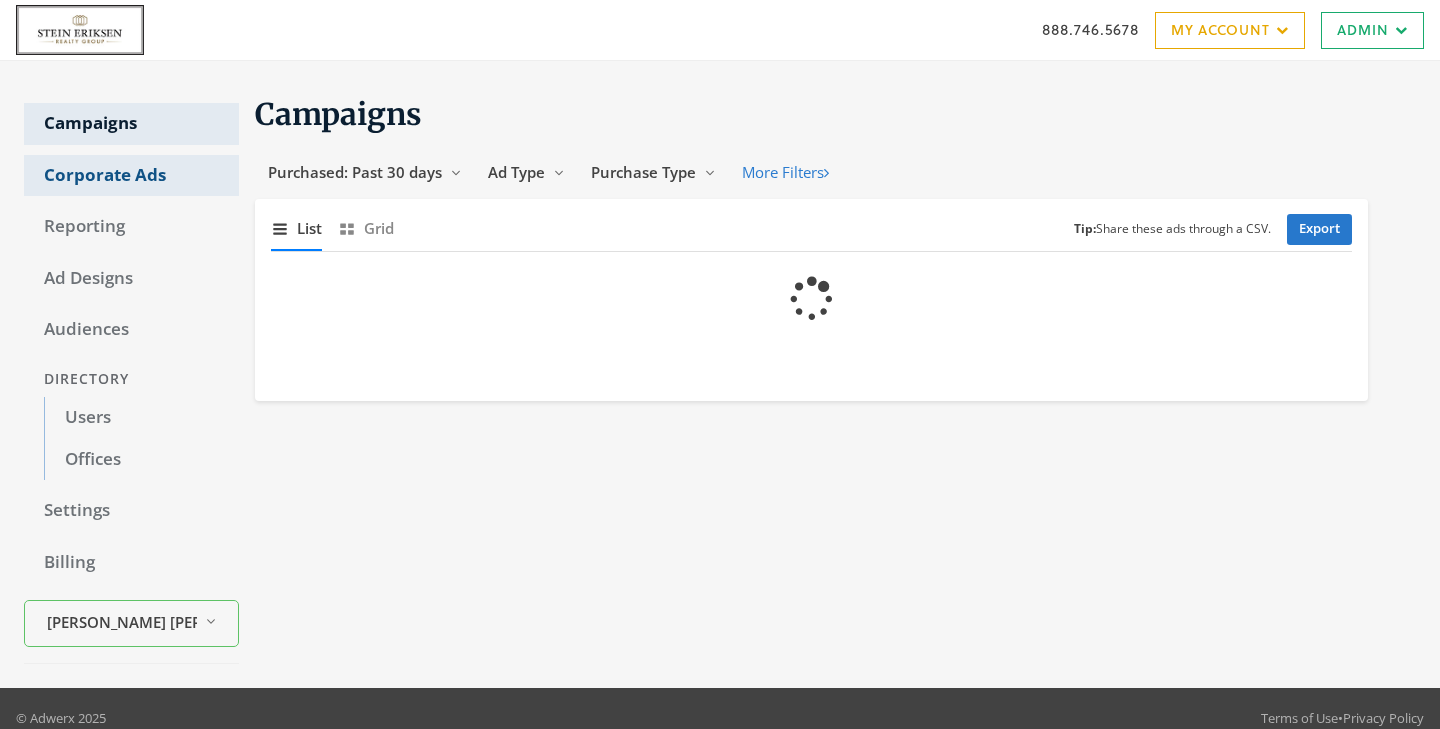 click on "Corporate Ads" at bounding box center (131, 176) 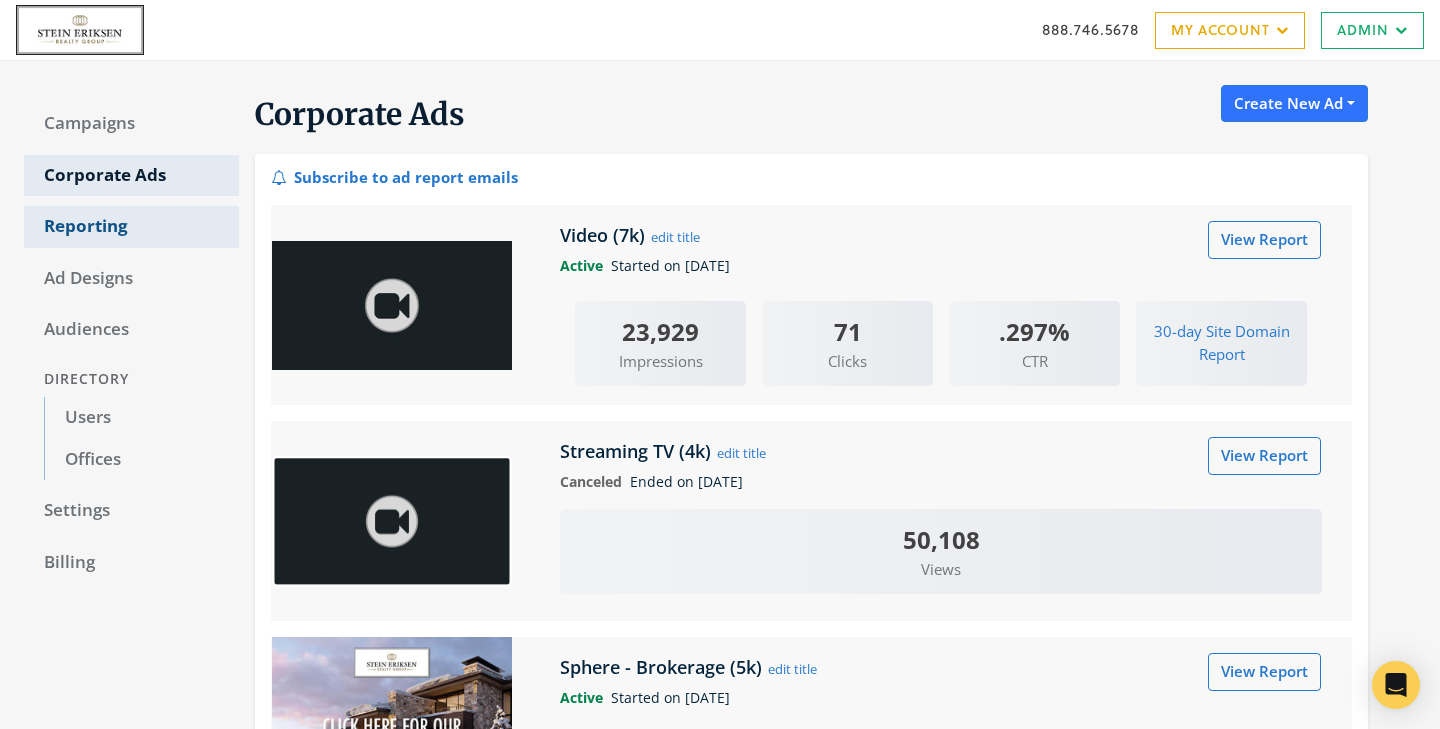 click on "Reporting" at bounding box center (131, 227) 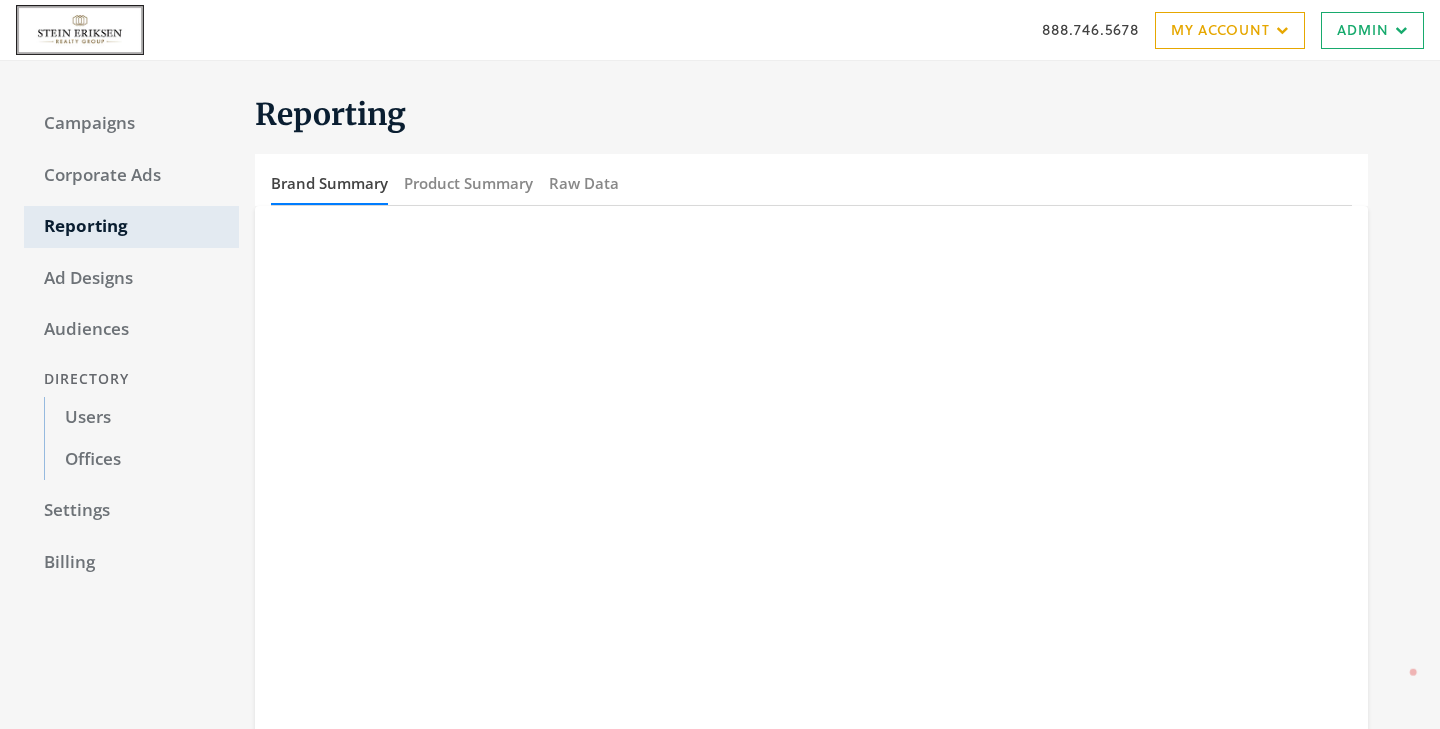 click on "Ad Designs" at bounding box center [131, 279] 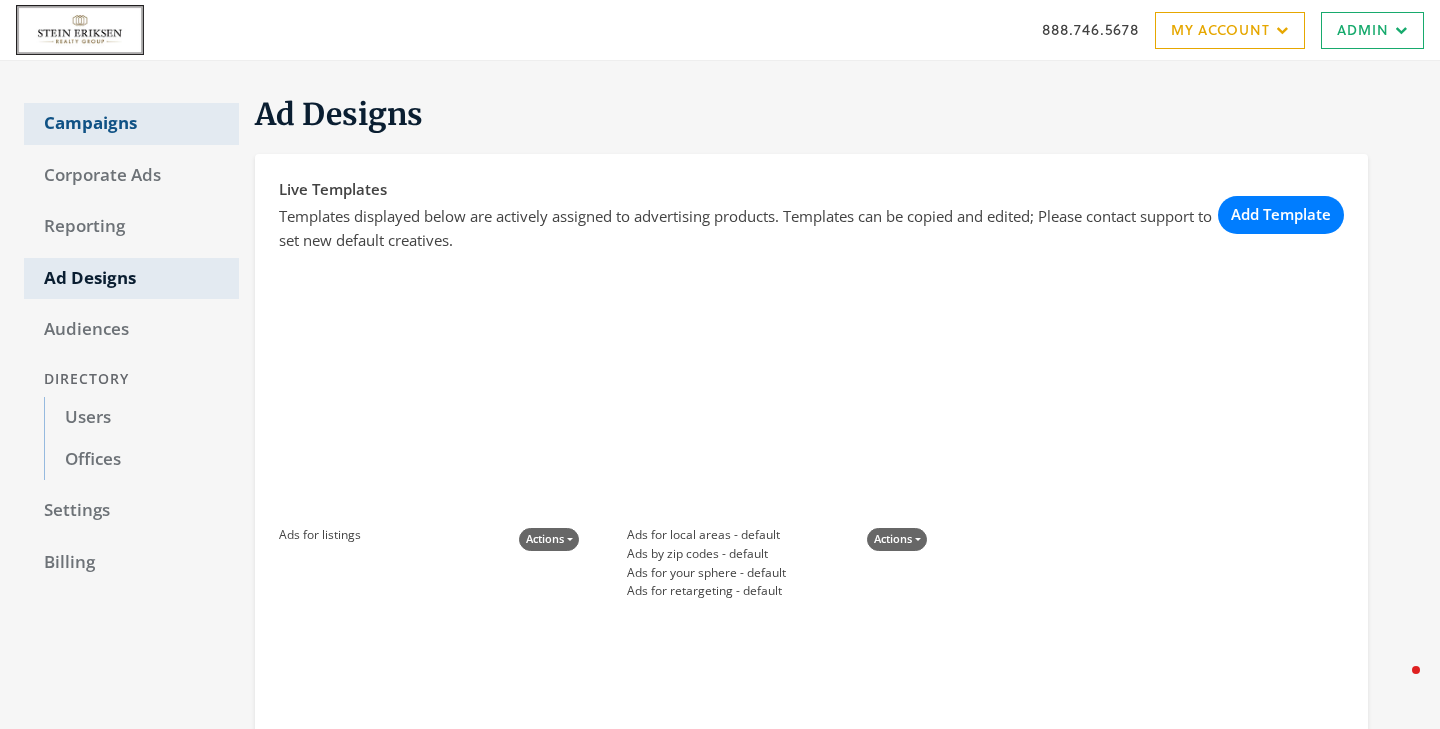 click on "Campaigns" at bounding box center (131, 124) 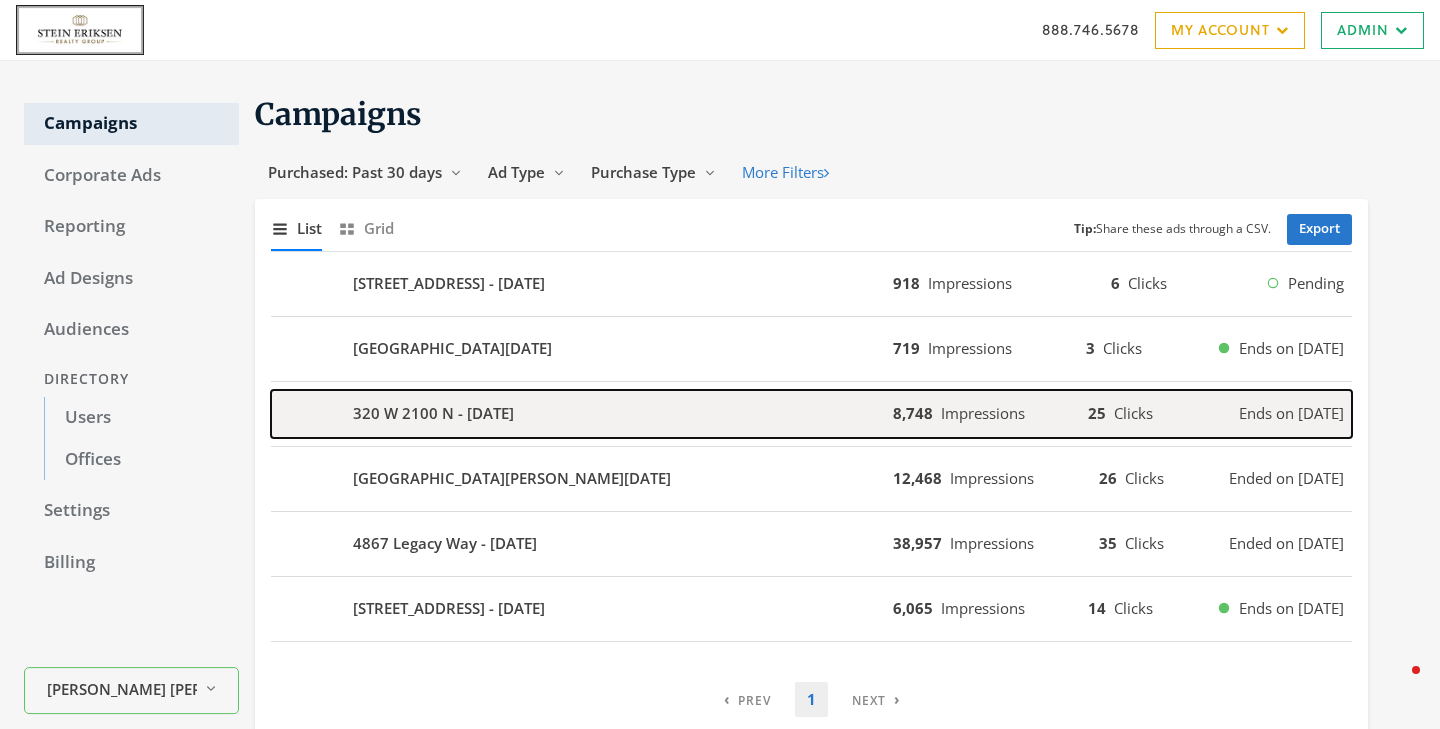 click on "320 W 2100 N - [DATE]" at bounding box center (433, 413) 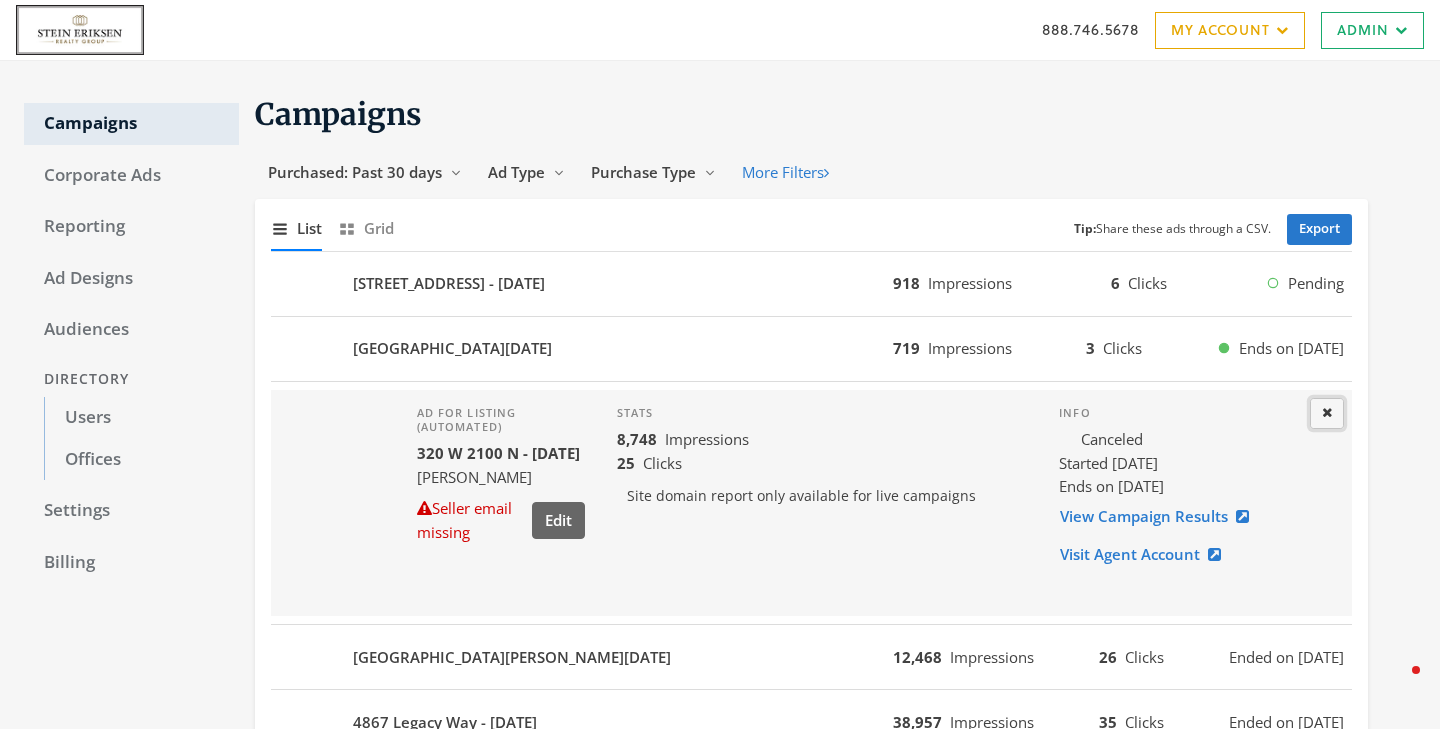click at bounding box center (1327, 412) 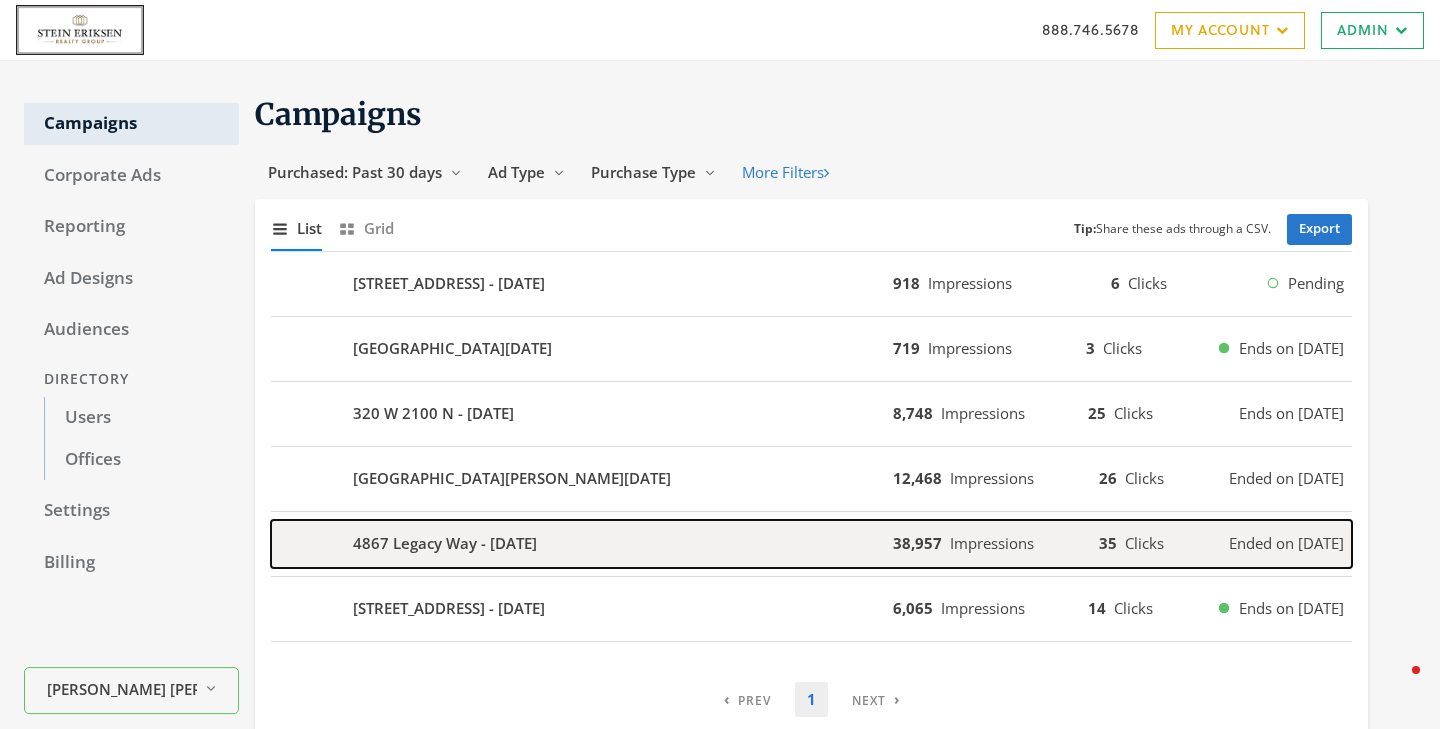 click on "4867 Legacy Way - [DATE]" at bounding box center [445, 543] 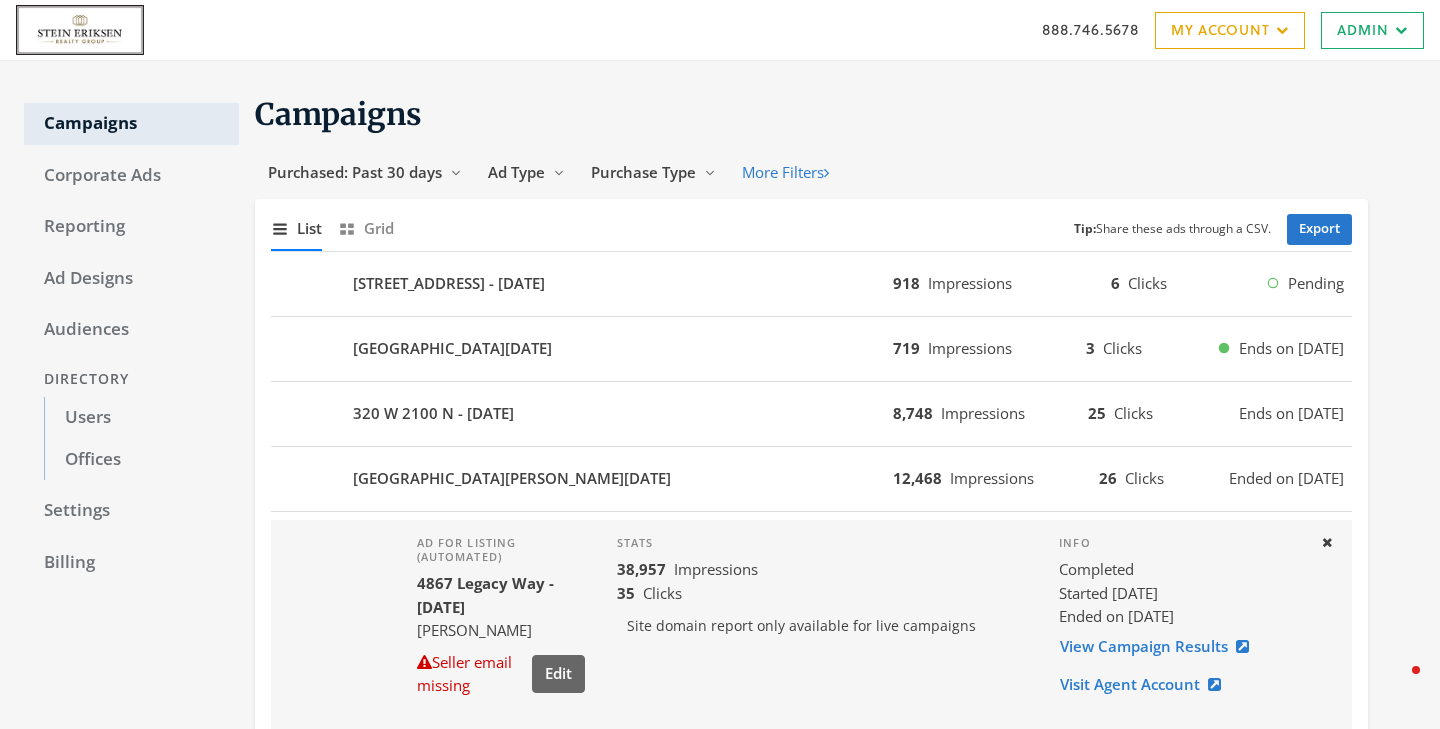 scroll, scrollTop: 168, scrollLeft: 0, axis: vertical 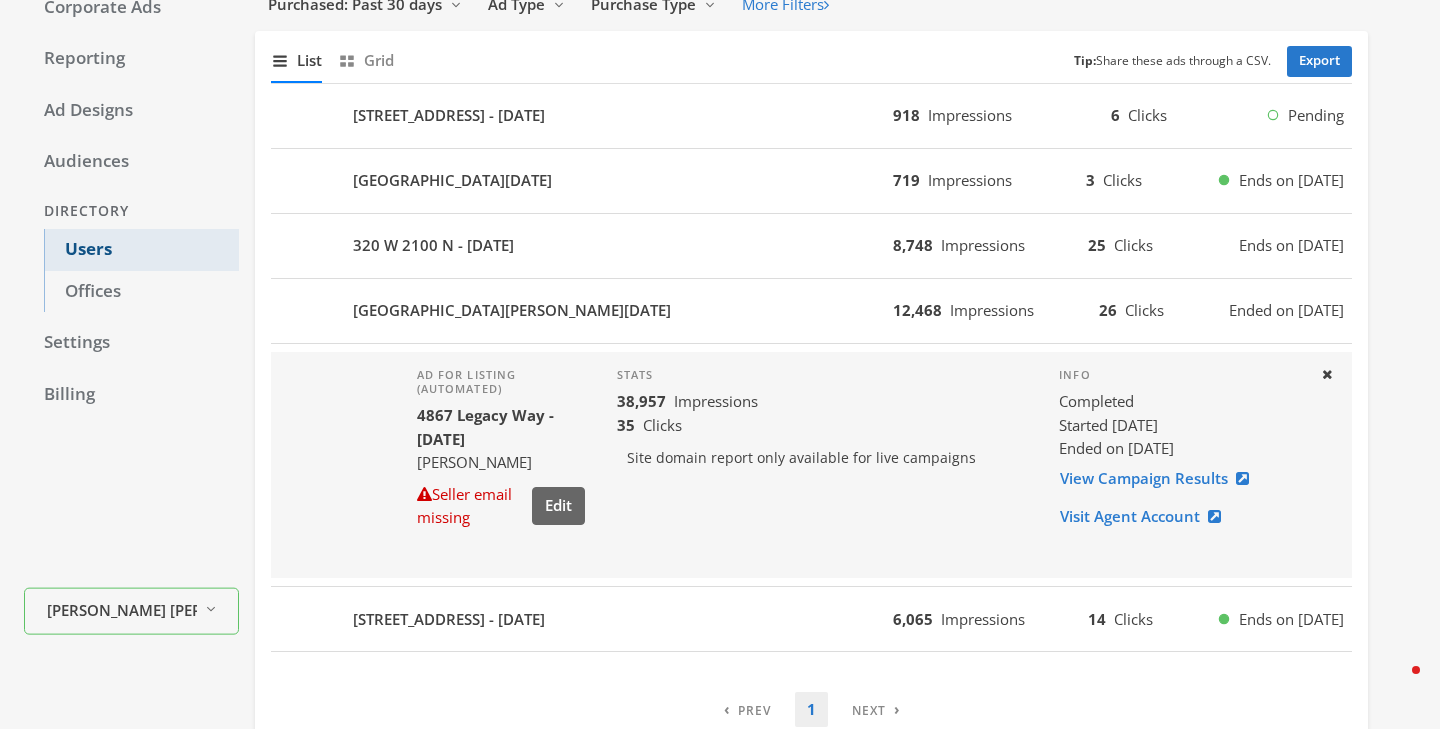 click on "Users" at bounding box center [141, 250] 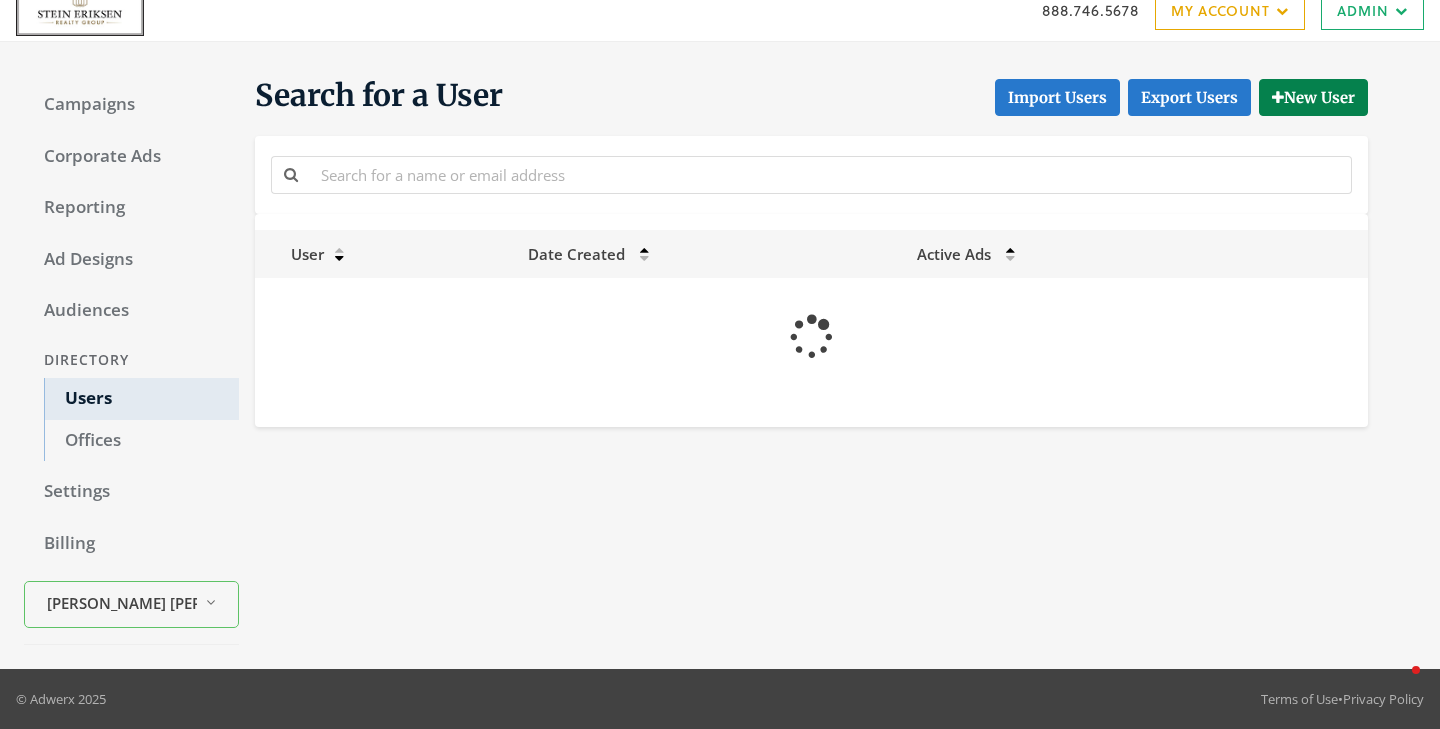 scroll, scrollTop: 168, scrollLeft: 0, axis: vertical 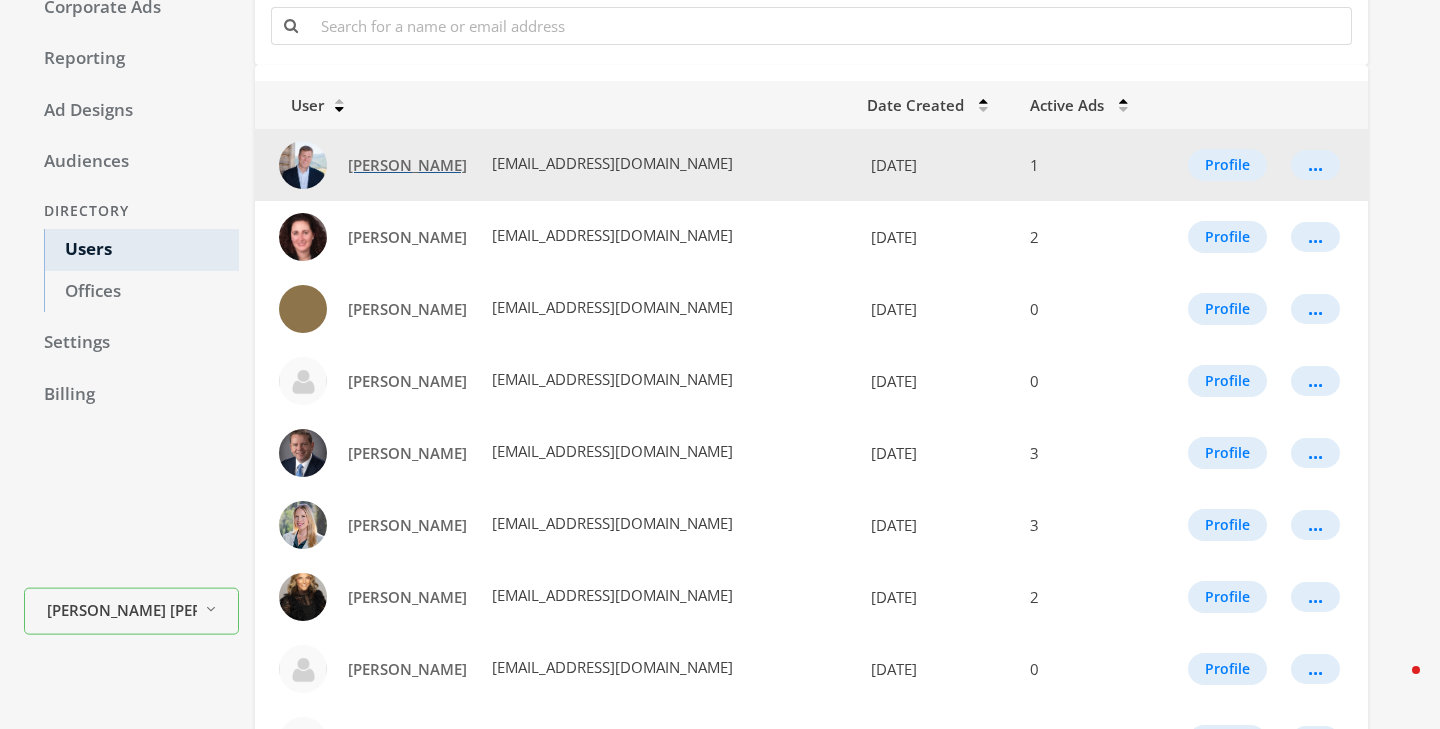click on "[PERSON_NAME]" at bounding box center (407, 165) 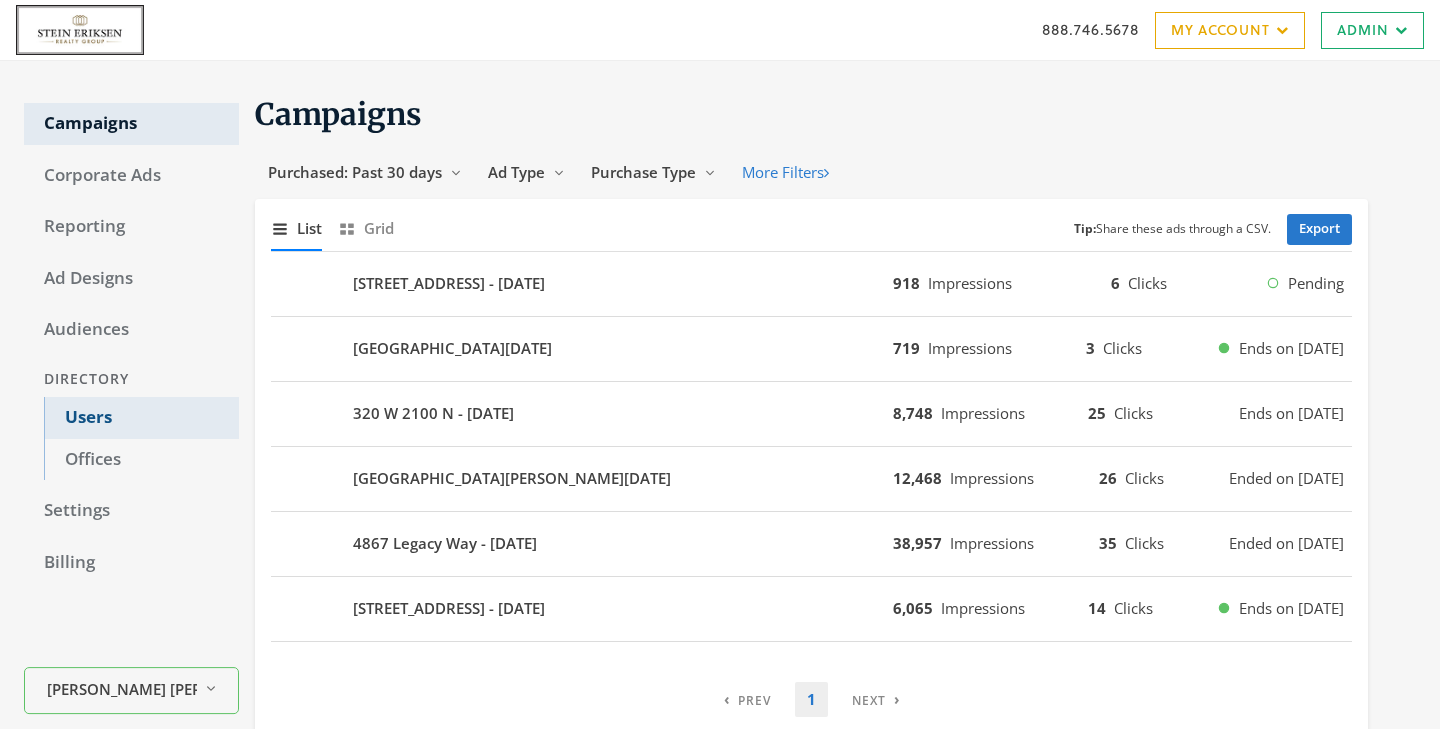 scroll, scrollTop: 0, scrollLeft: 0, axis: both 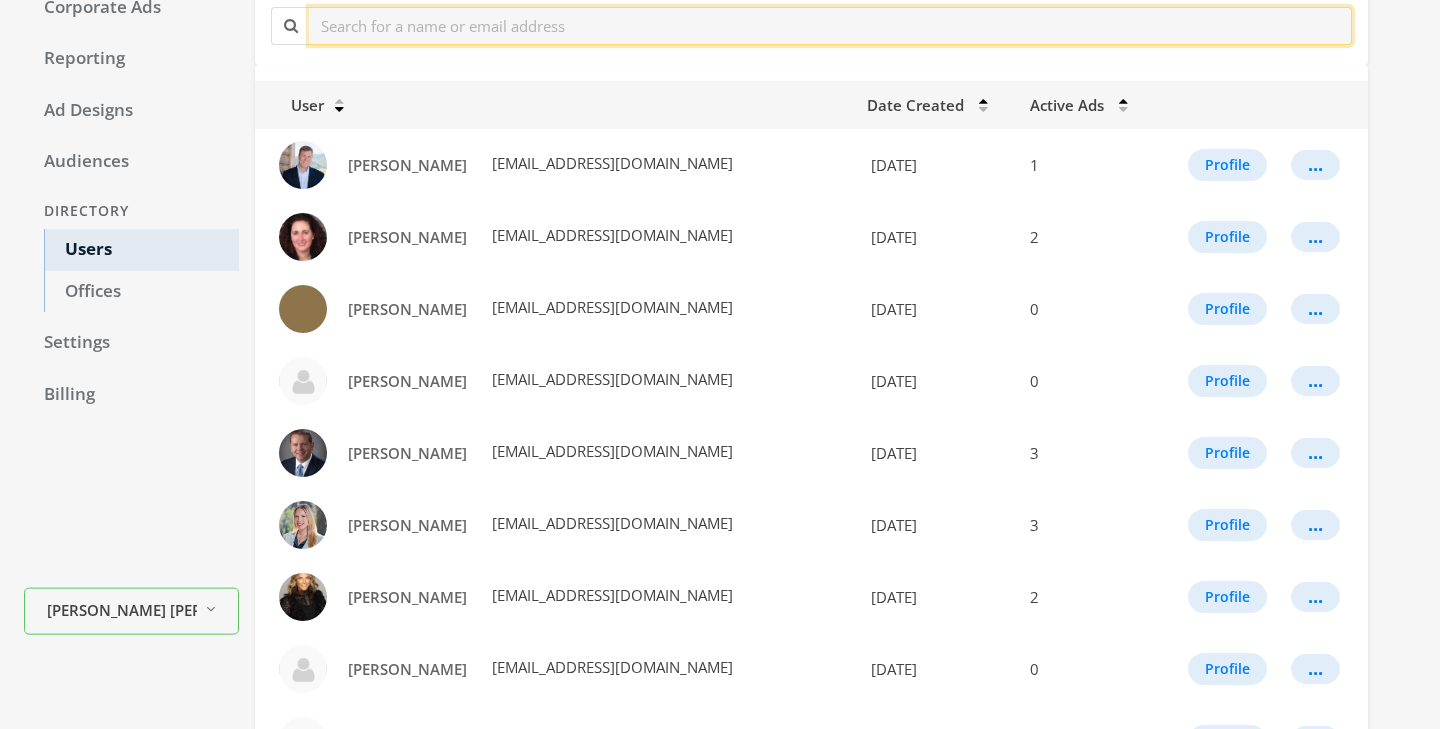 click at bounding box center (830, 25) 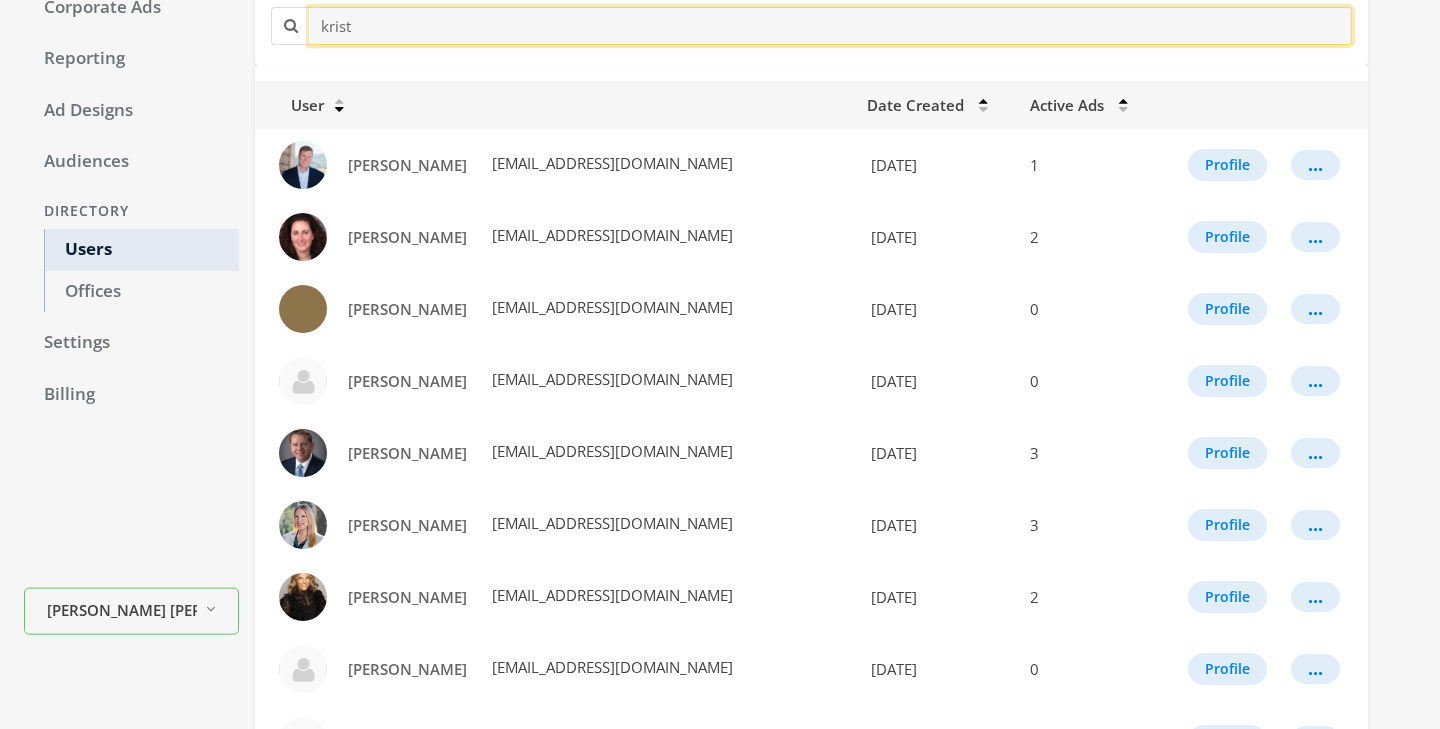 scroll, scrollTop: 19, scrollLeft: 0, axis: vertical 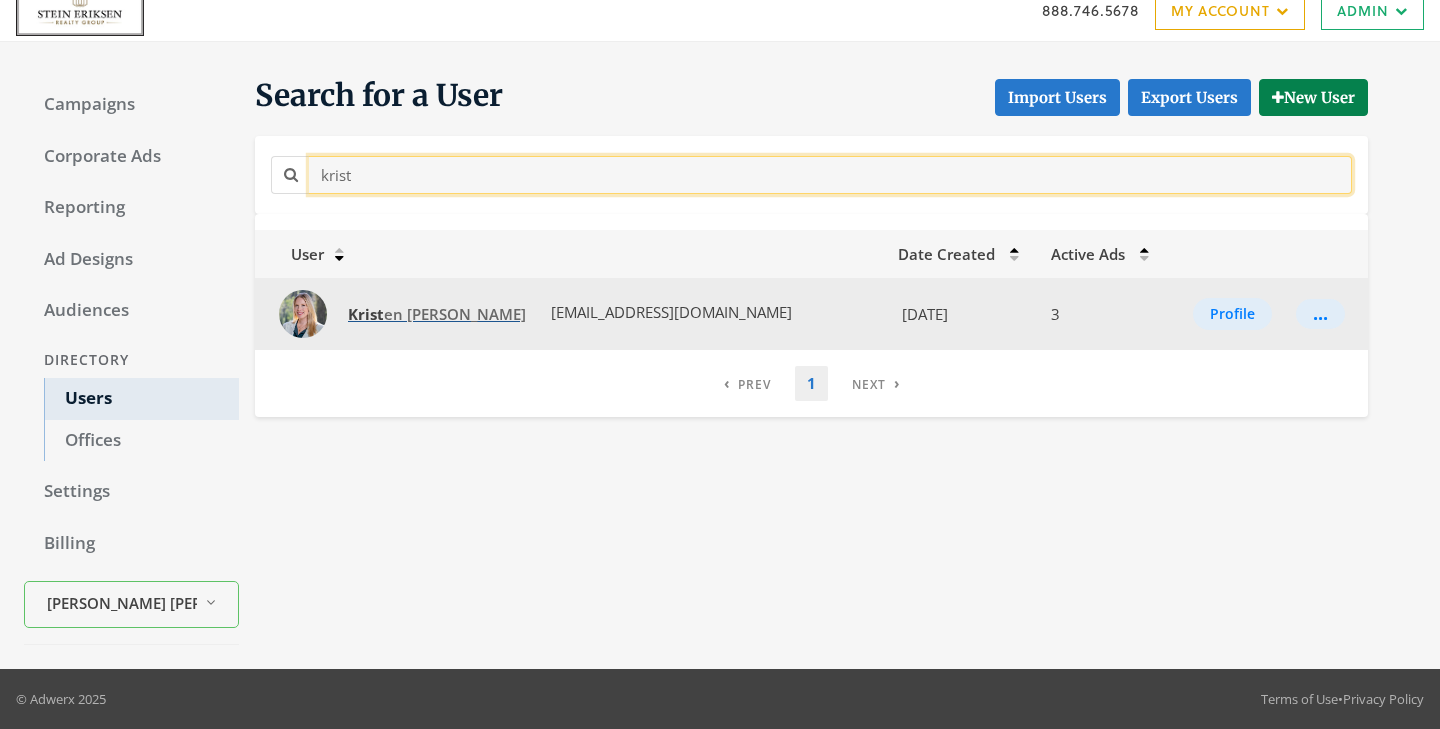 type on "krist" 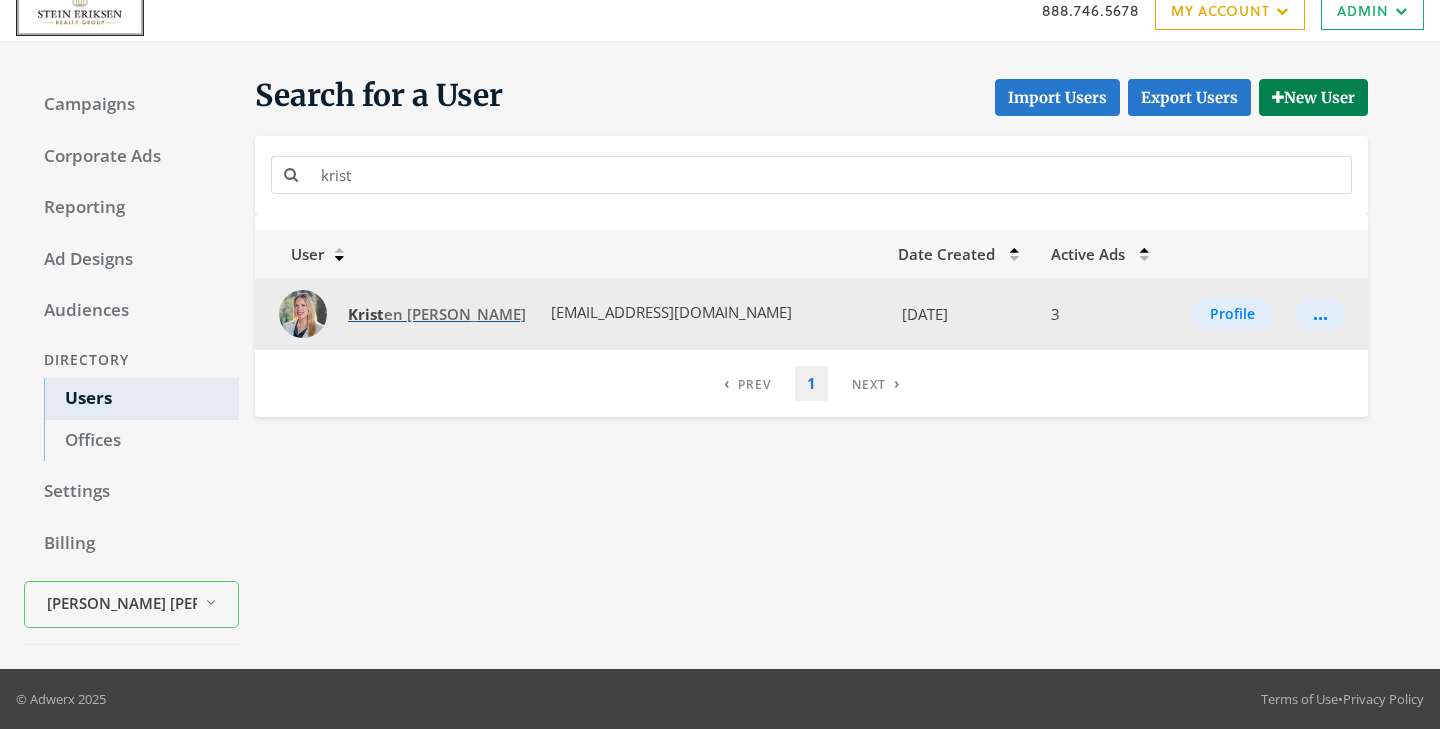 click on "Krist" 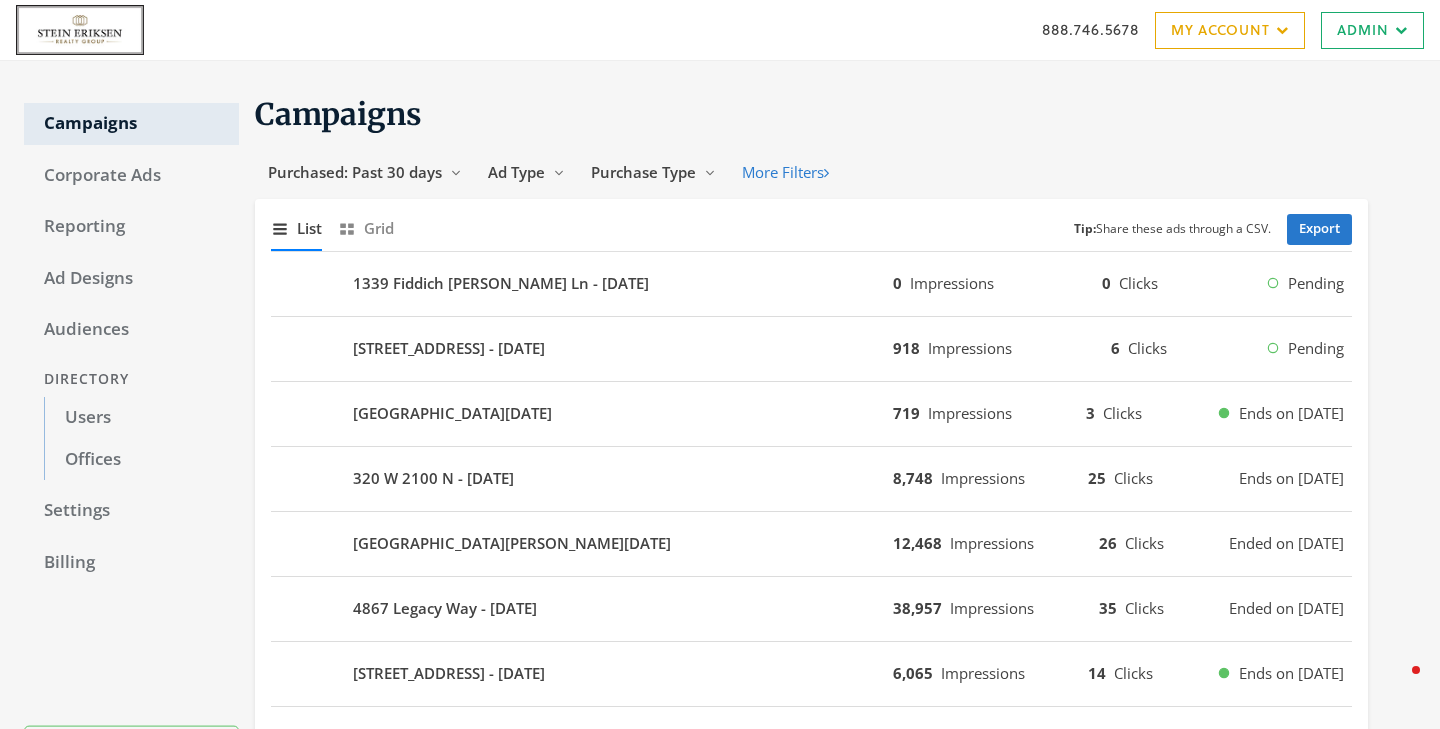 scroll, scrollTop: 0, scrollLeft: 0, axis: both 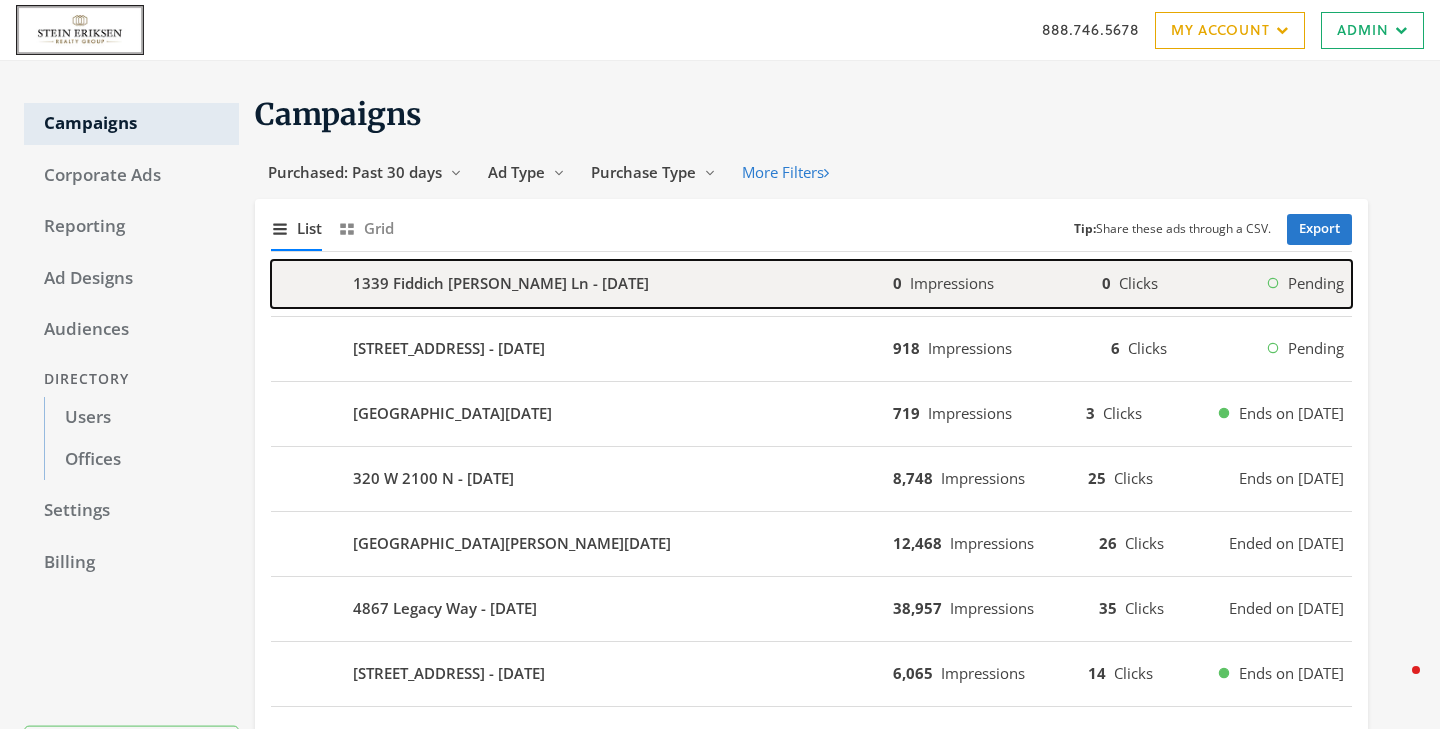 click on "1339 Fiddich [PERSON_NAME] Ln - [DATE]" at bounding box center [582, 284] 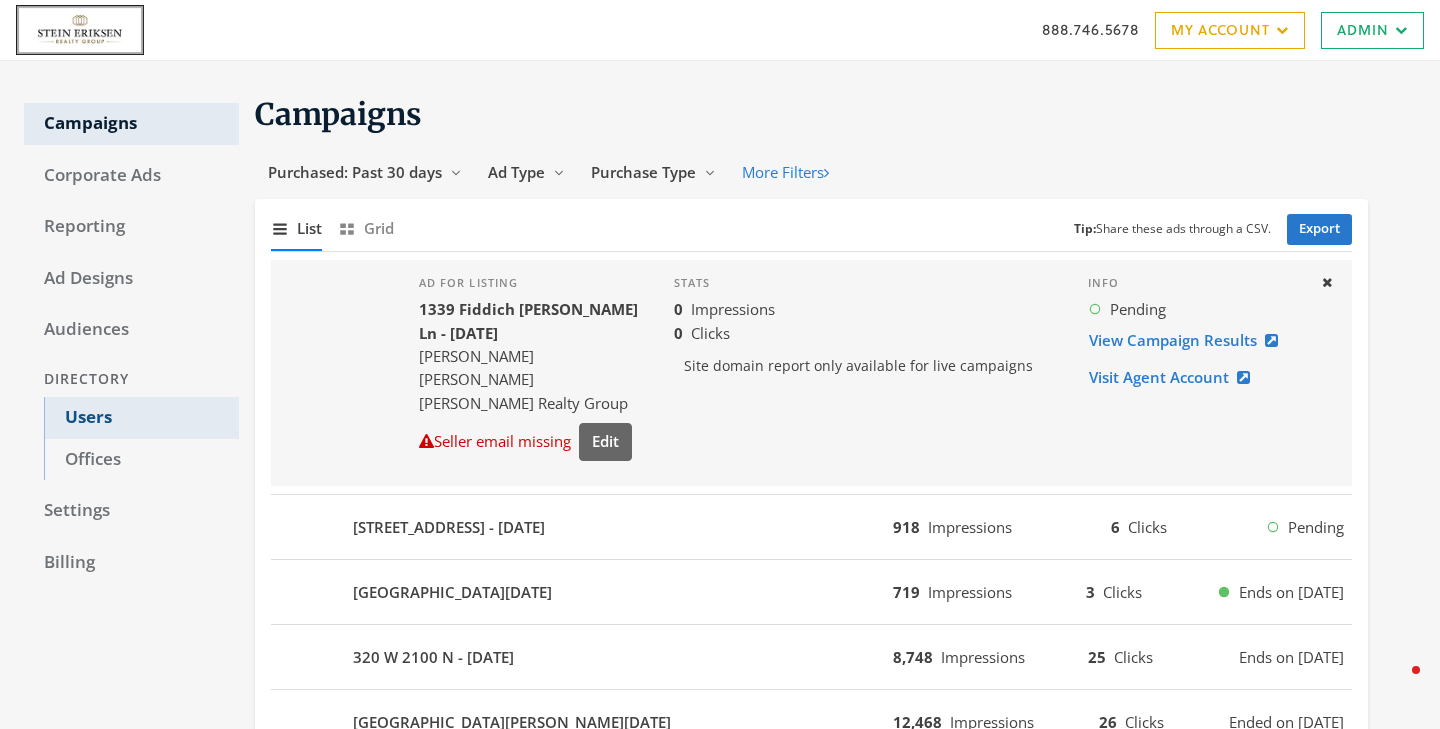 click on "Users" at bounding box center (141, 418) 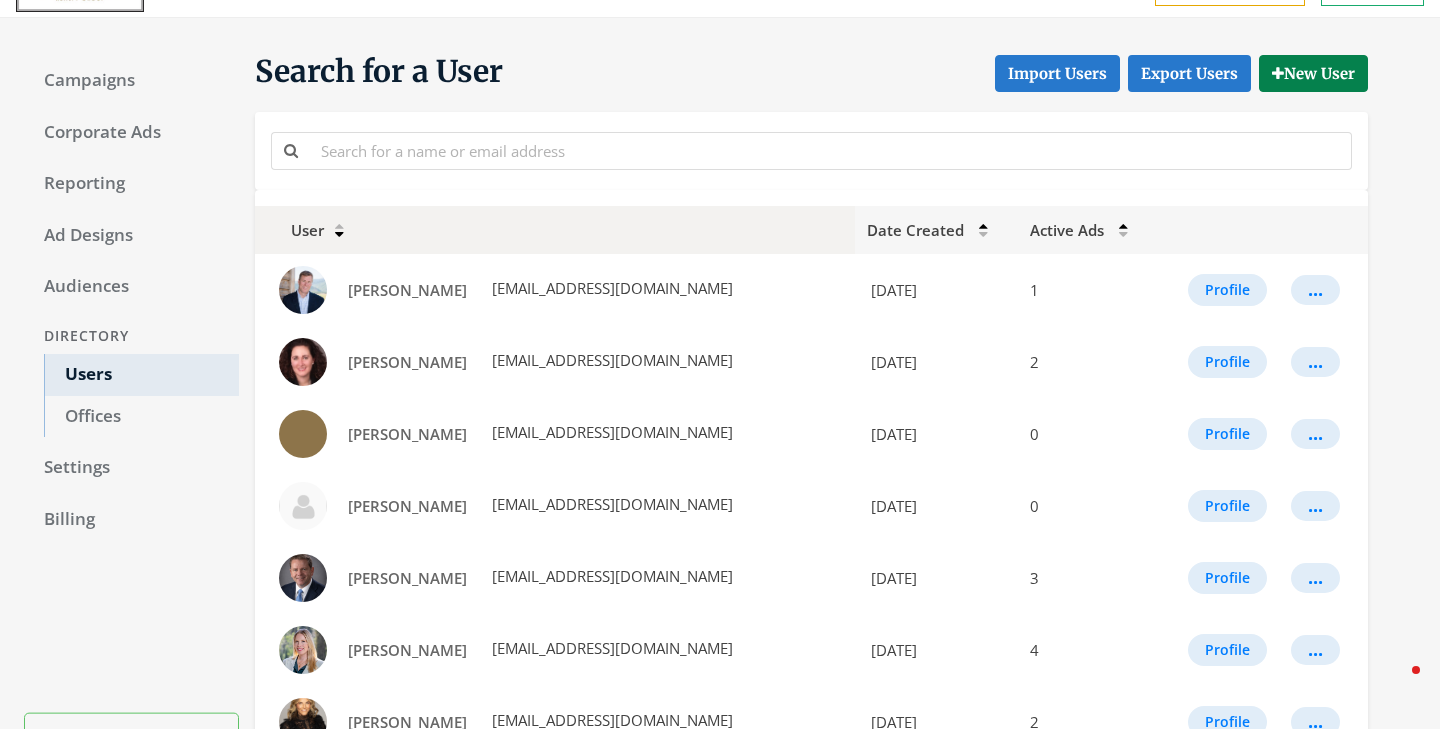 scroll, scrollTop: 0, scrollLeft: 0, axis: both 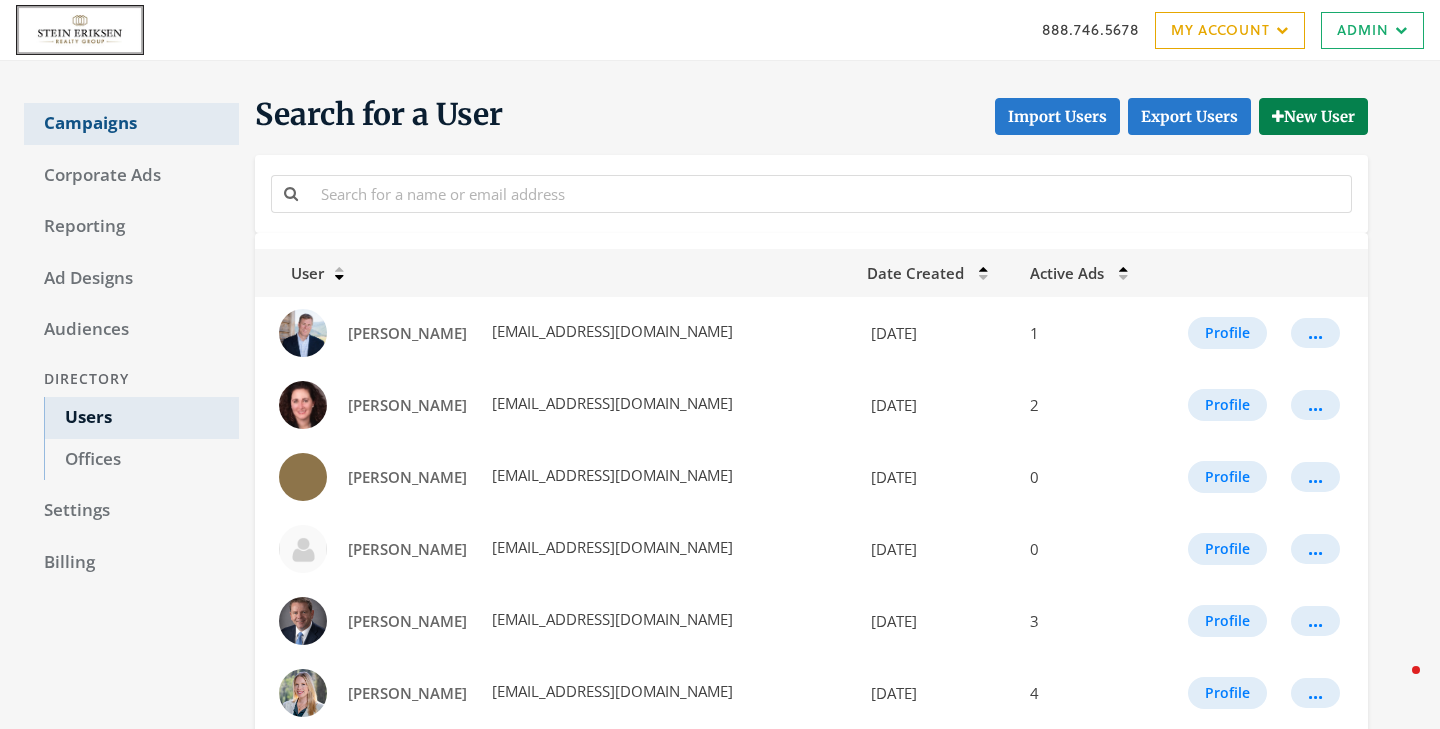 click on "Campaigns" at bounding box center (131, 124) 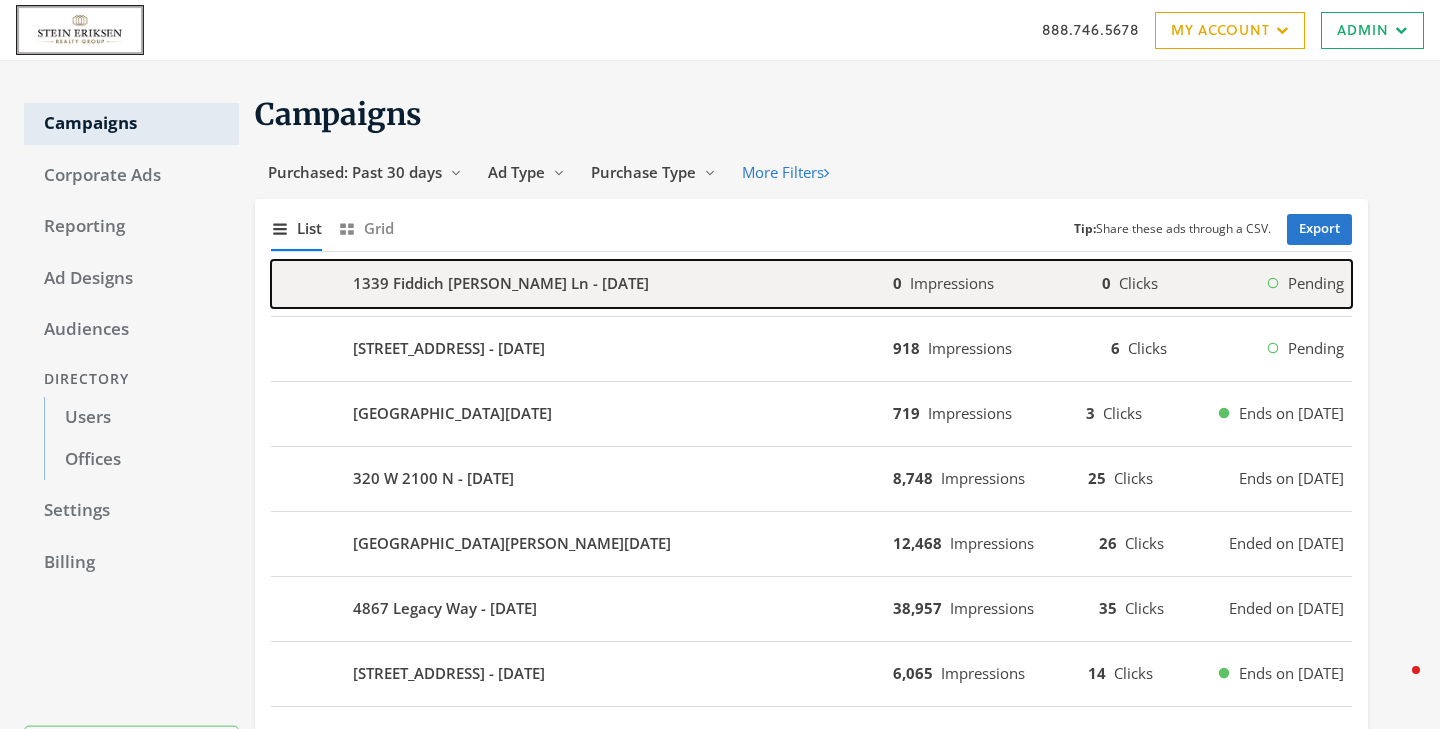 click on "1339 Fiddich [PERSON_NAME] Ln - [DATE]" at bounding box center (501, 283) 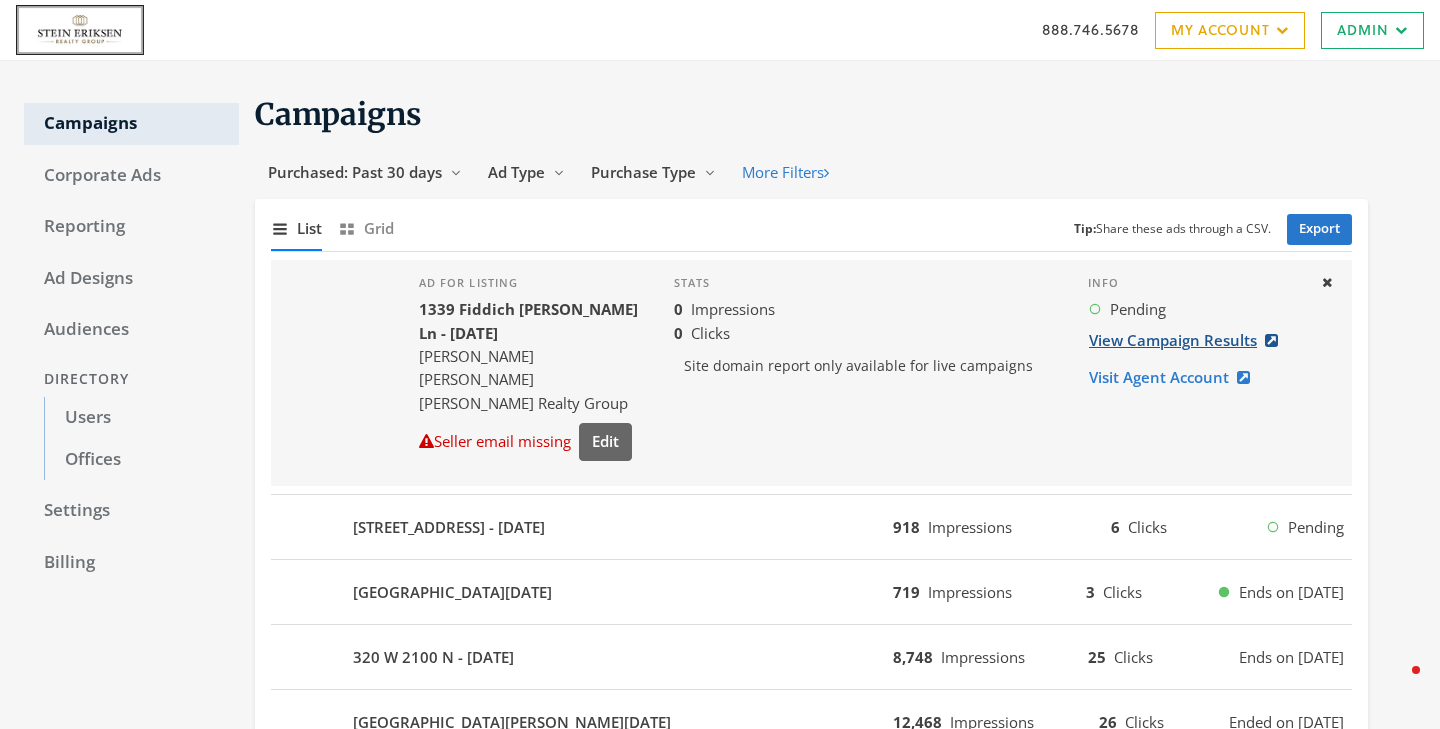 click on "View Campaign Results" at bounding box center (1189, 340) 